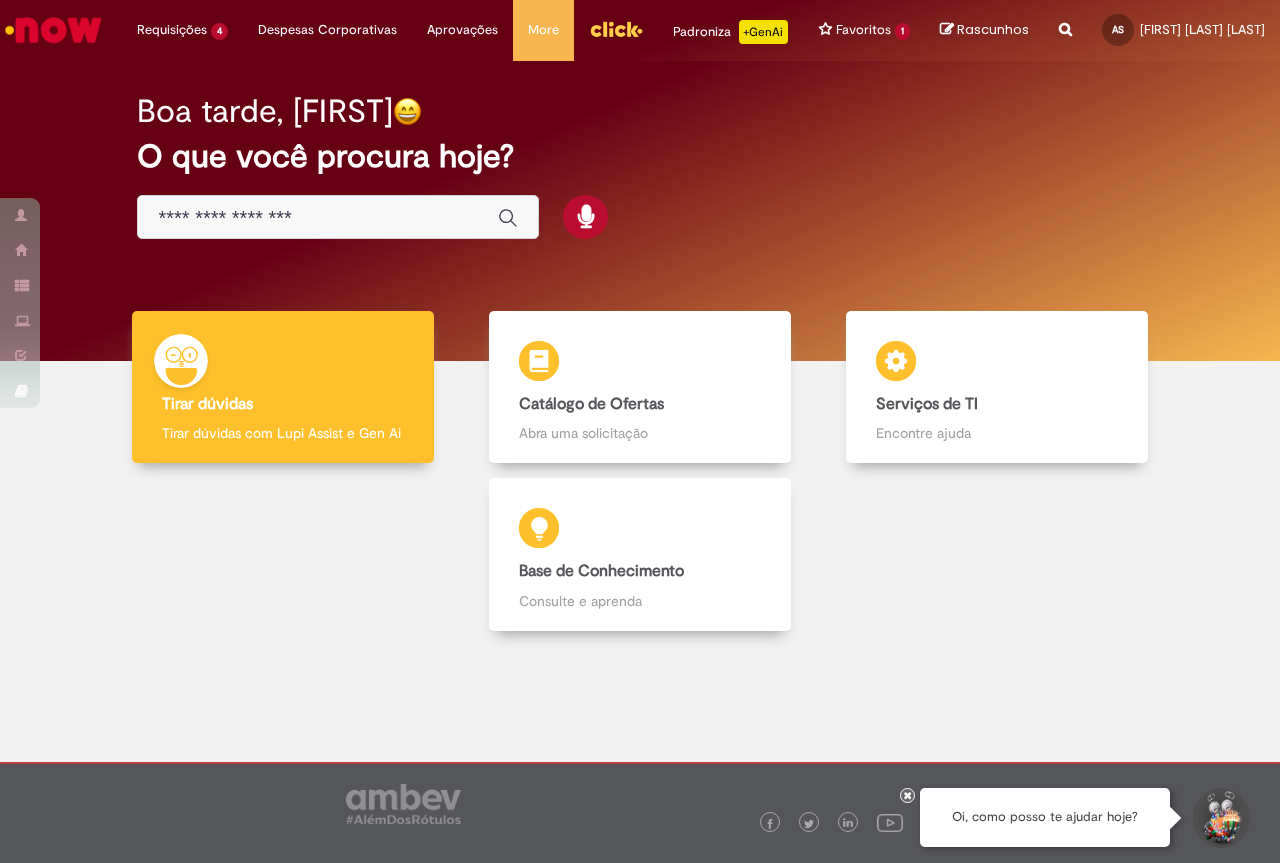 scroll, scrollTop: 0, scrollLeft: 0, axis: both 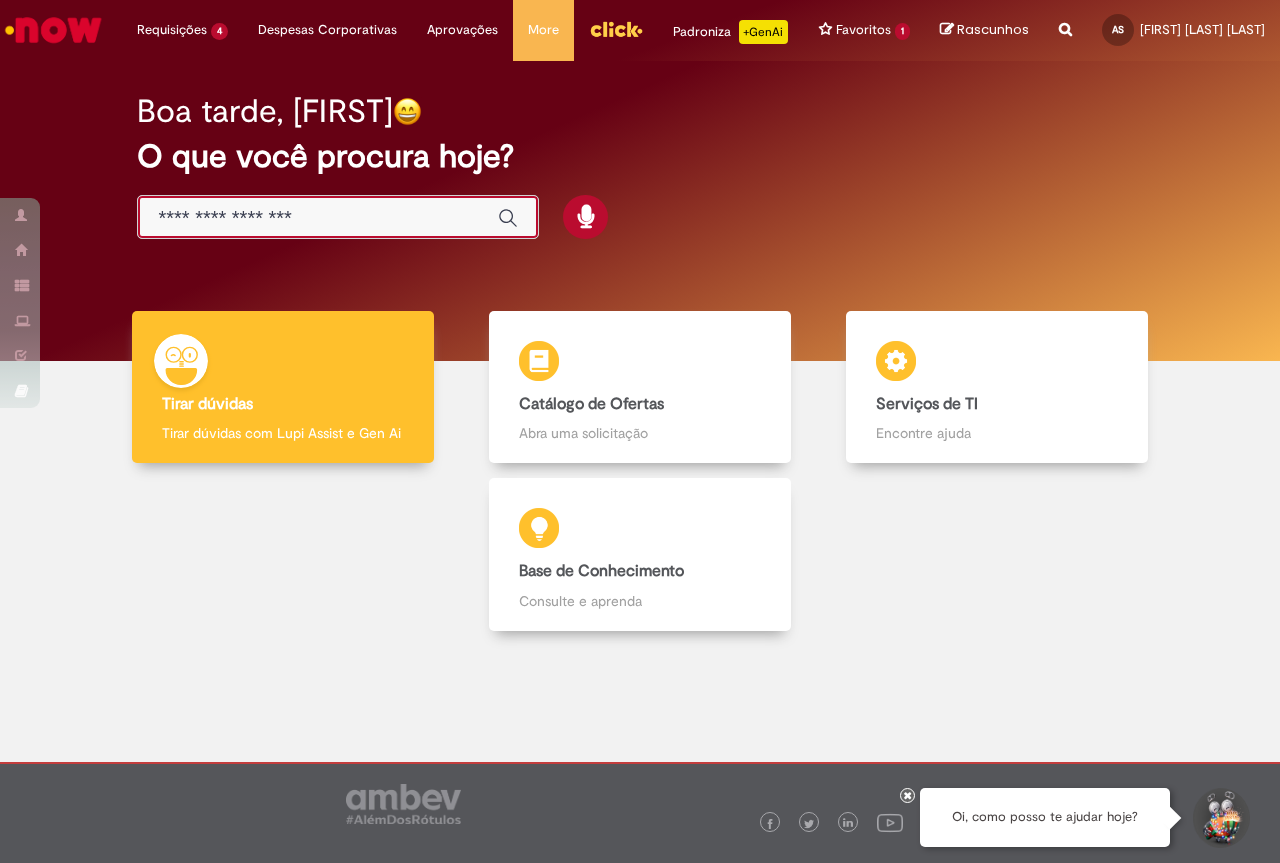 click at bounding box center [318, 218] 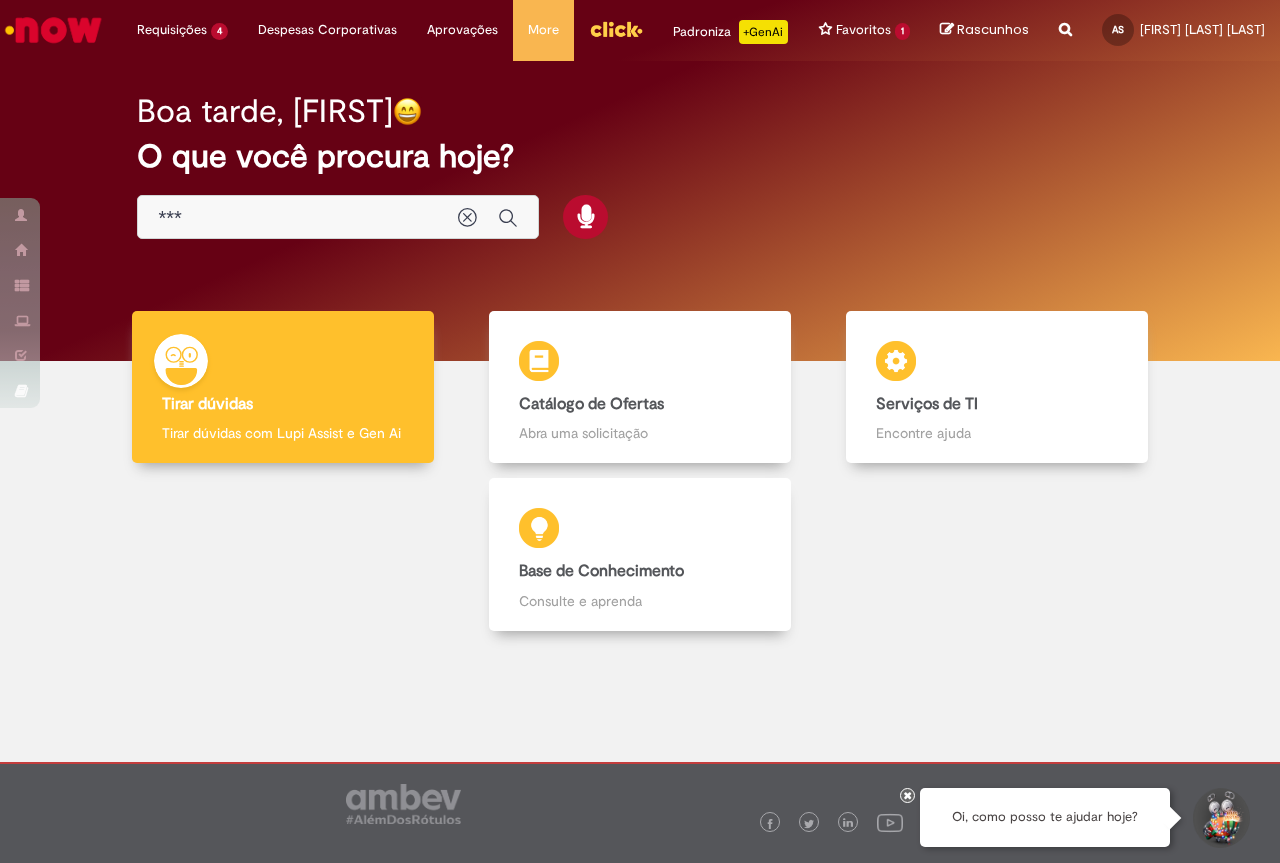 type on "**********" 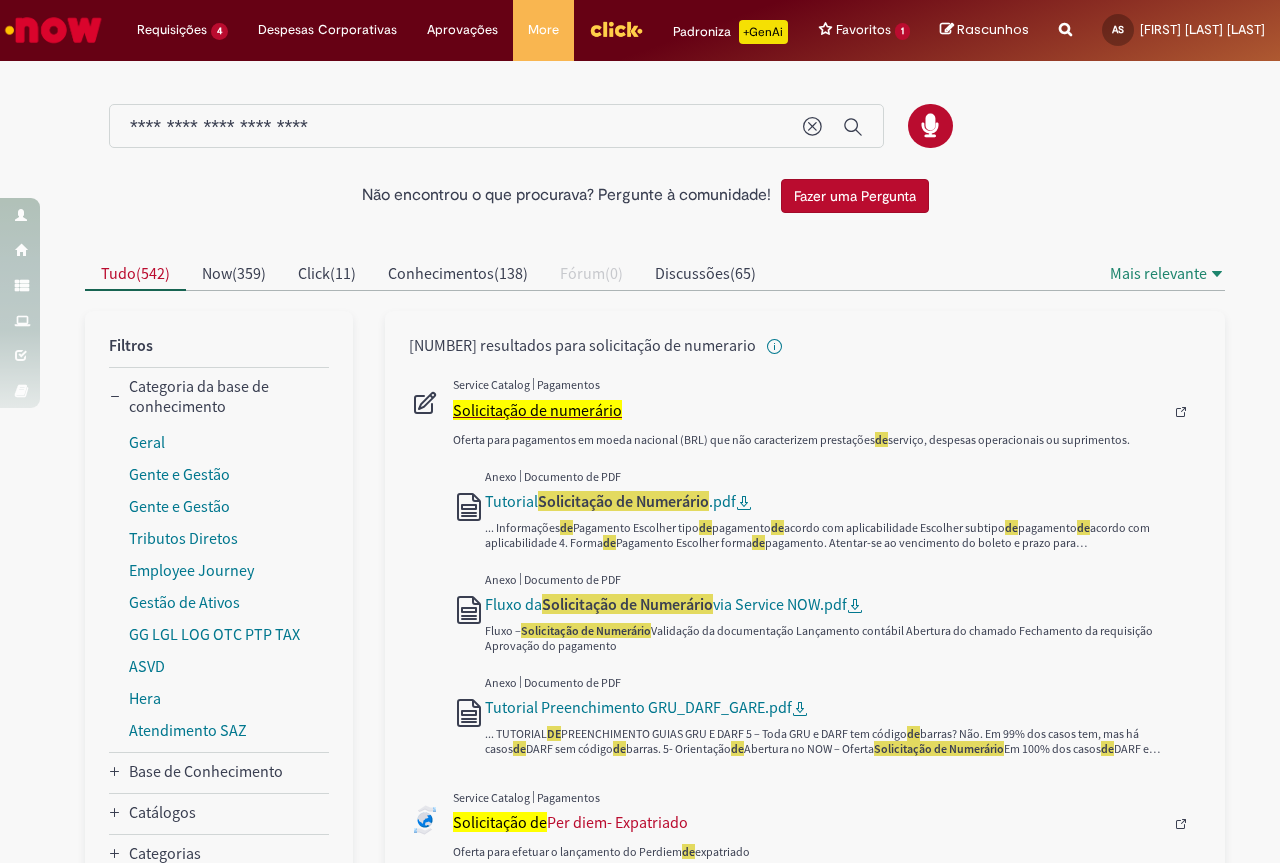 click on "Solicitação de numerário" at bounding box center (537, 410) 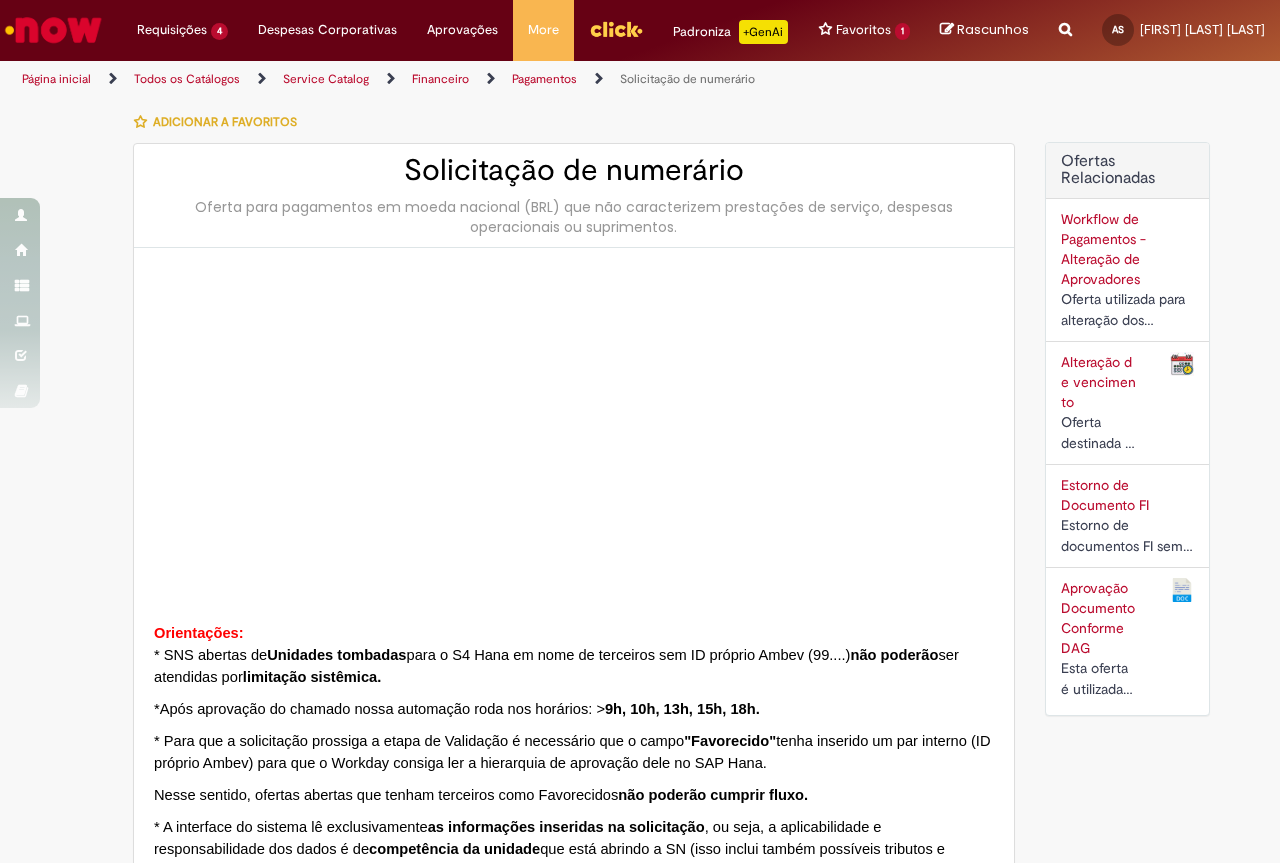 type on "********" 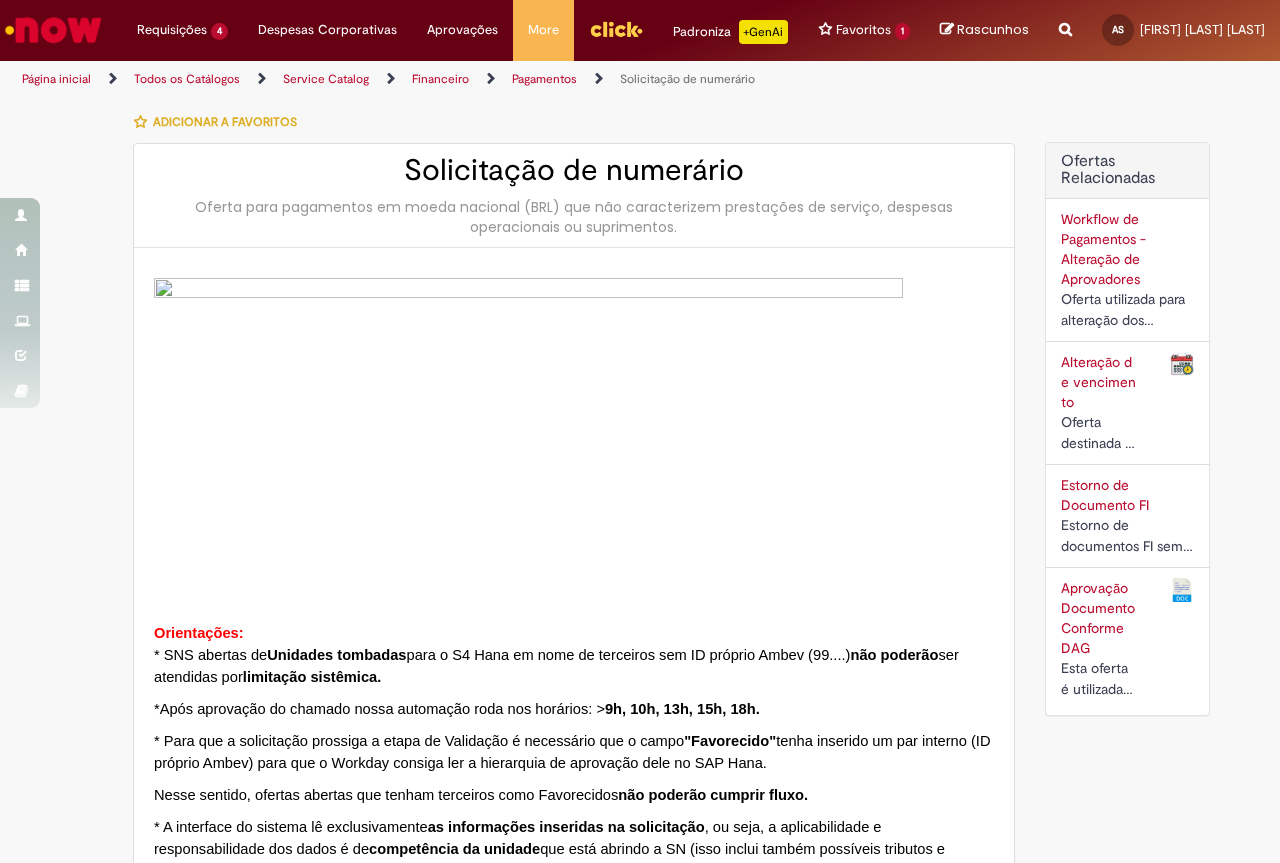 type on "**********" 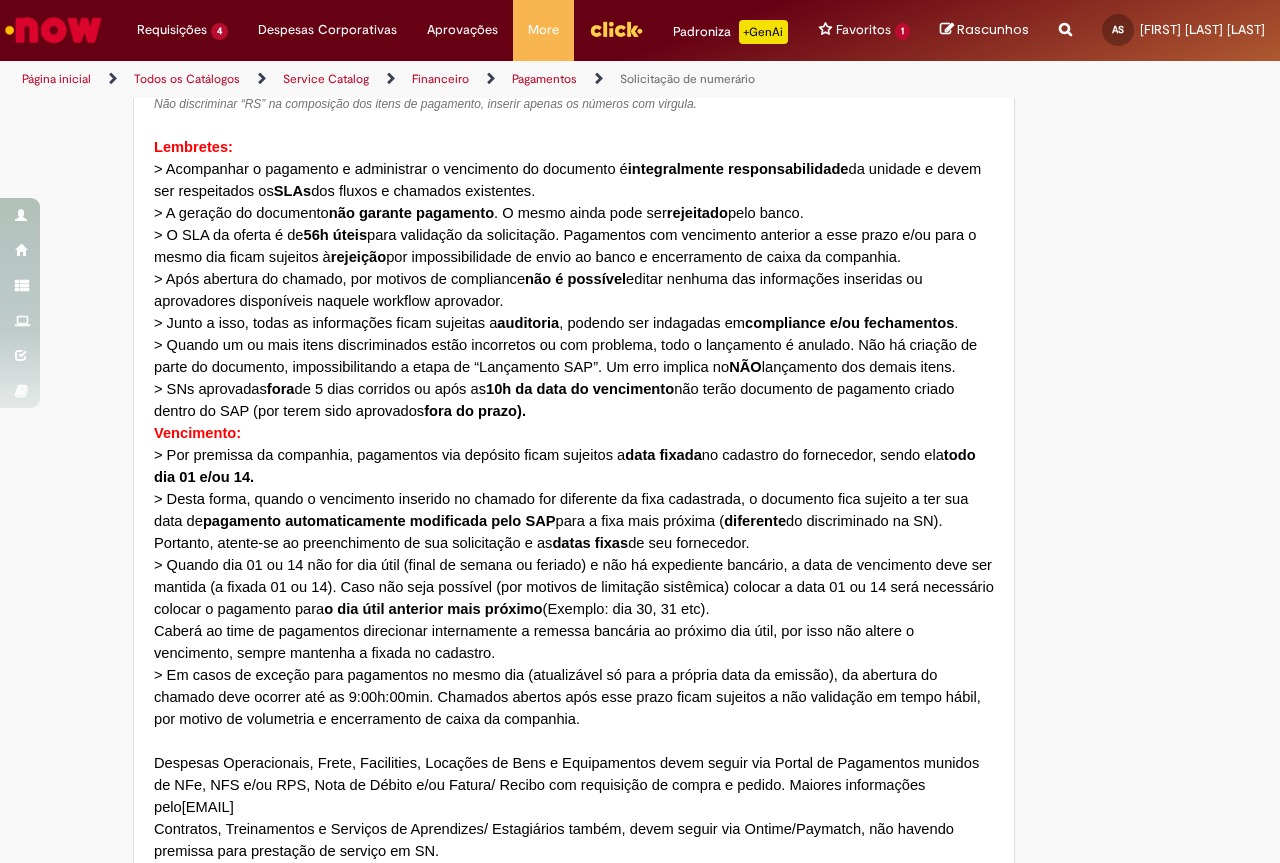 type on "**********" 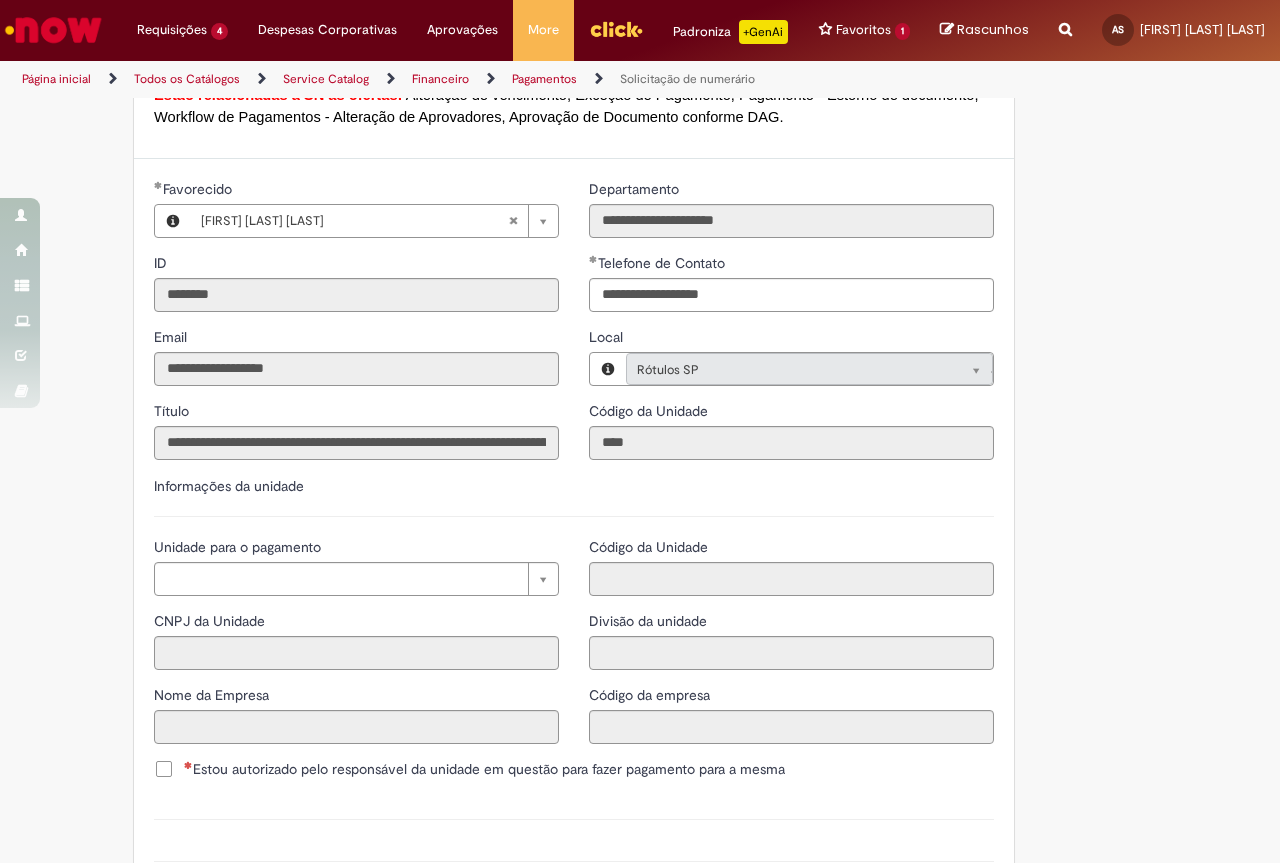 scroll, scrollTop: 2100, scrollLeft: 0, axis: vertical 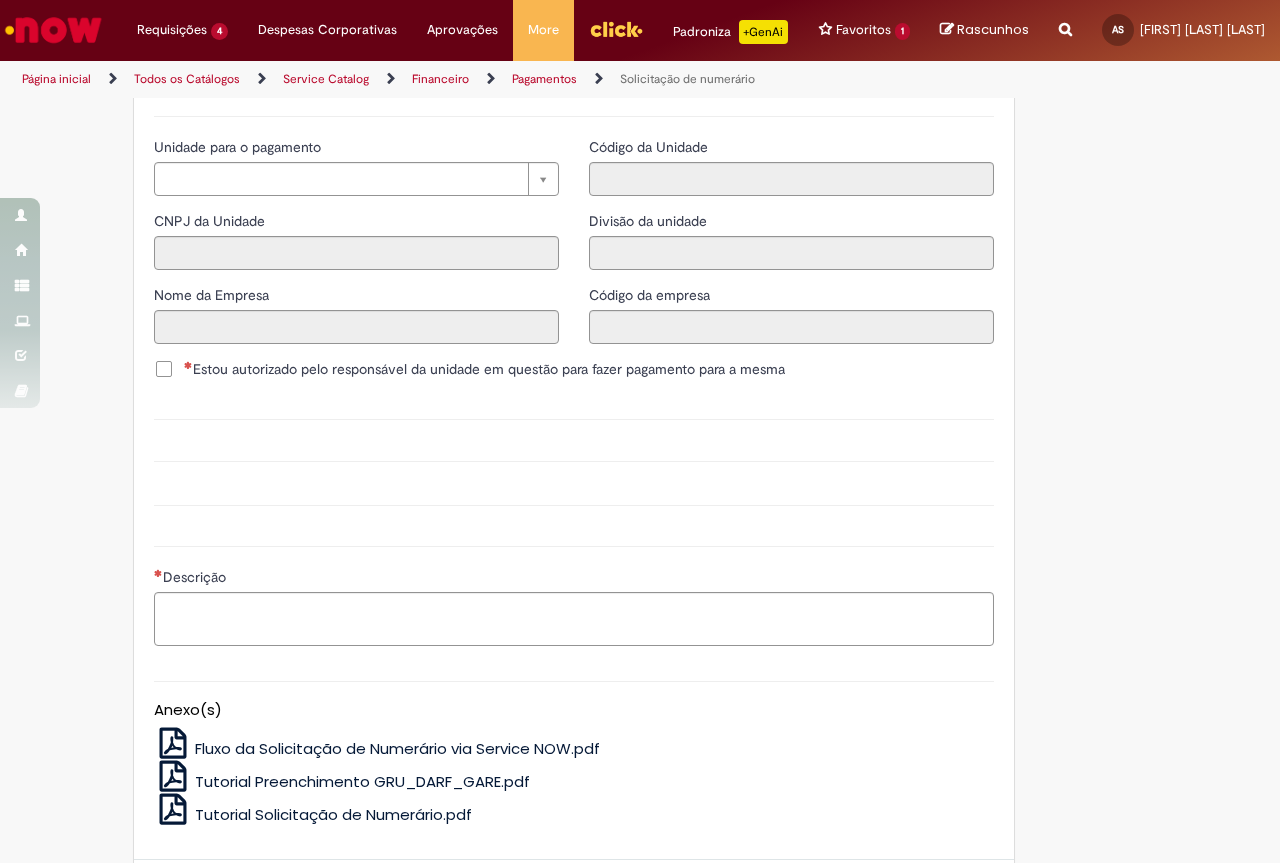 click on "Estou autorizado pelo responsável da unidade em questão para fazer pagamento para a mesma" at bounding box center [469, 369] 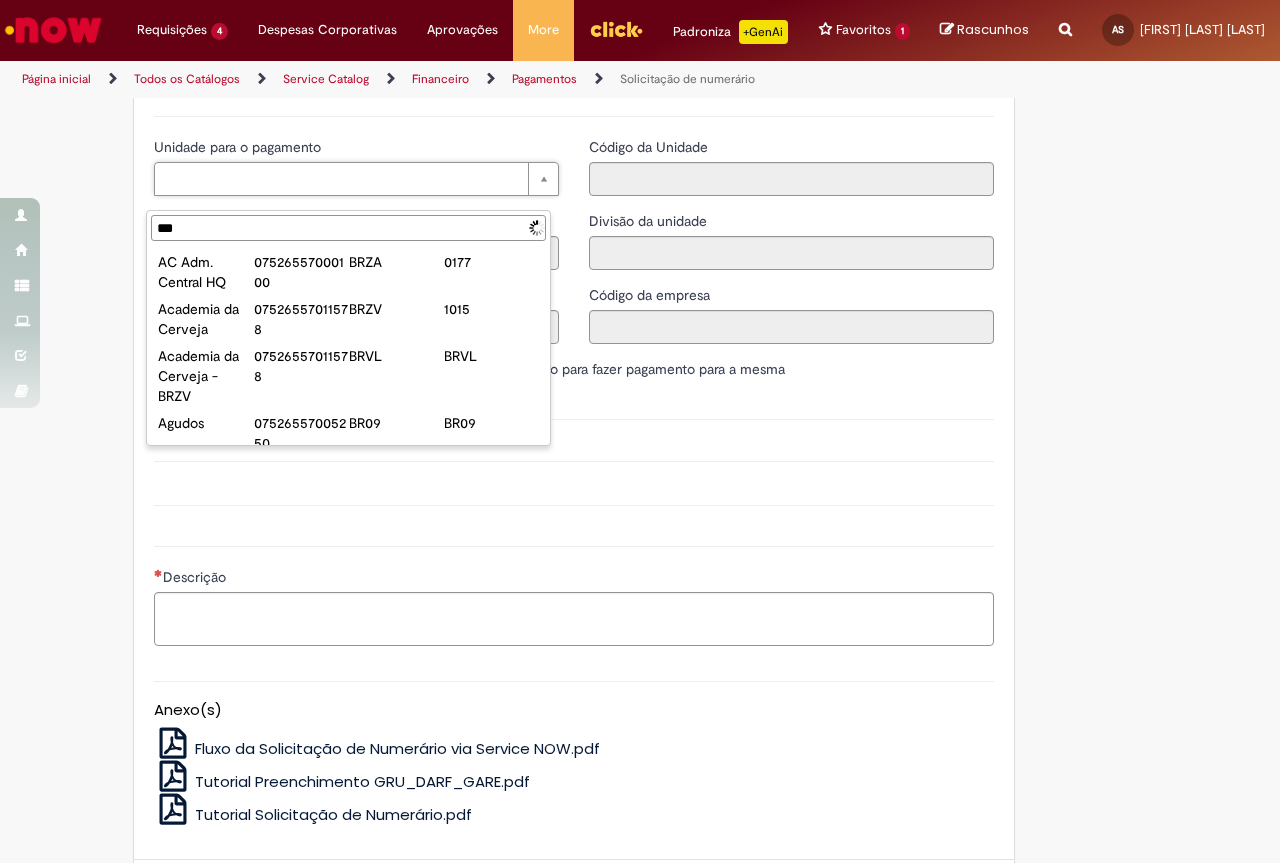 type on "****" 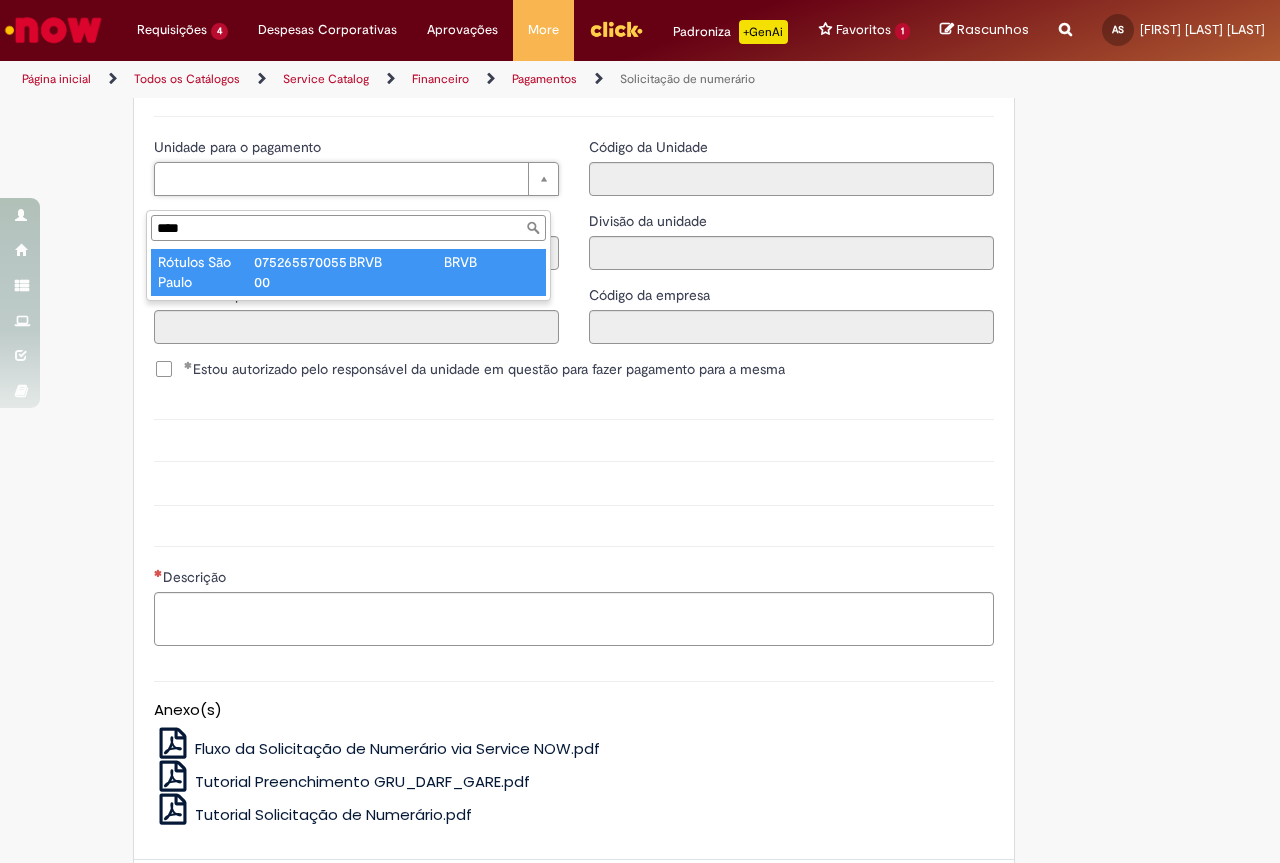 type on "**********" 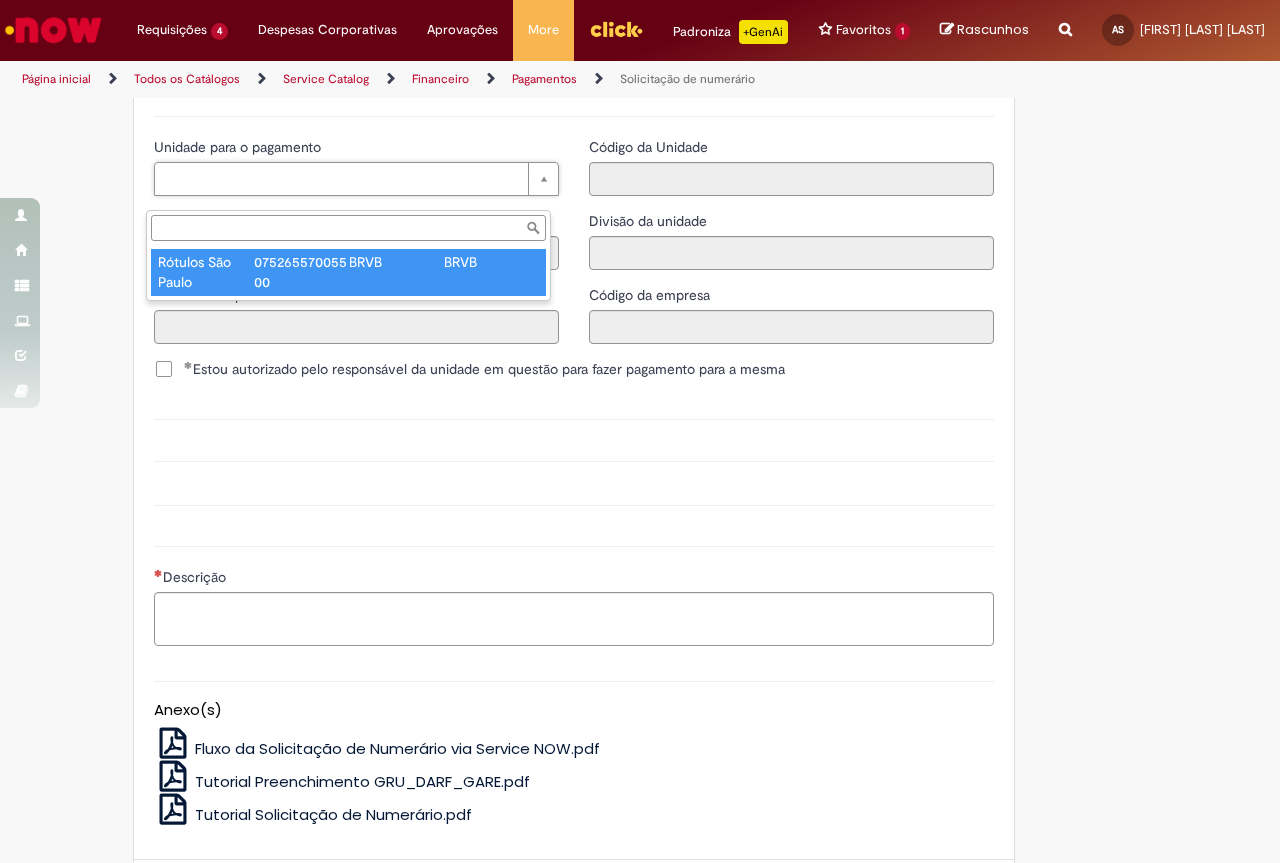 type on "**********" 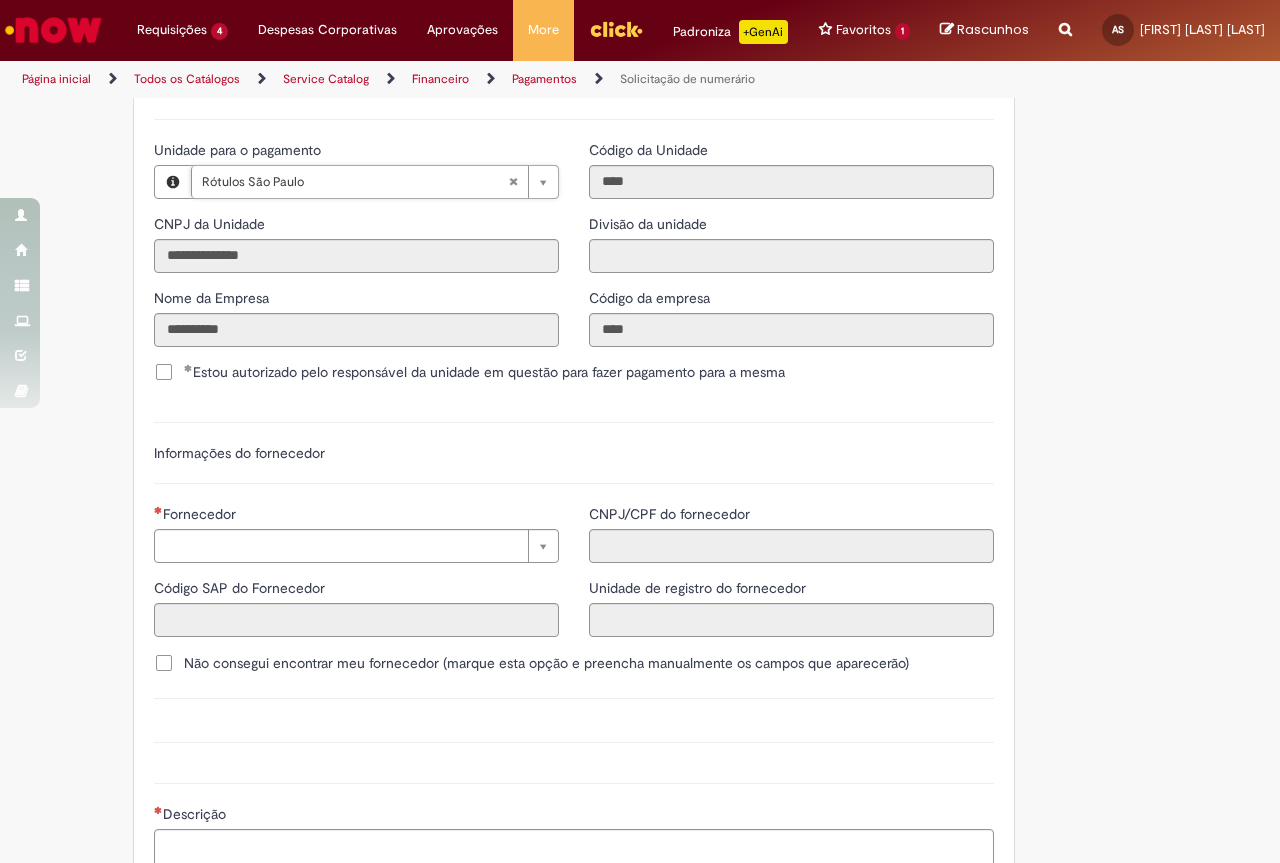 scroll, scrollTop: 2400, scrollLeft: 0, axis: vertical 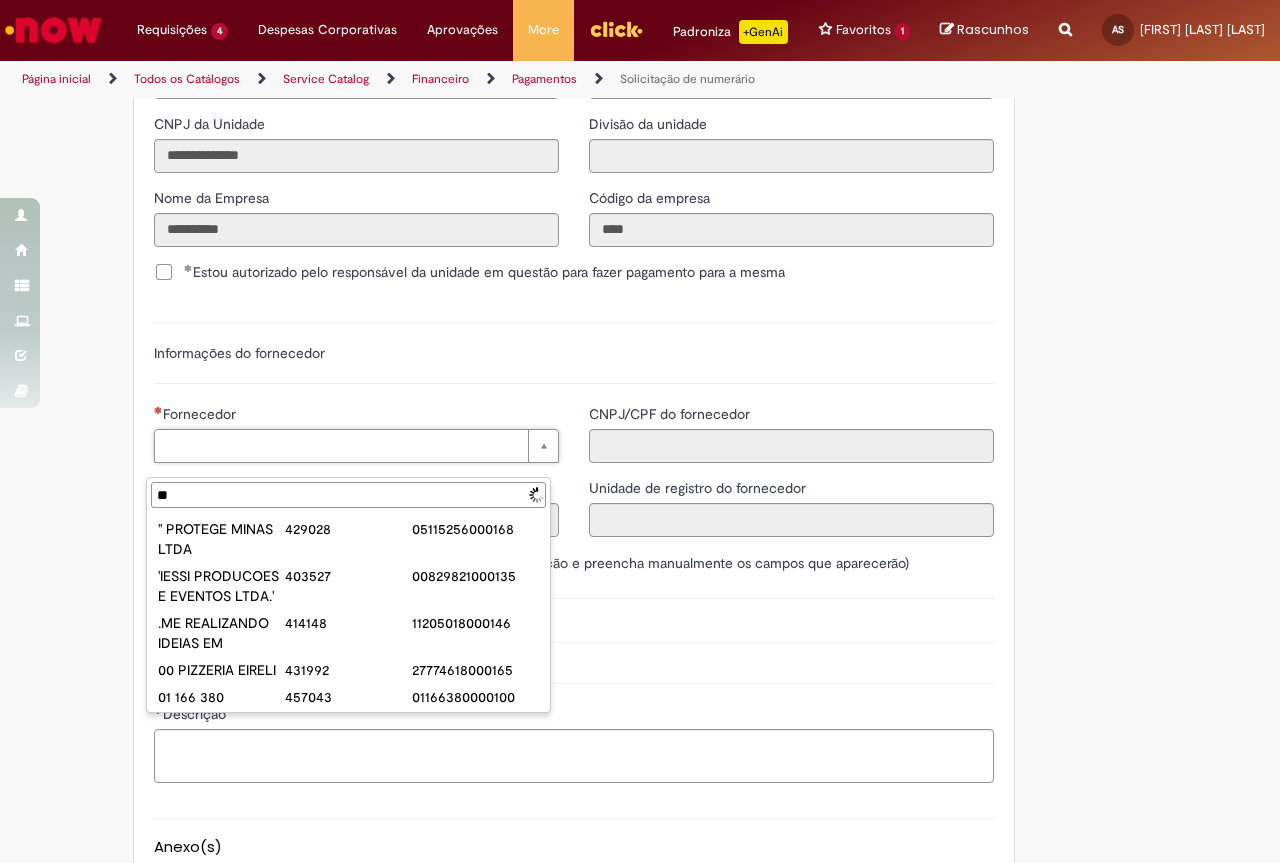 type on "*" 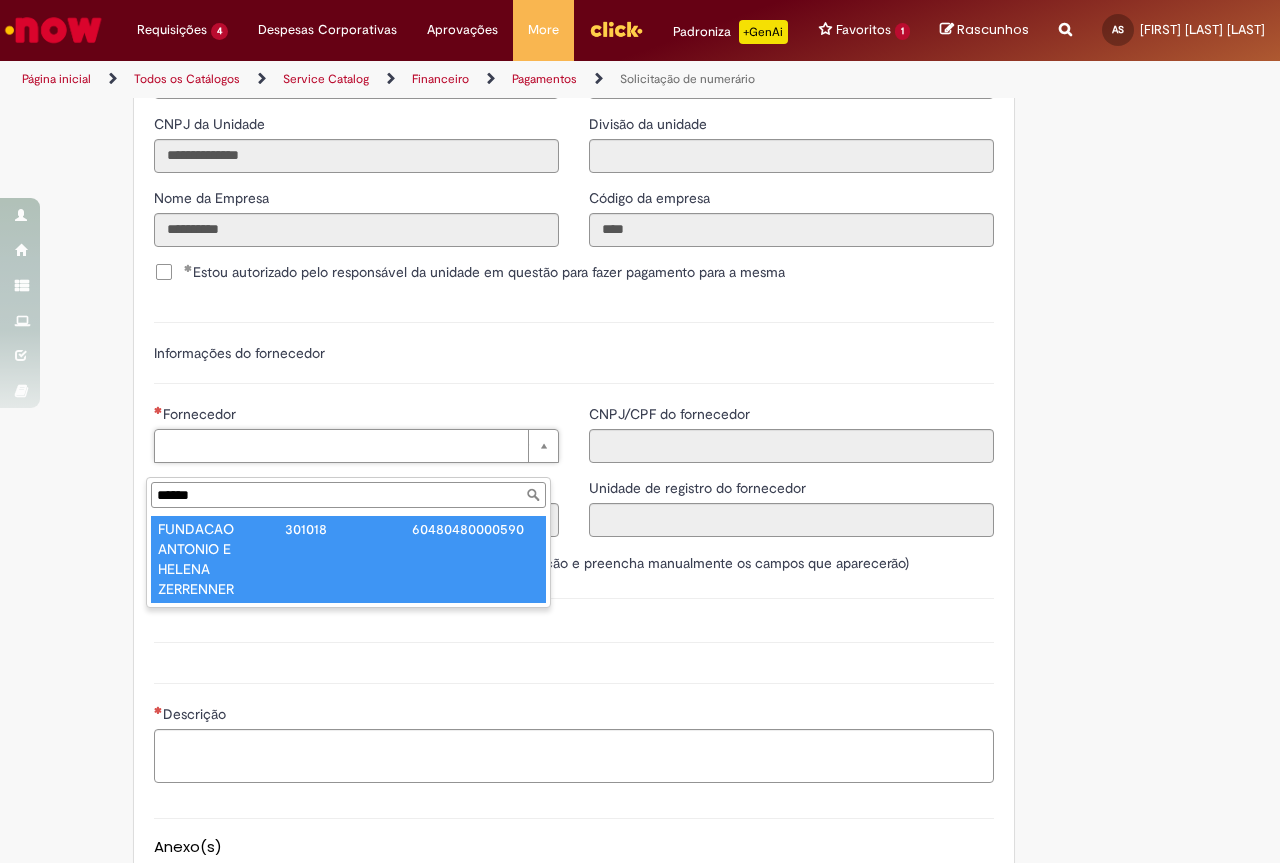 type on "******" 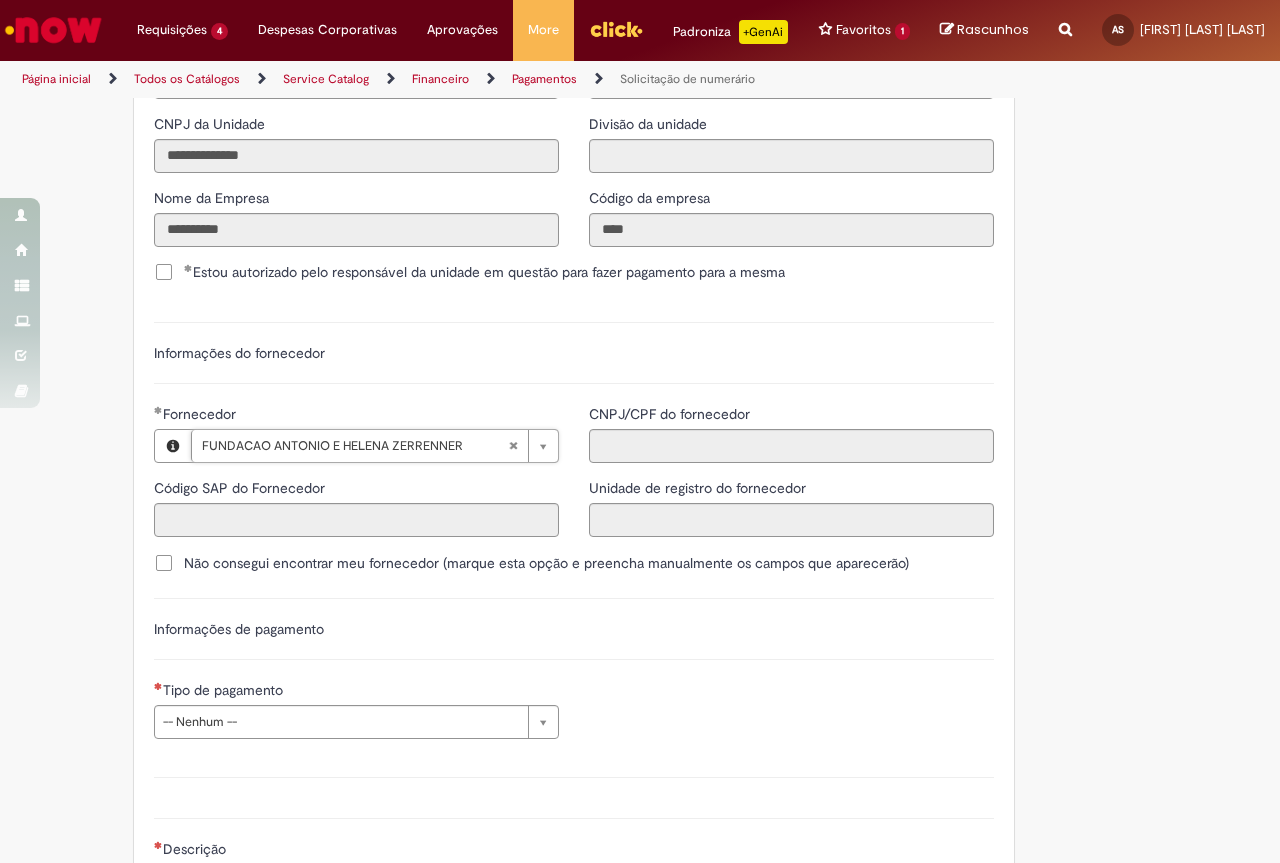 type on "******" 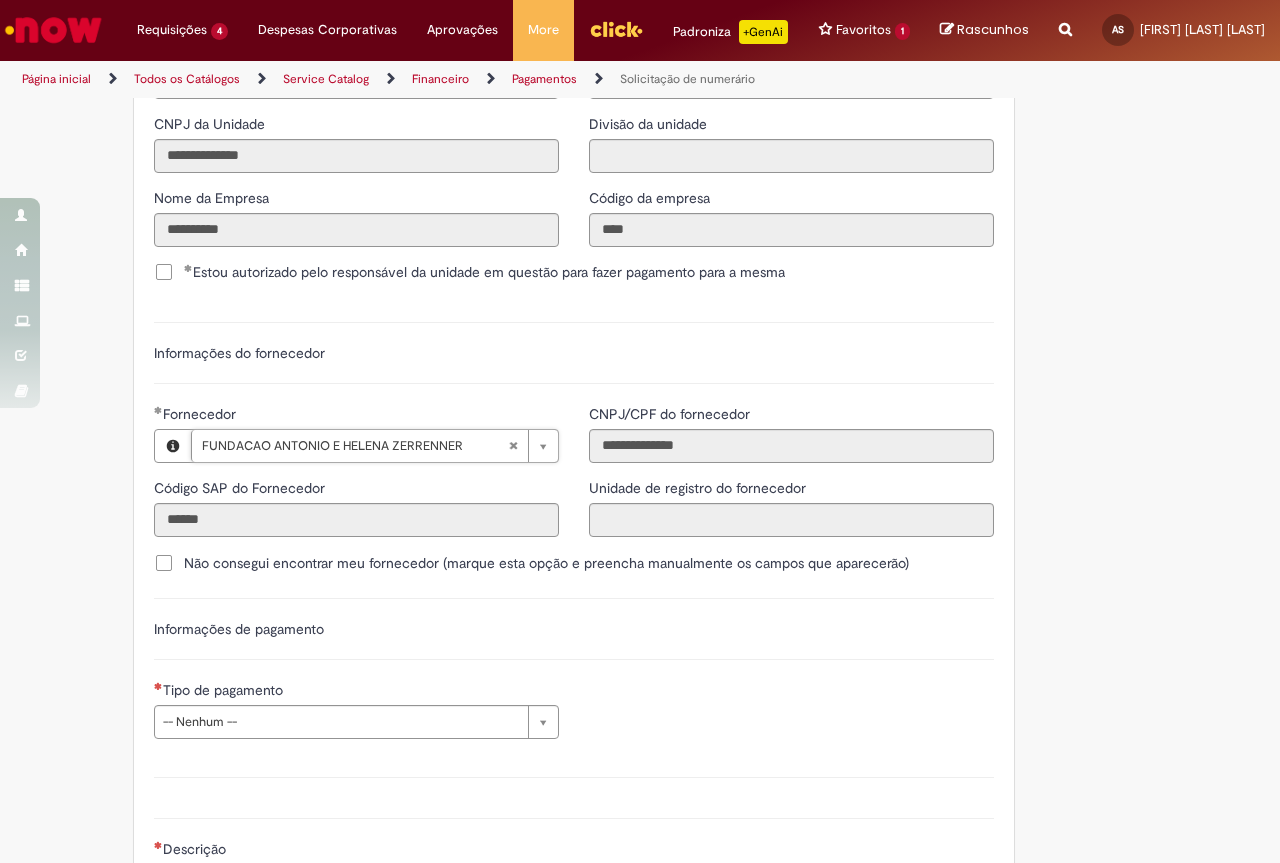 scroll, scrollTop: 2700, scrollLeft: 0, axis: vertical 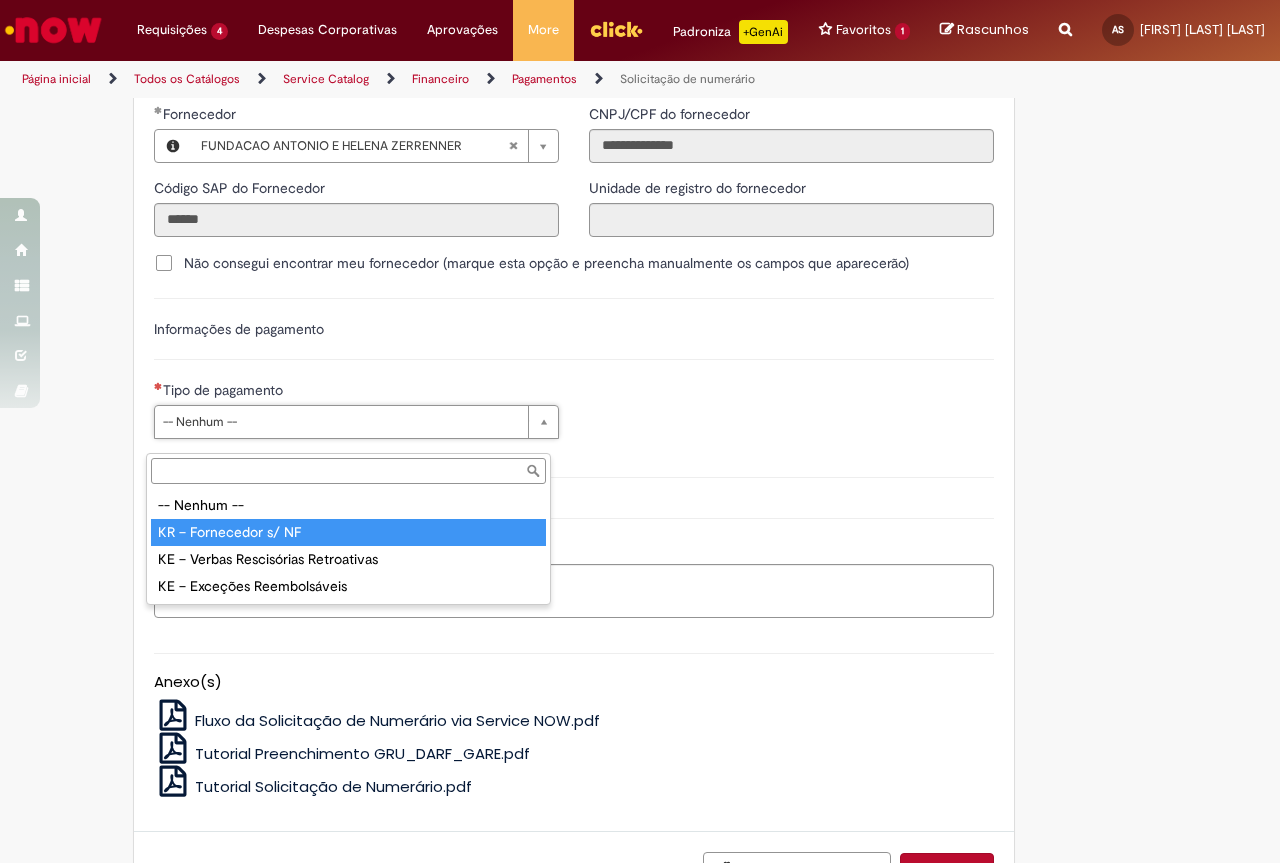 type on "**********" 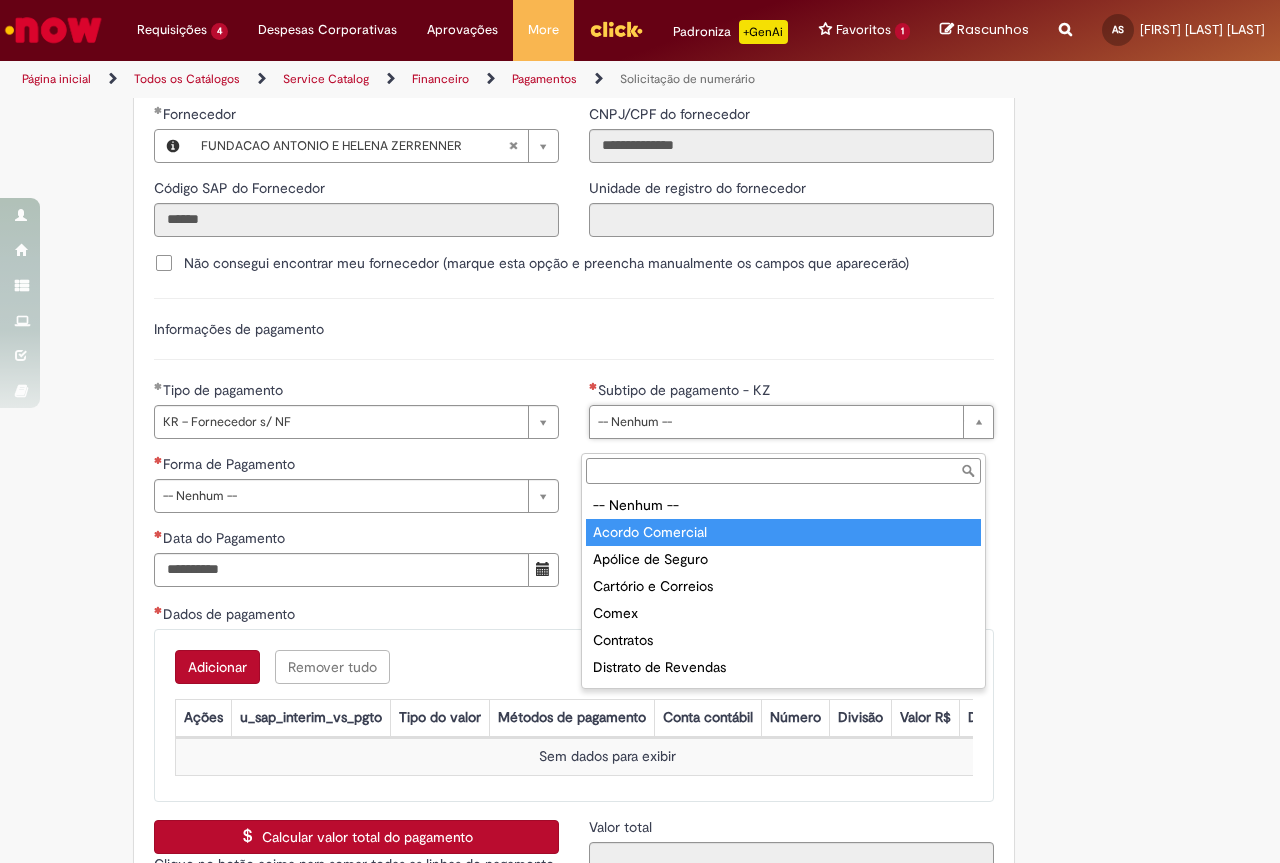 scroll, scrollTop: 200, scrollLeft: 0, axis: vertical 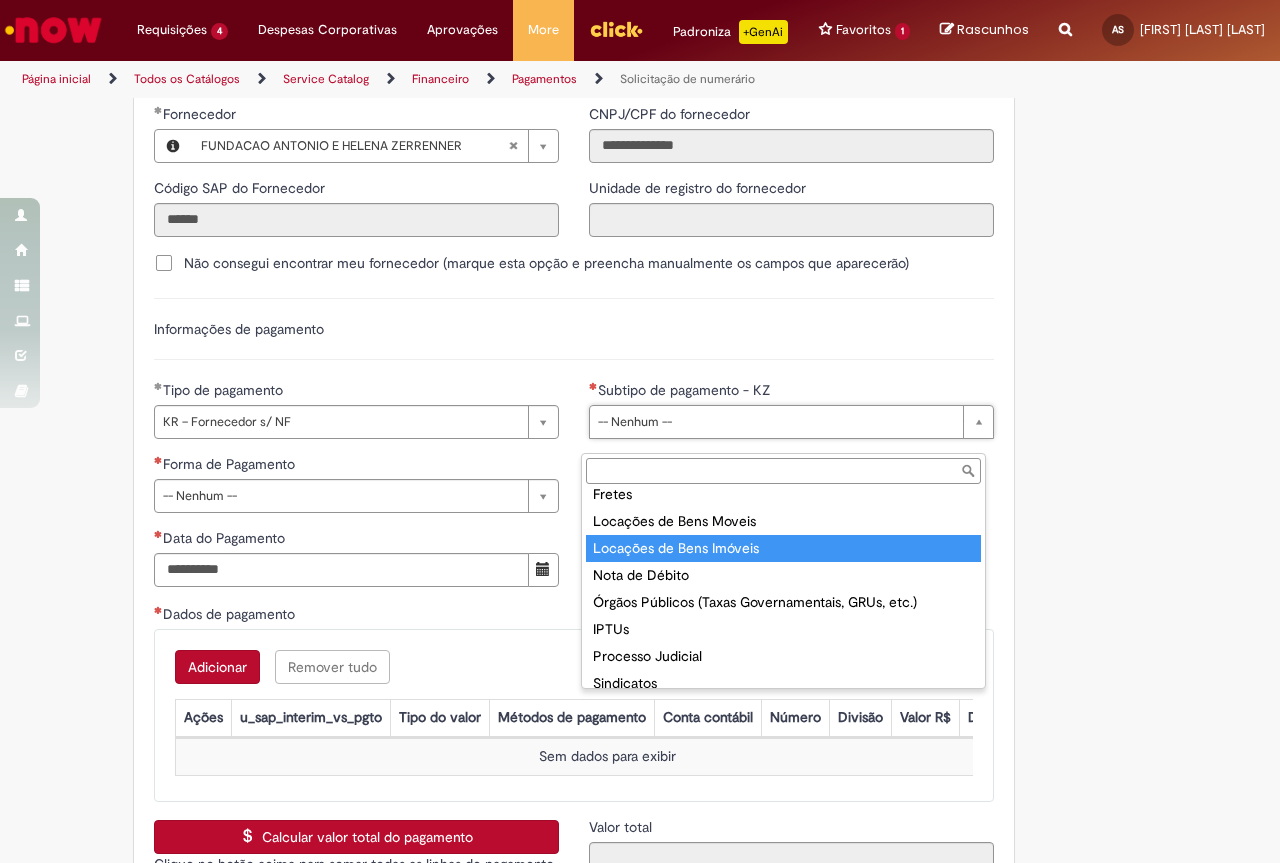 type on "**********" 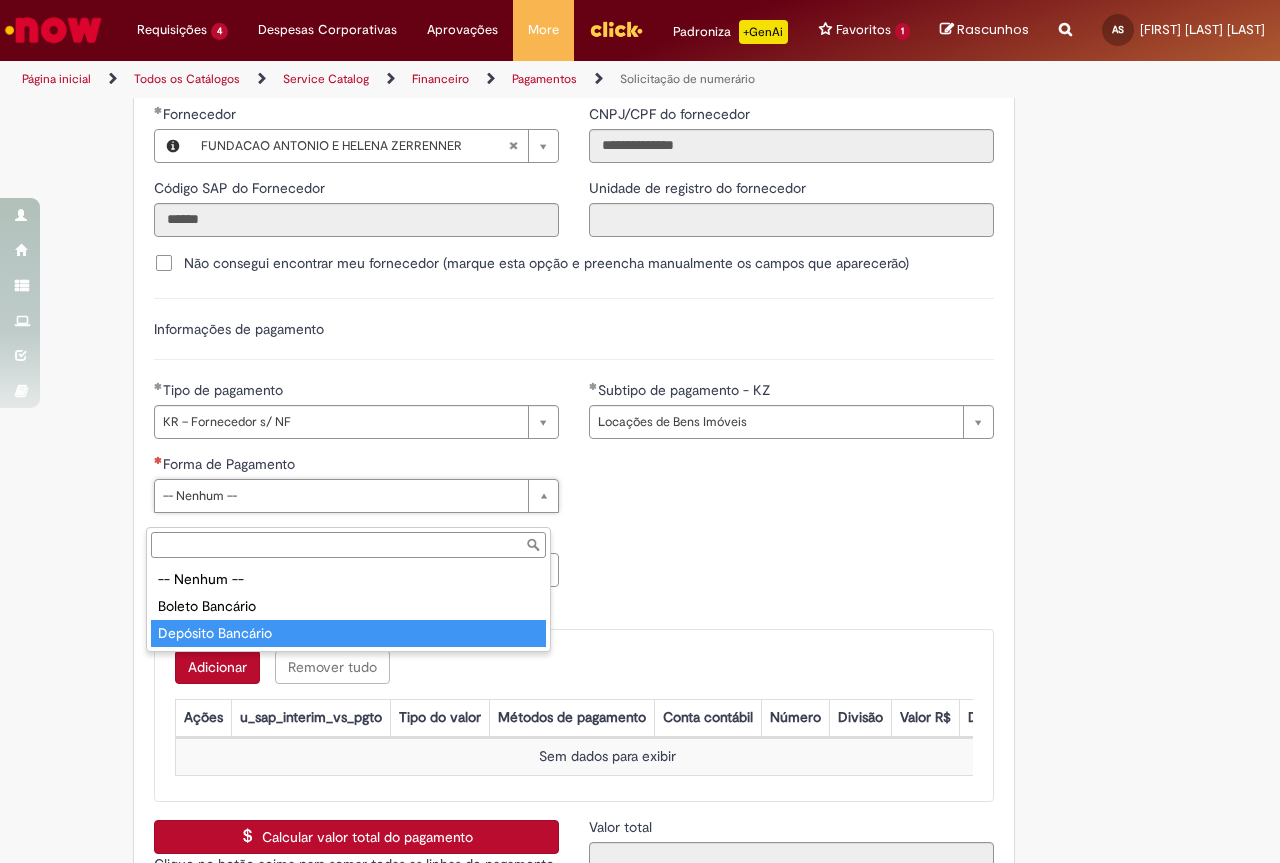 type on "**********" 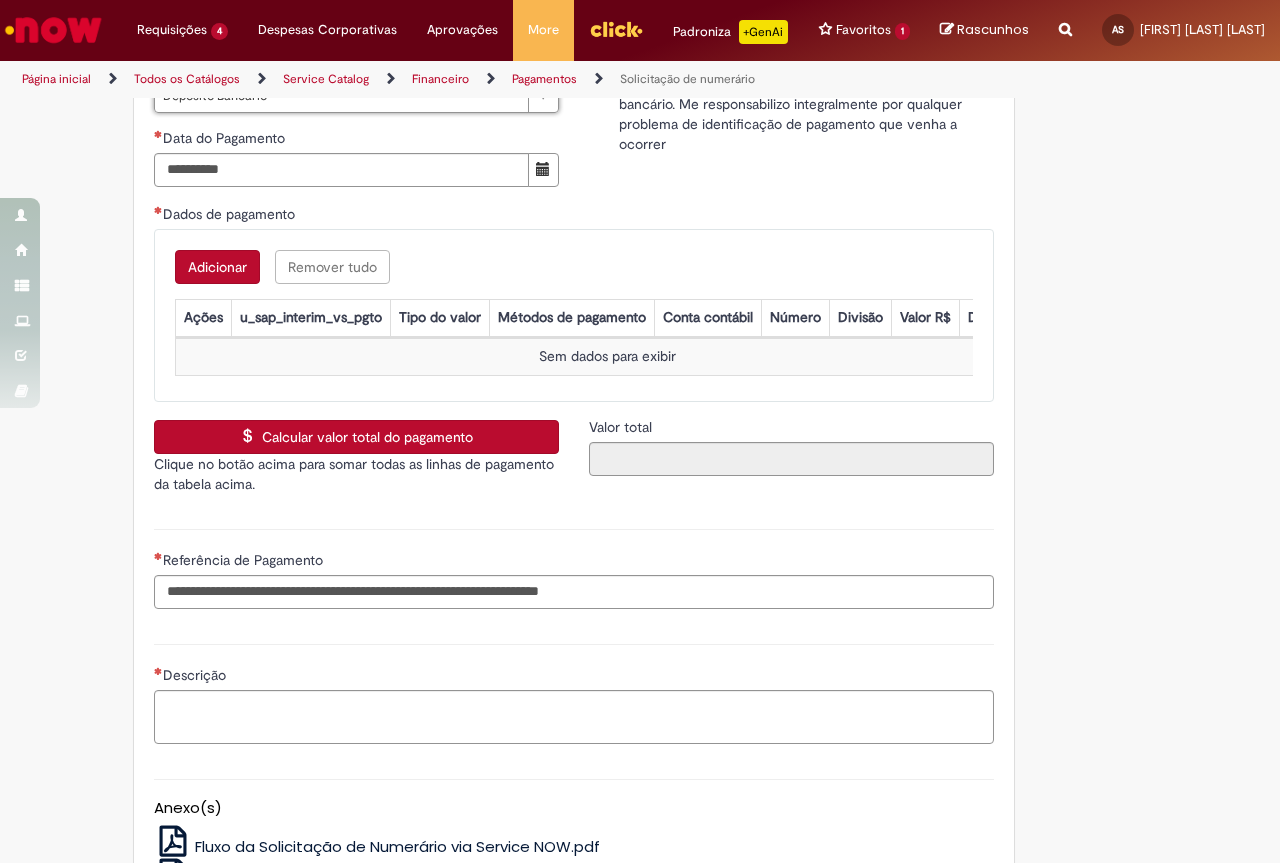 scroll, scrollTop: 3000, scrollLeft: 0, axis: vertical 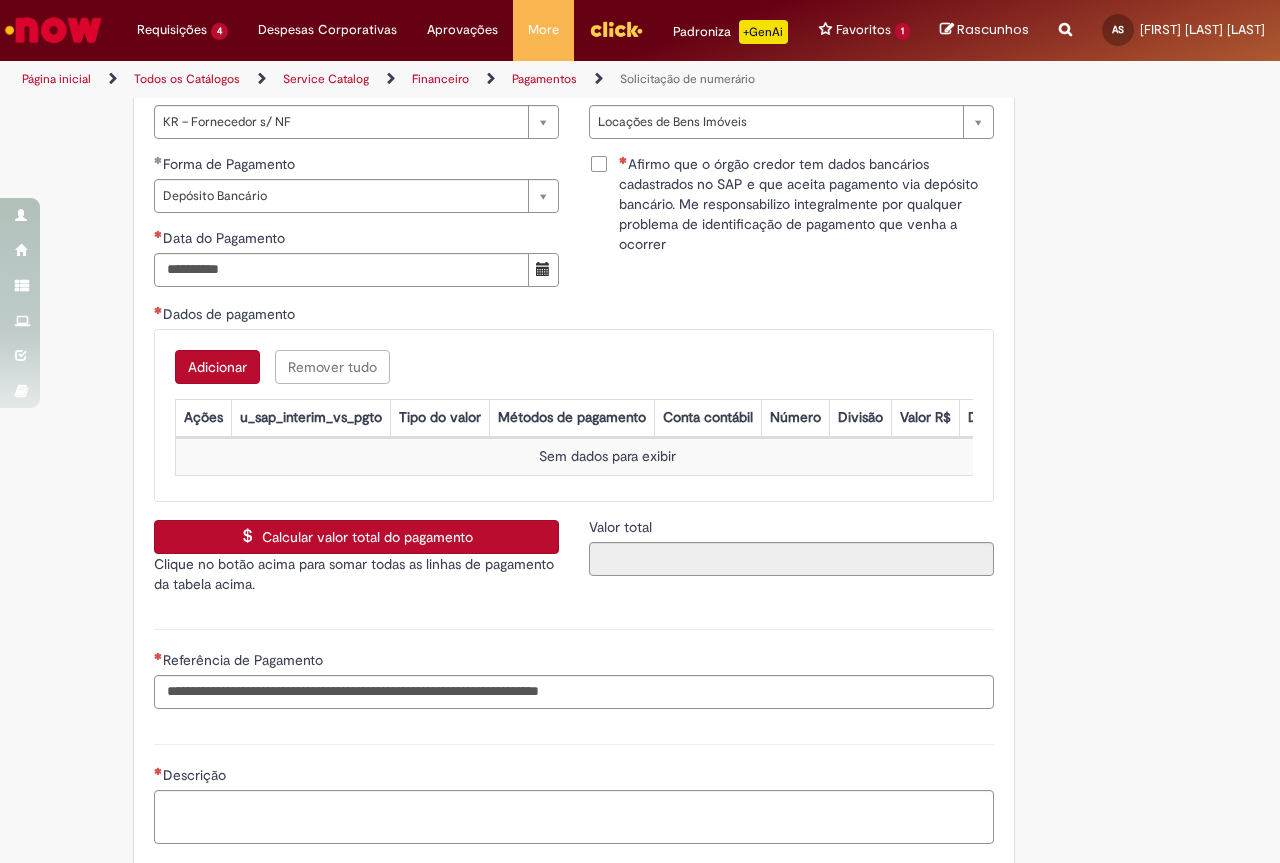 click on "Afirmo que o órgão credor tem dados bancários cadastrados no SAP e que aceita pagamento via depósito bancário. Me responsabilizo integralmente por qualquer problema de identificação de pagamento que venha a ocorrer" at bounding box center (806, 204) 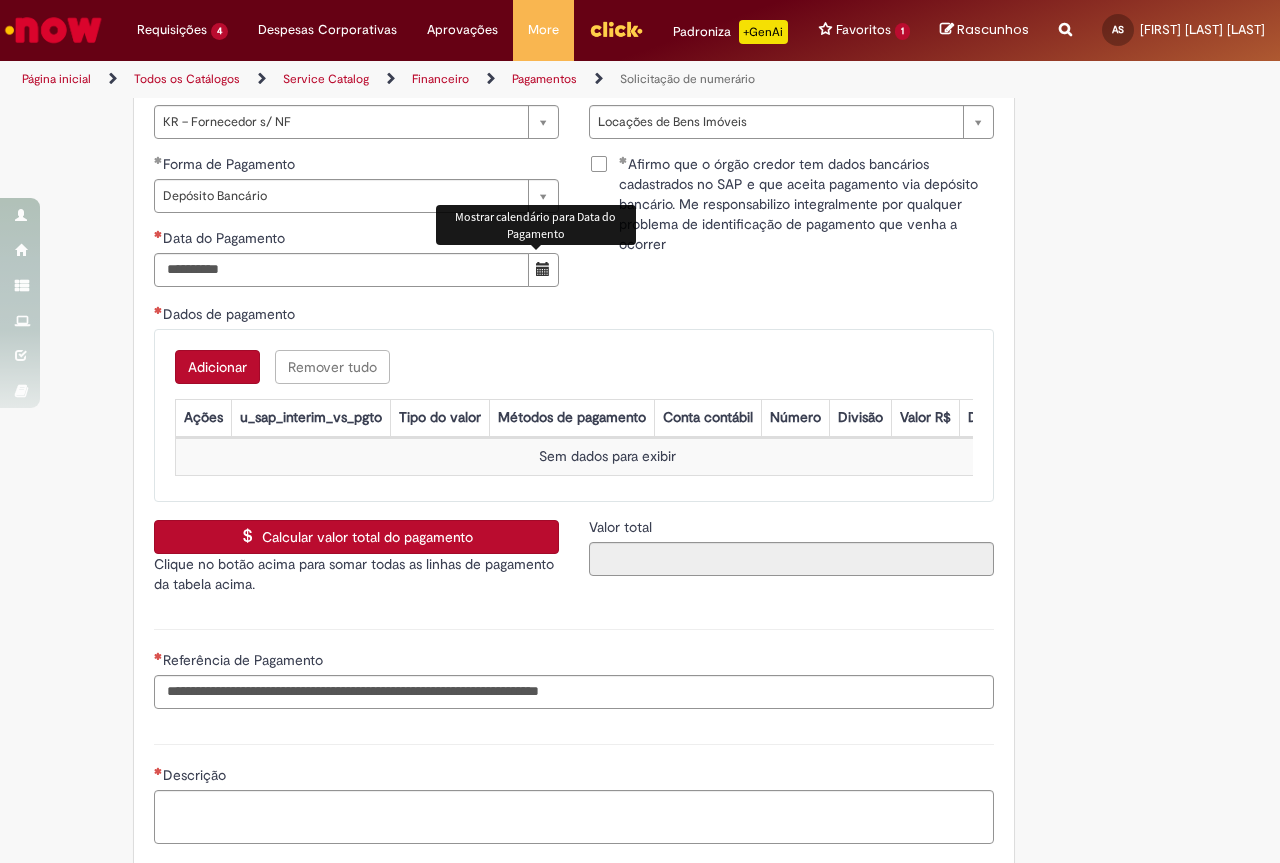 click at bounding box center (543, 269) 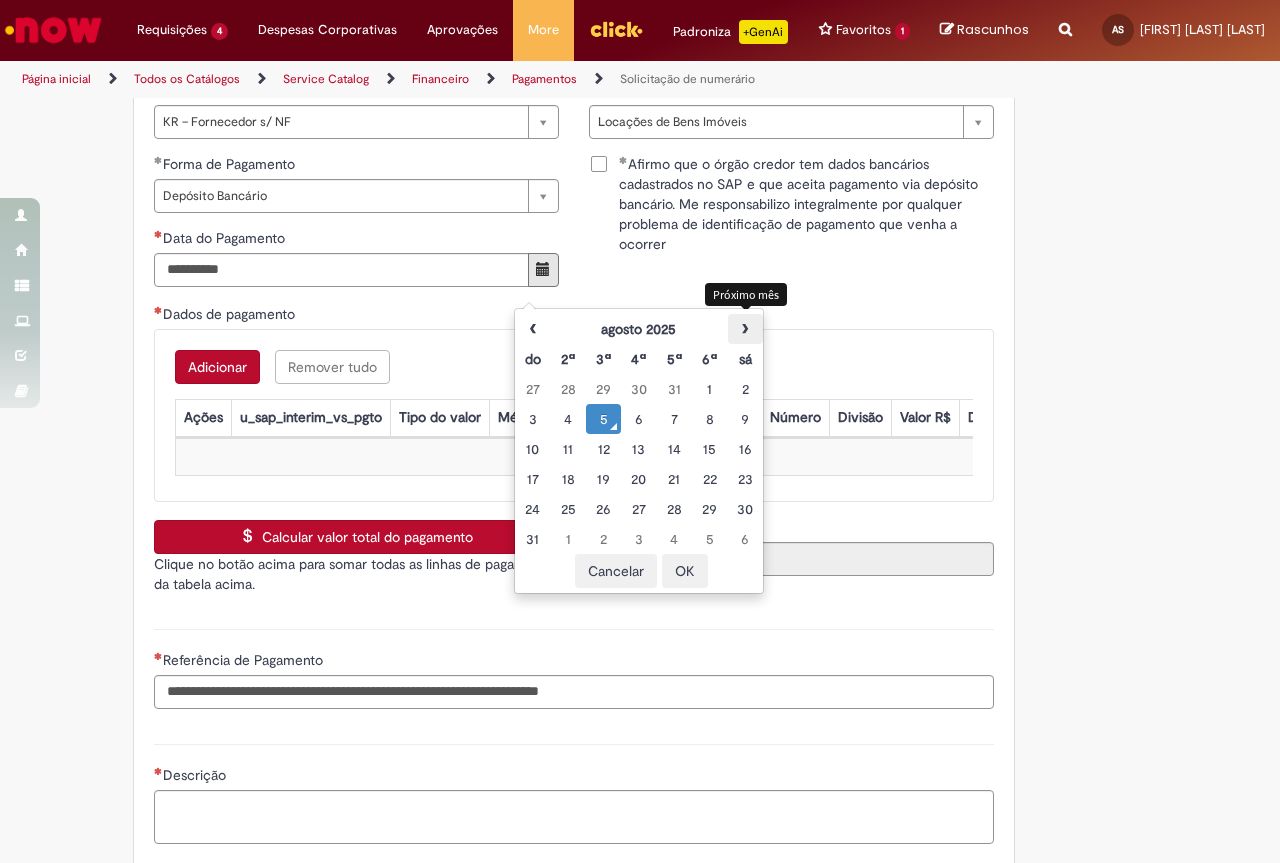 click on "›" at bounding box center [745, 329] 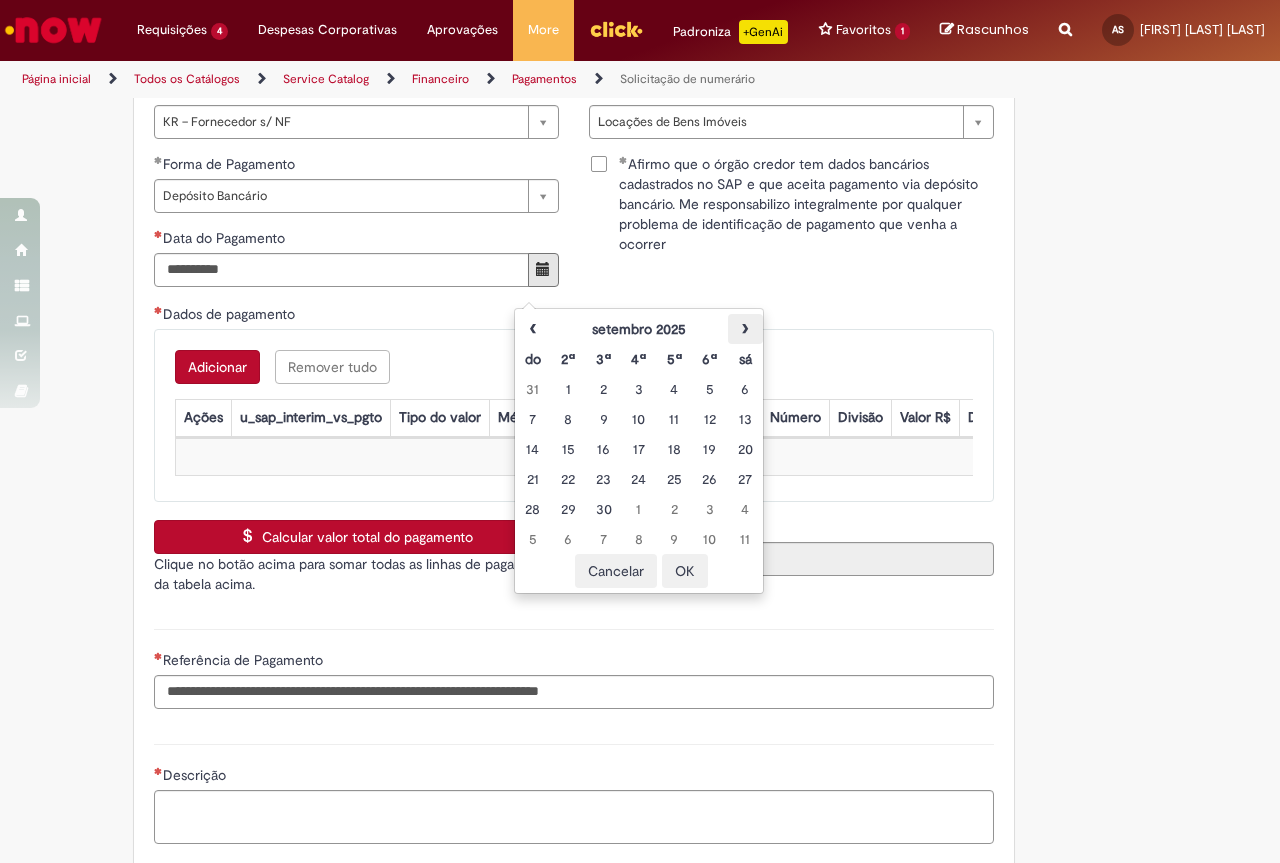 click on "›" at bounding box center [745, 329] 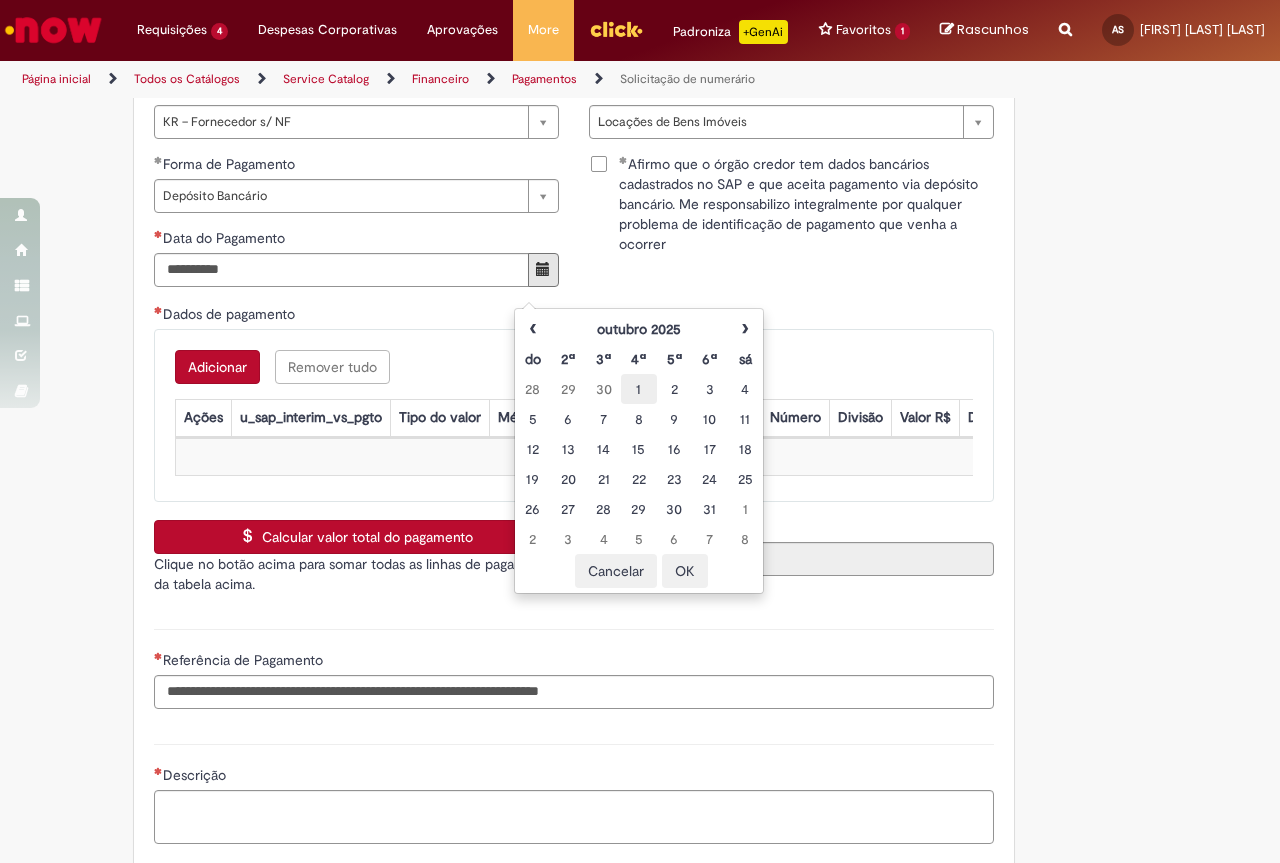 click on "1" at bounding box center (638, 389) 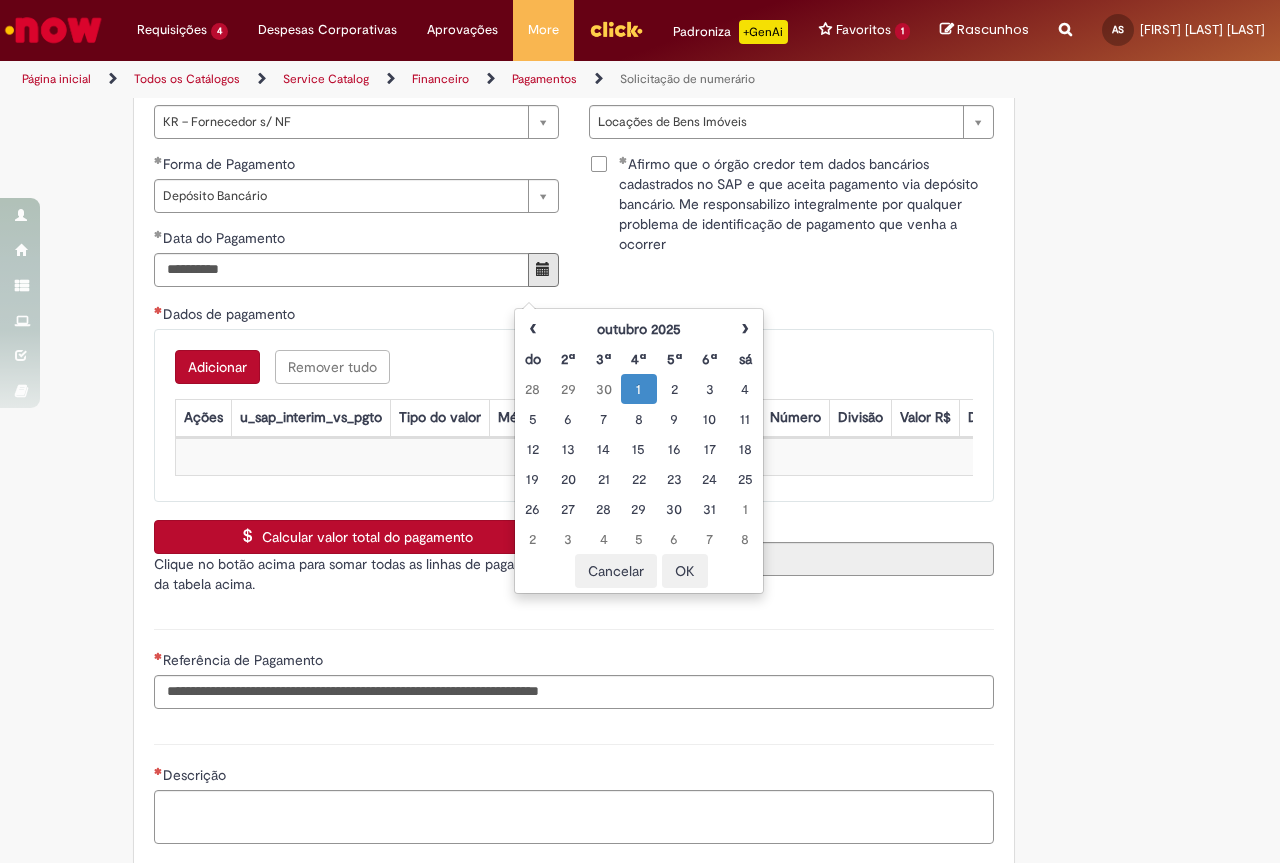 click on "OK" at bounding box center (685, 571) 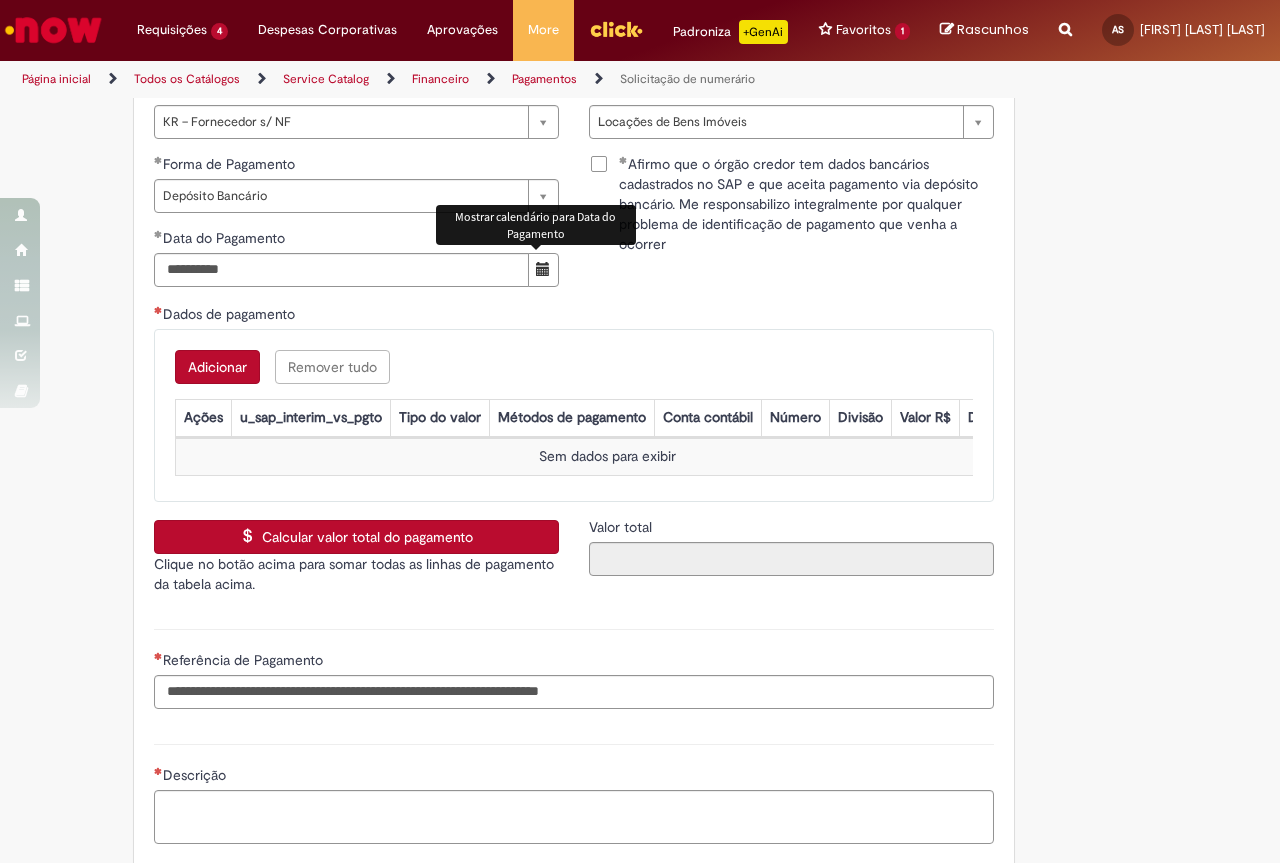 click on "Adicionar" at bounding box center (217, 367) 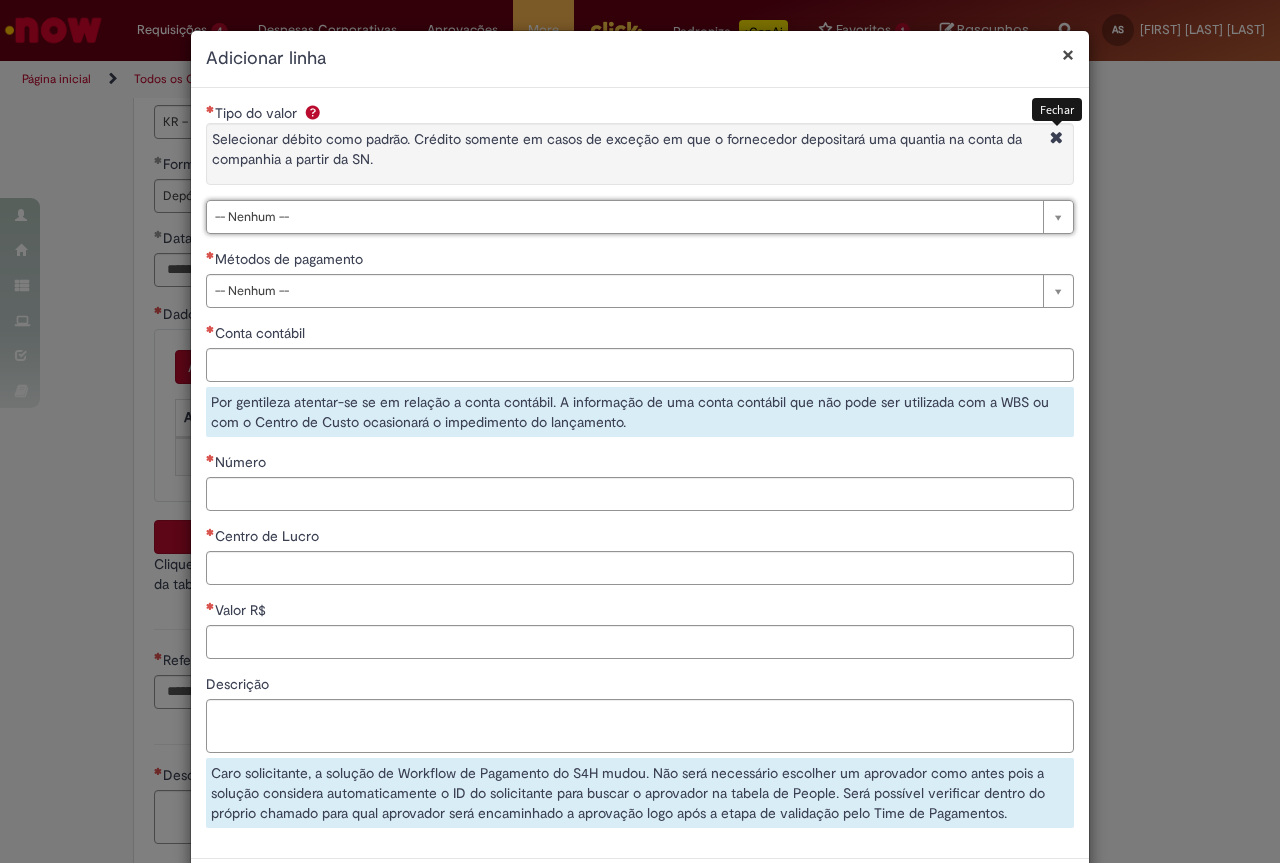 click at bounding box center (1056, 139) 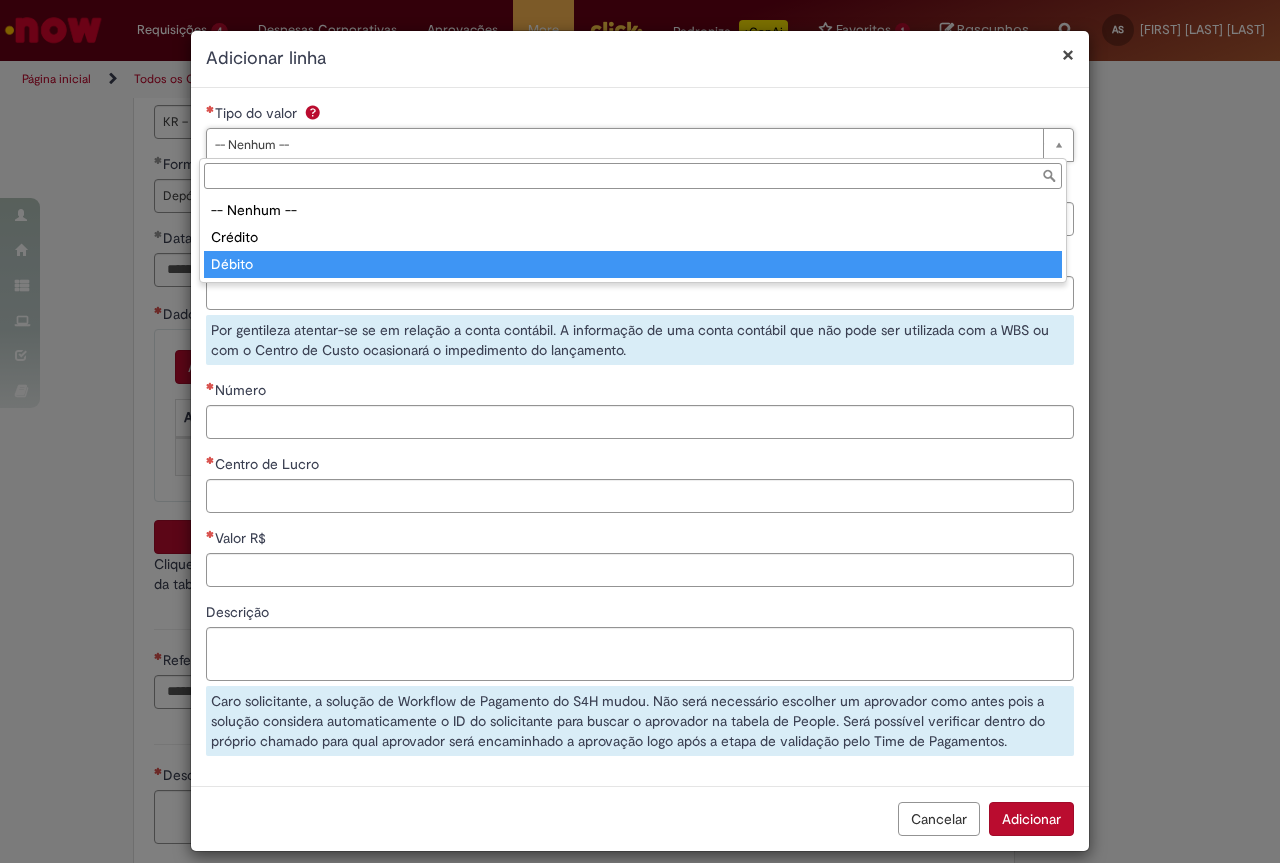 type on "******" 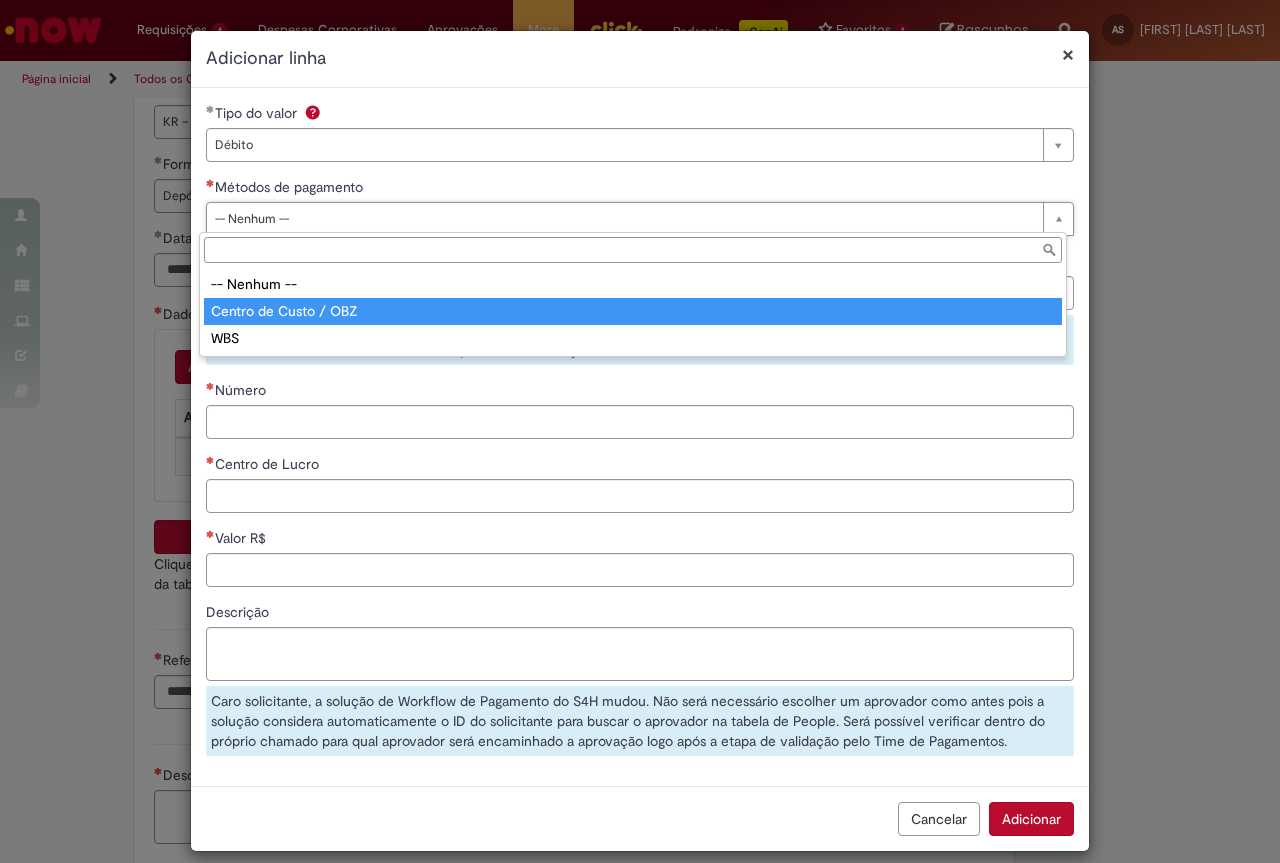 type on "**********" 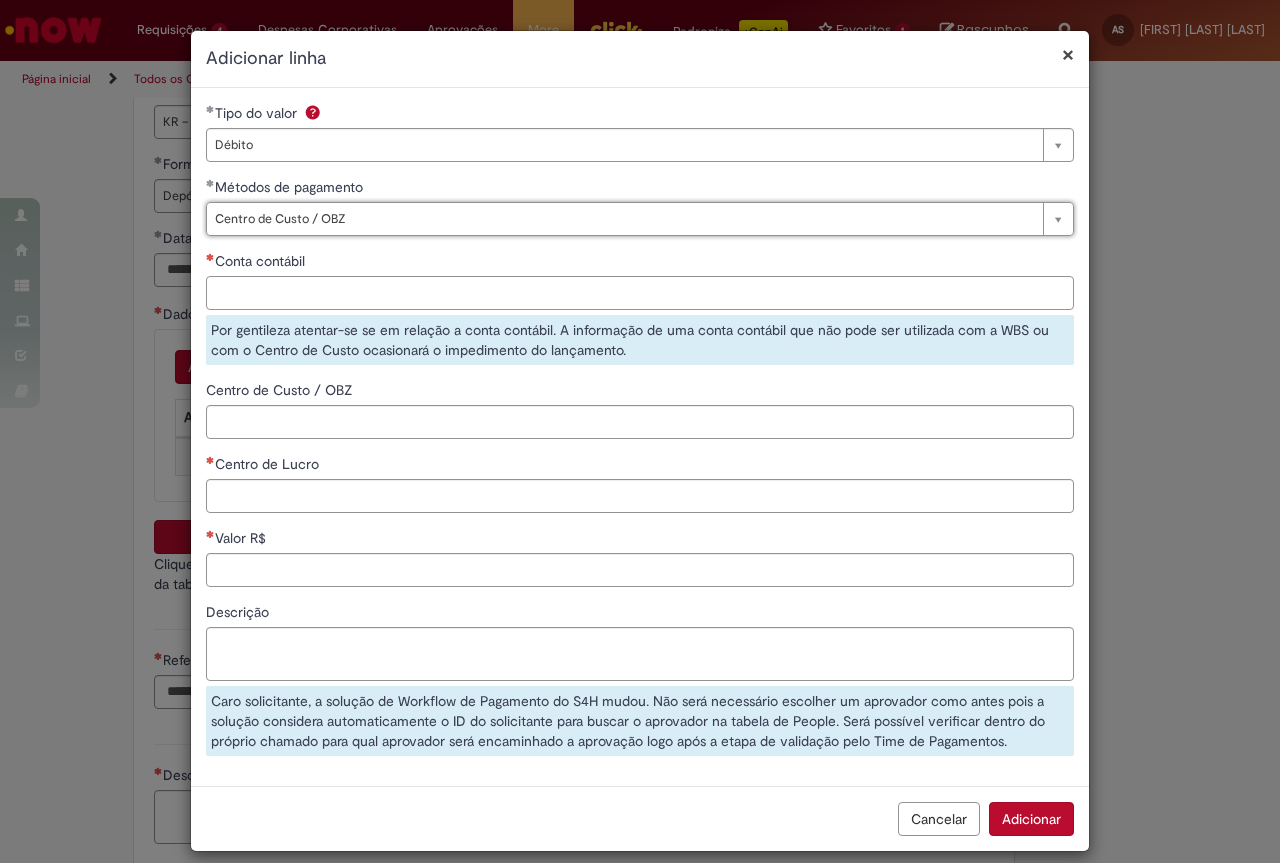 click on "Conta contábil" at bounding box center [640, 293] 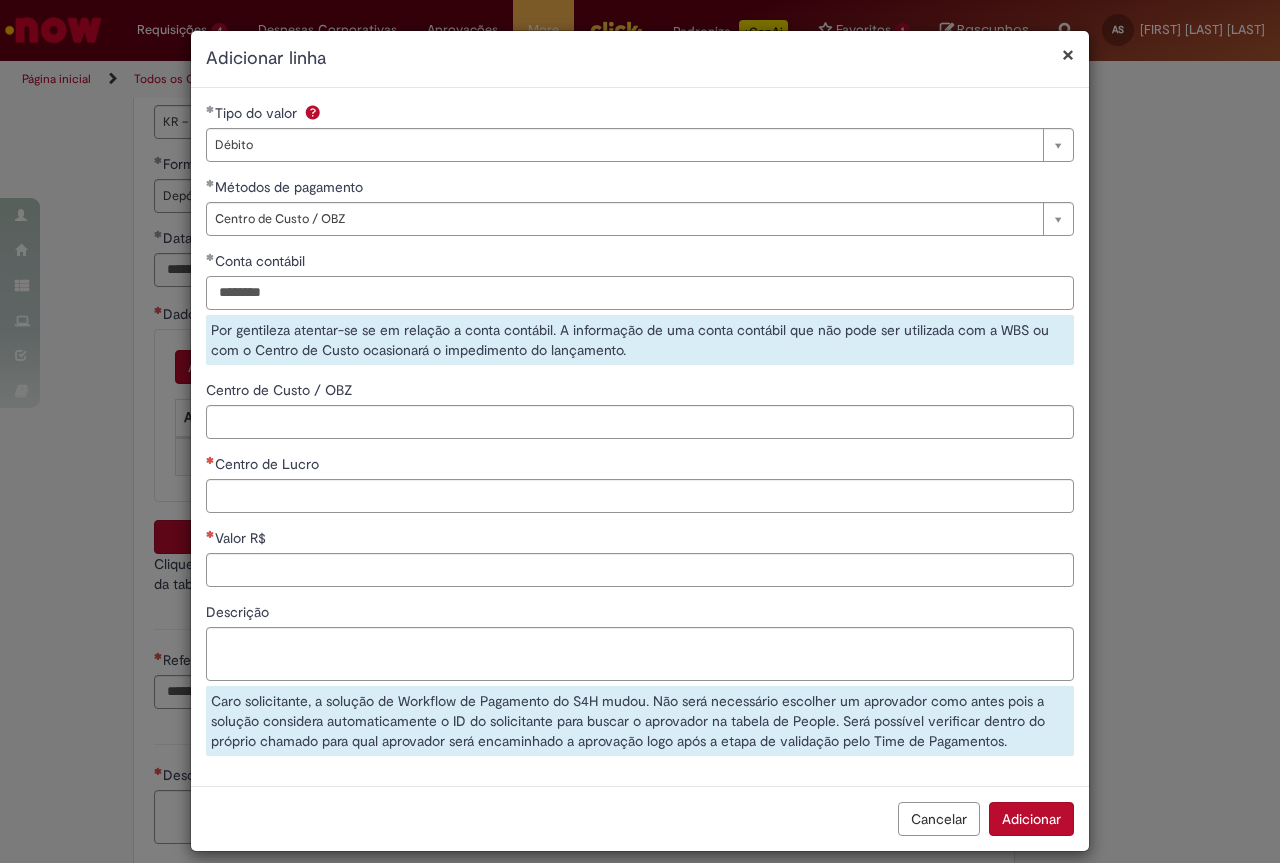type on "********" 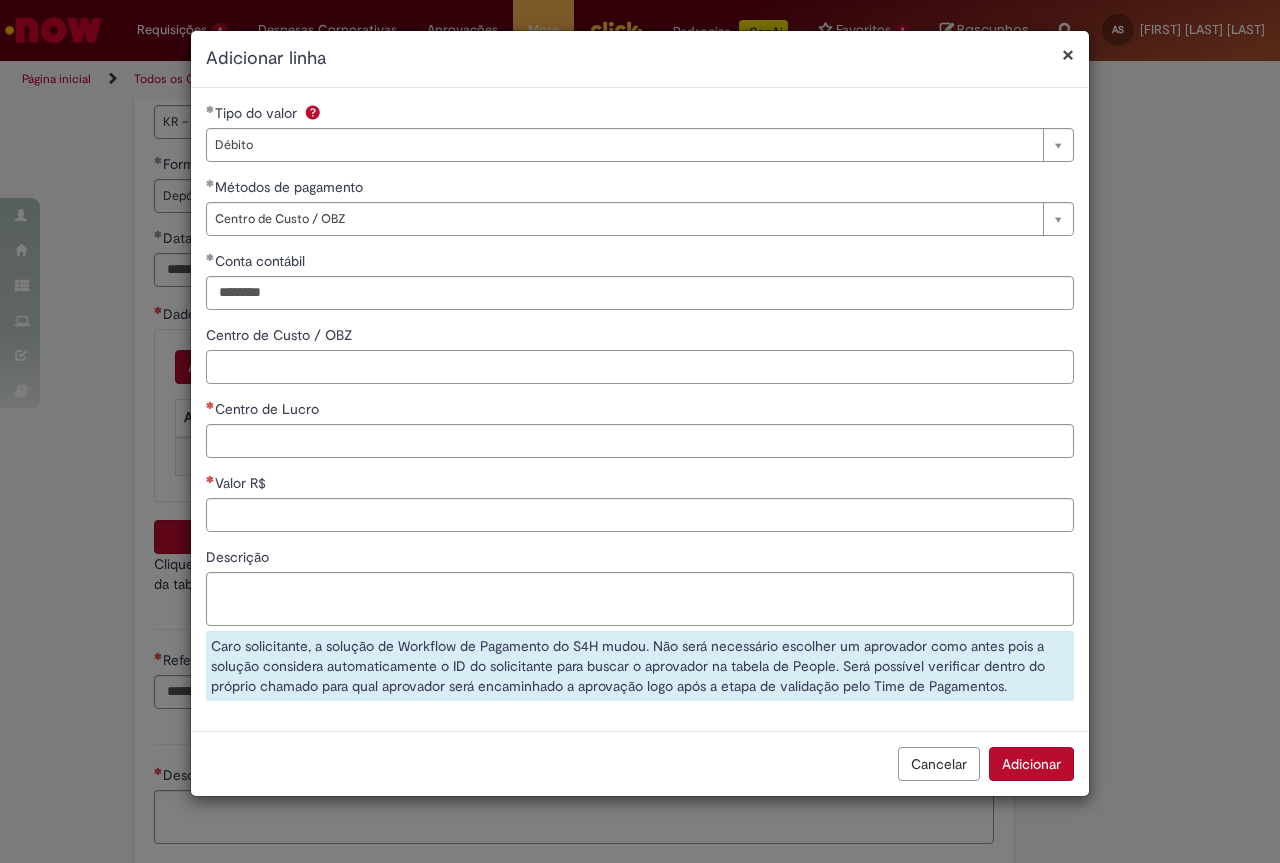 click on "**********" at bounding box center (640, 409) 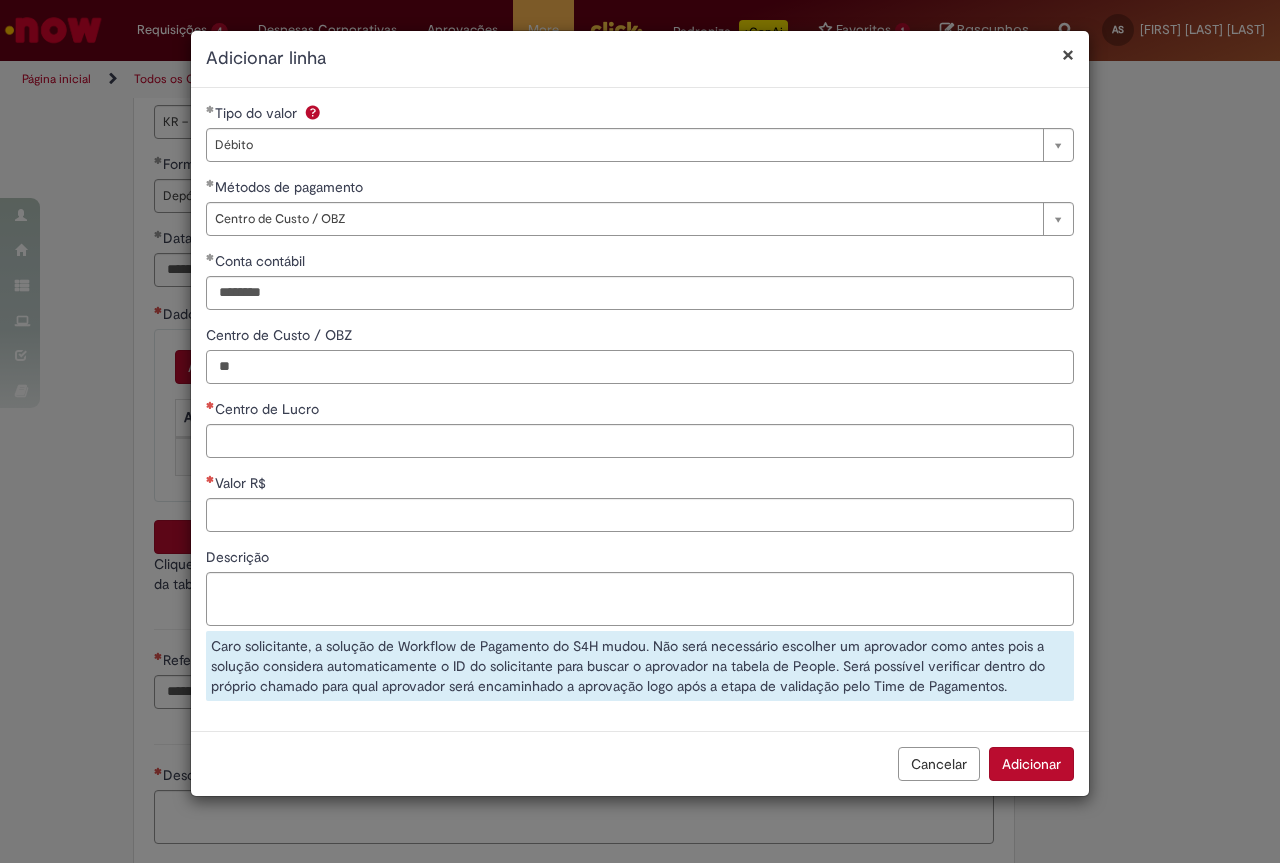type on "*" 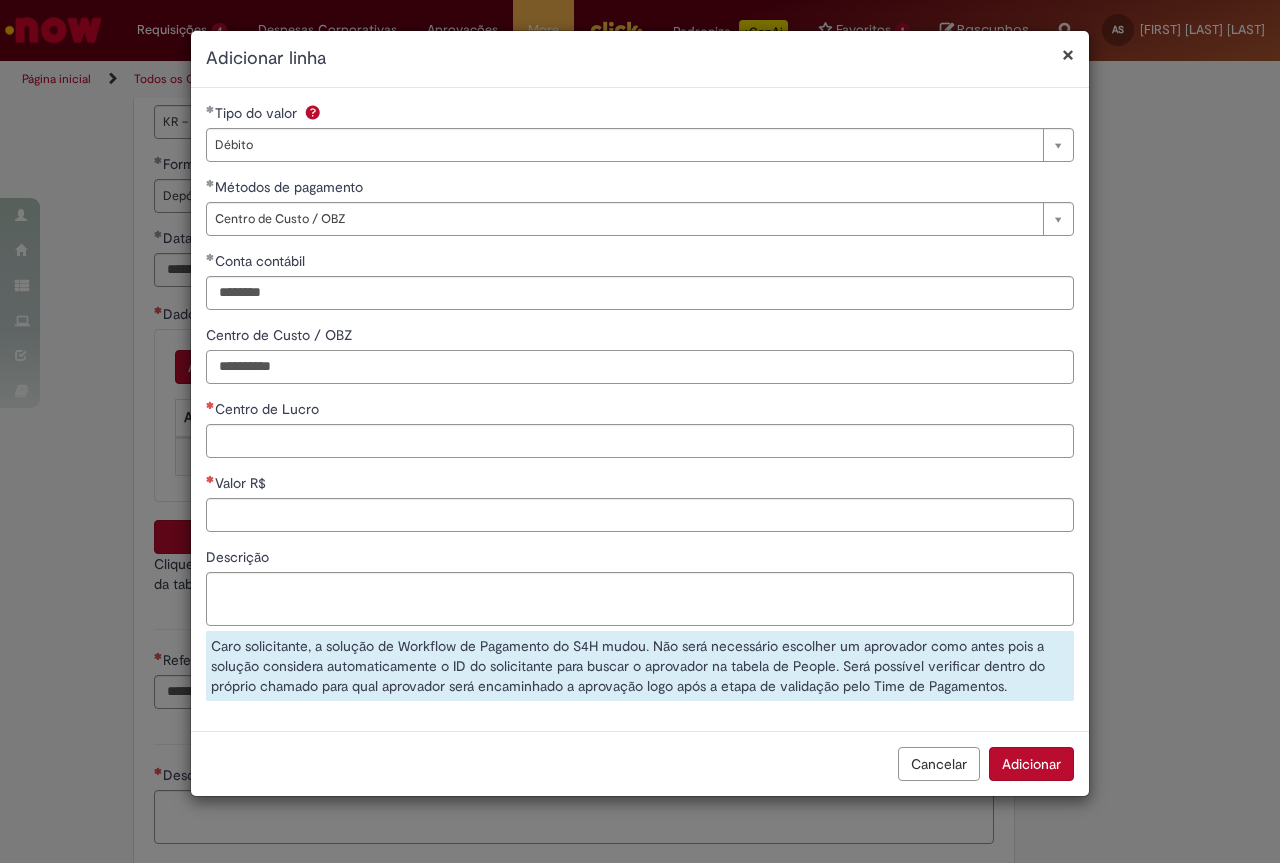 type on "**********" 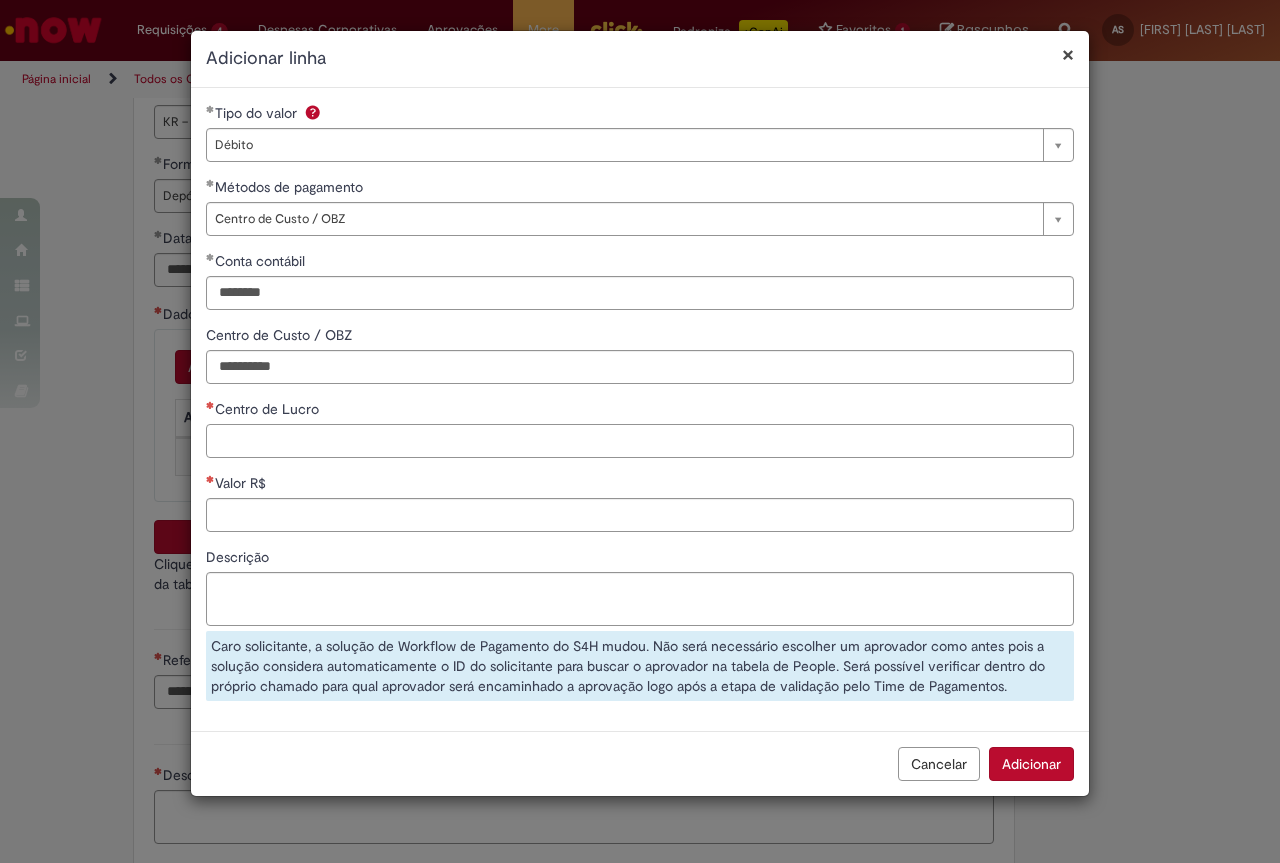 click on "Centro de Lucro" at bounding box center (640, 441) 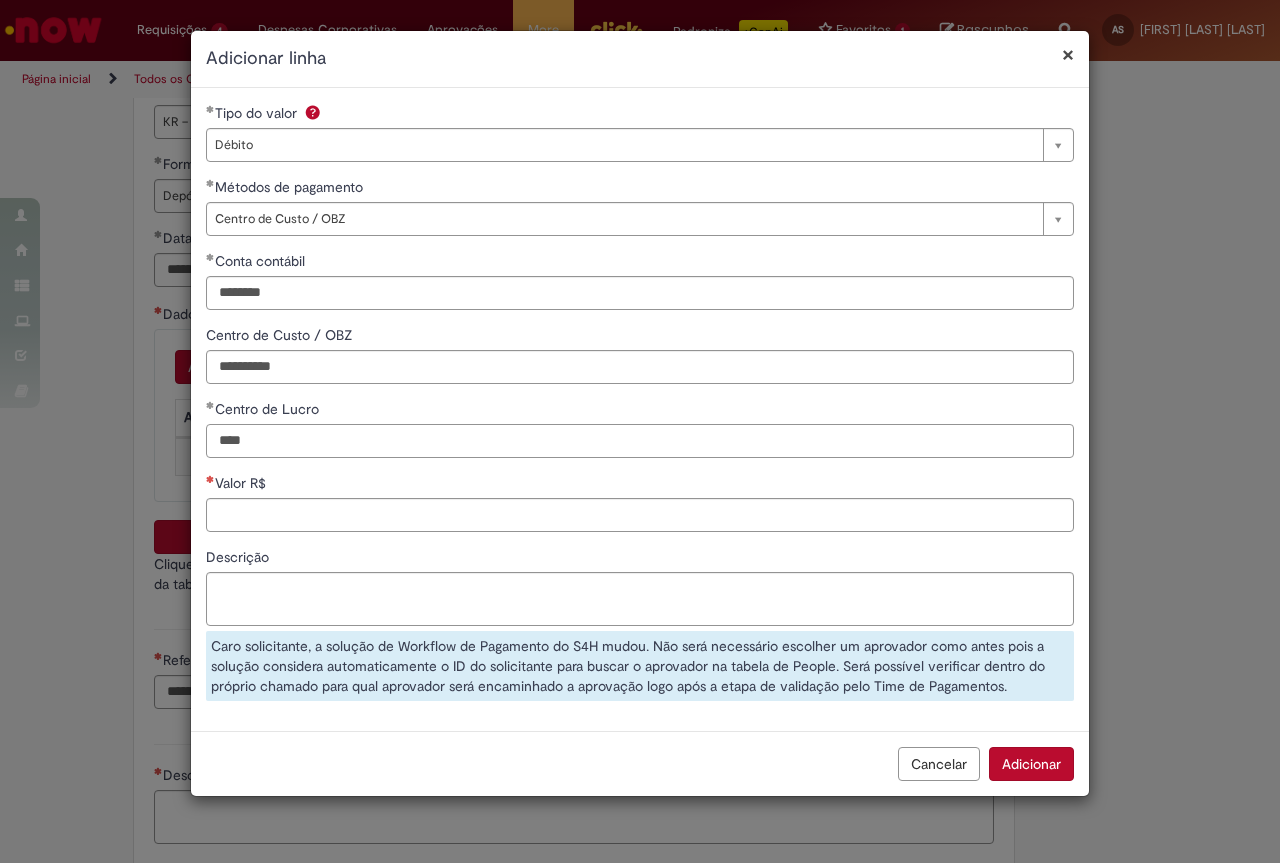 type on "****" 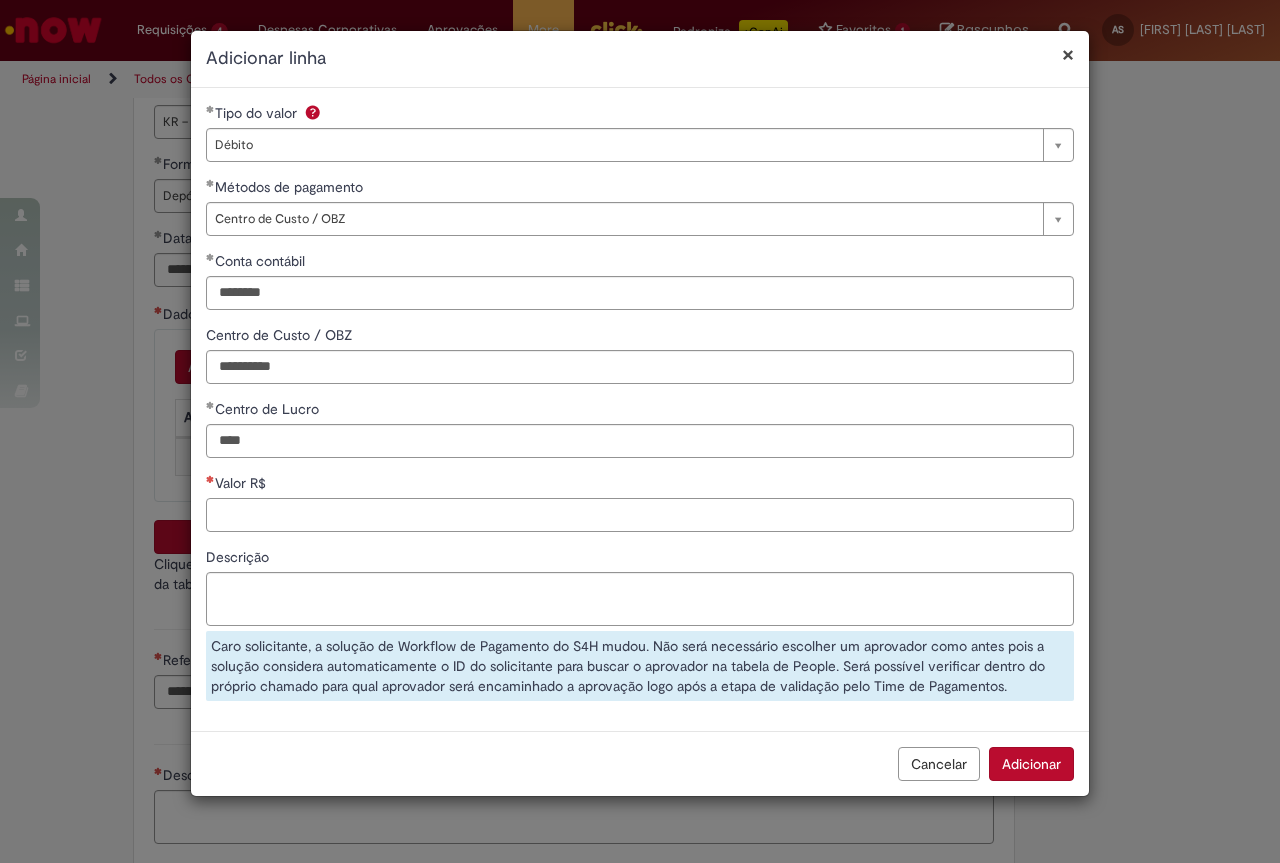 click on "Valor R$" at bounding box center (640, 515) 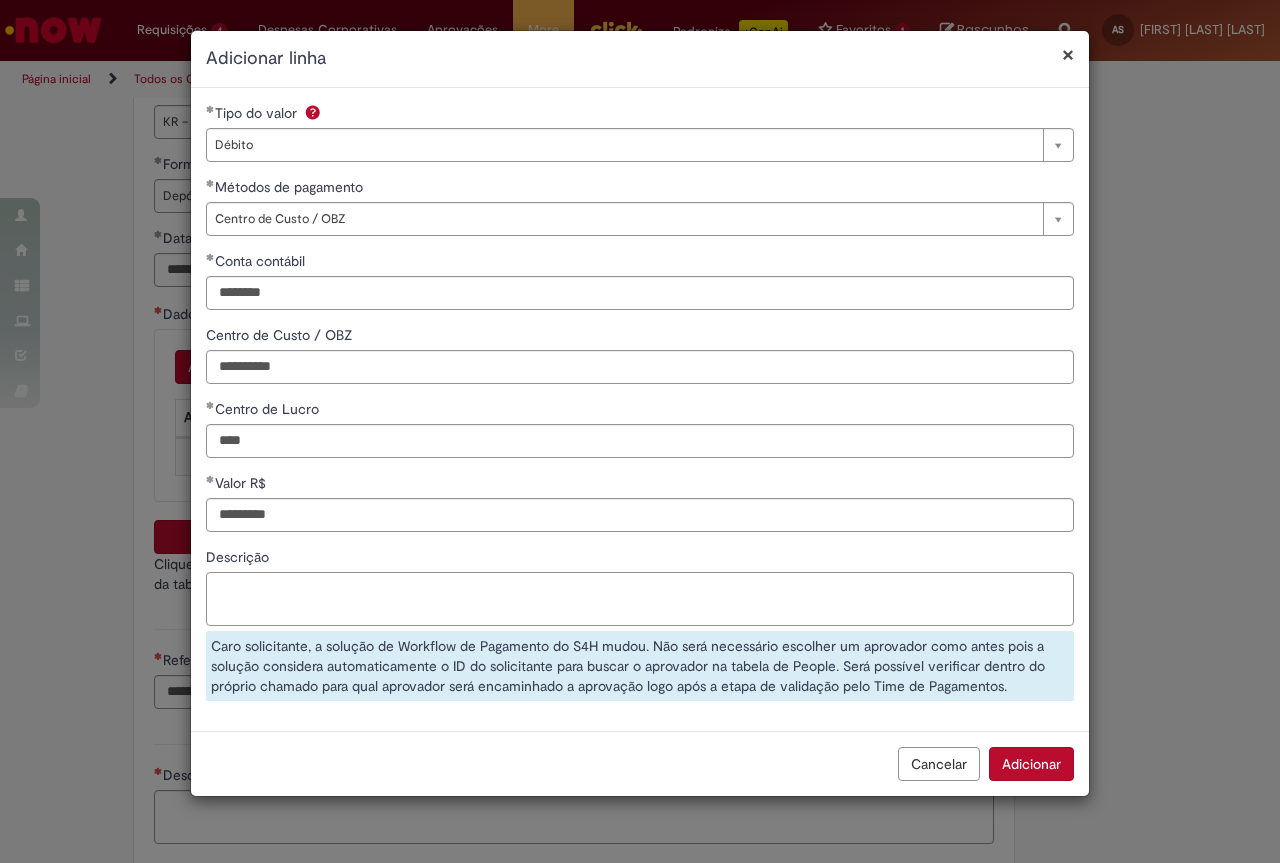 type on "**********" 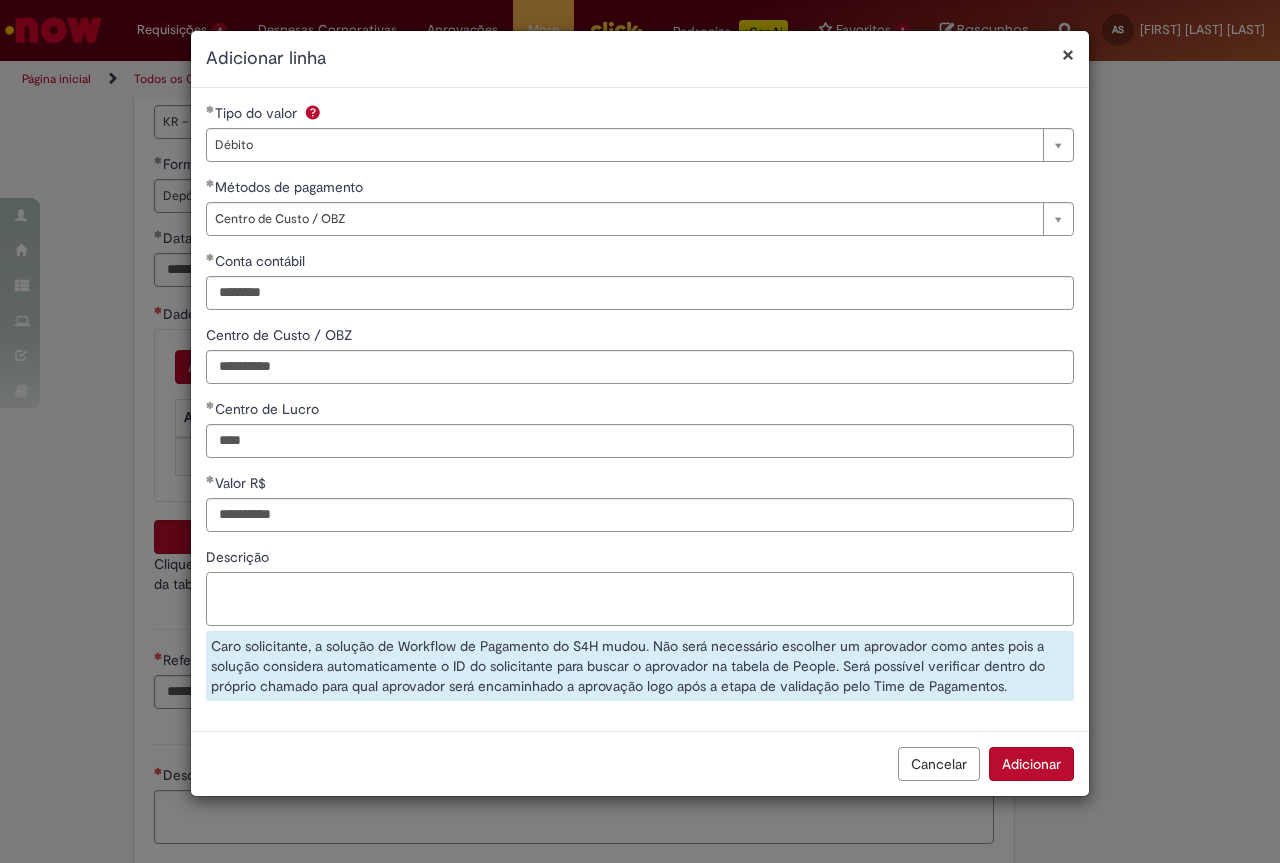 click on "Descrição" at bounding box center [640, 599] 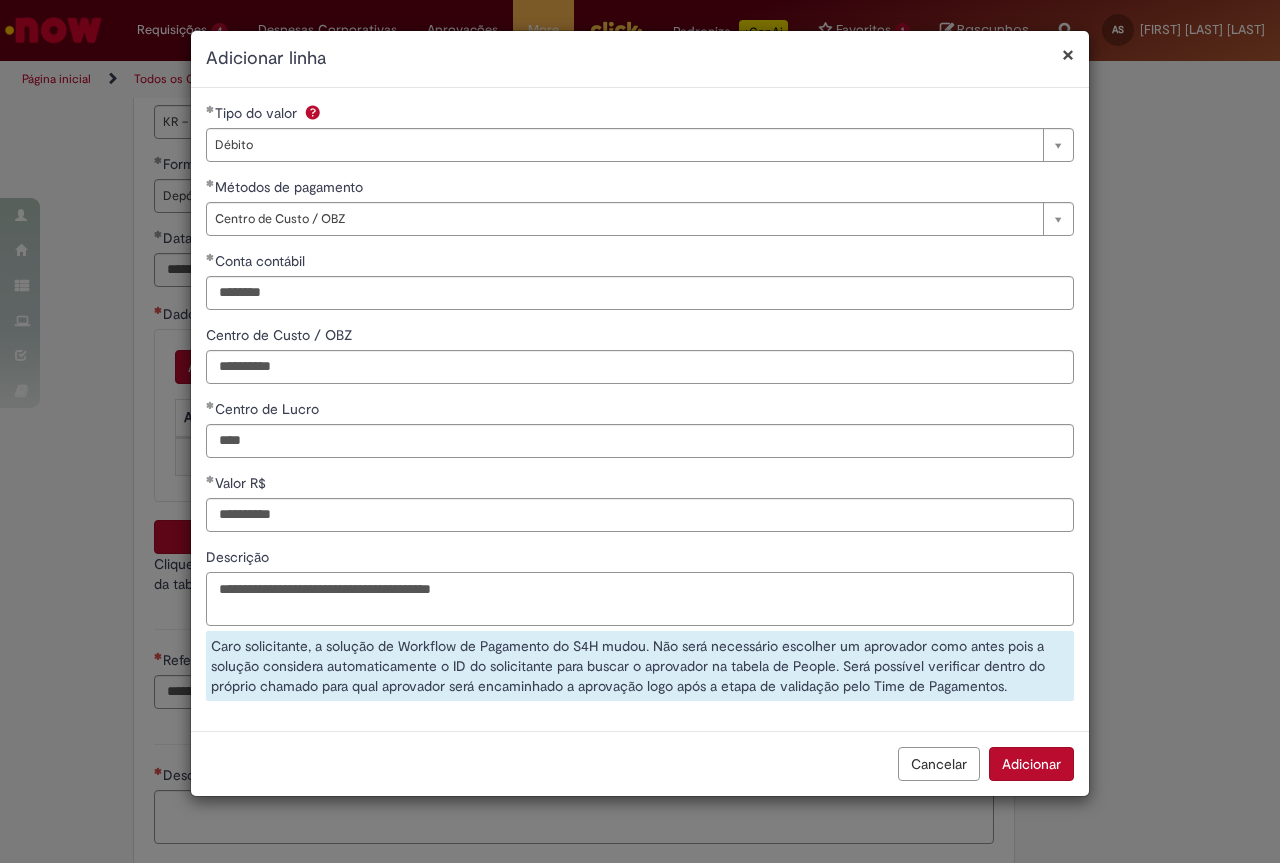 drag, startPoint x: 612, startPoint y: 625, endPoint x: 201, endPoint y: 624, distance: 411.00122 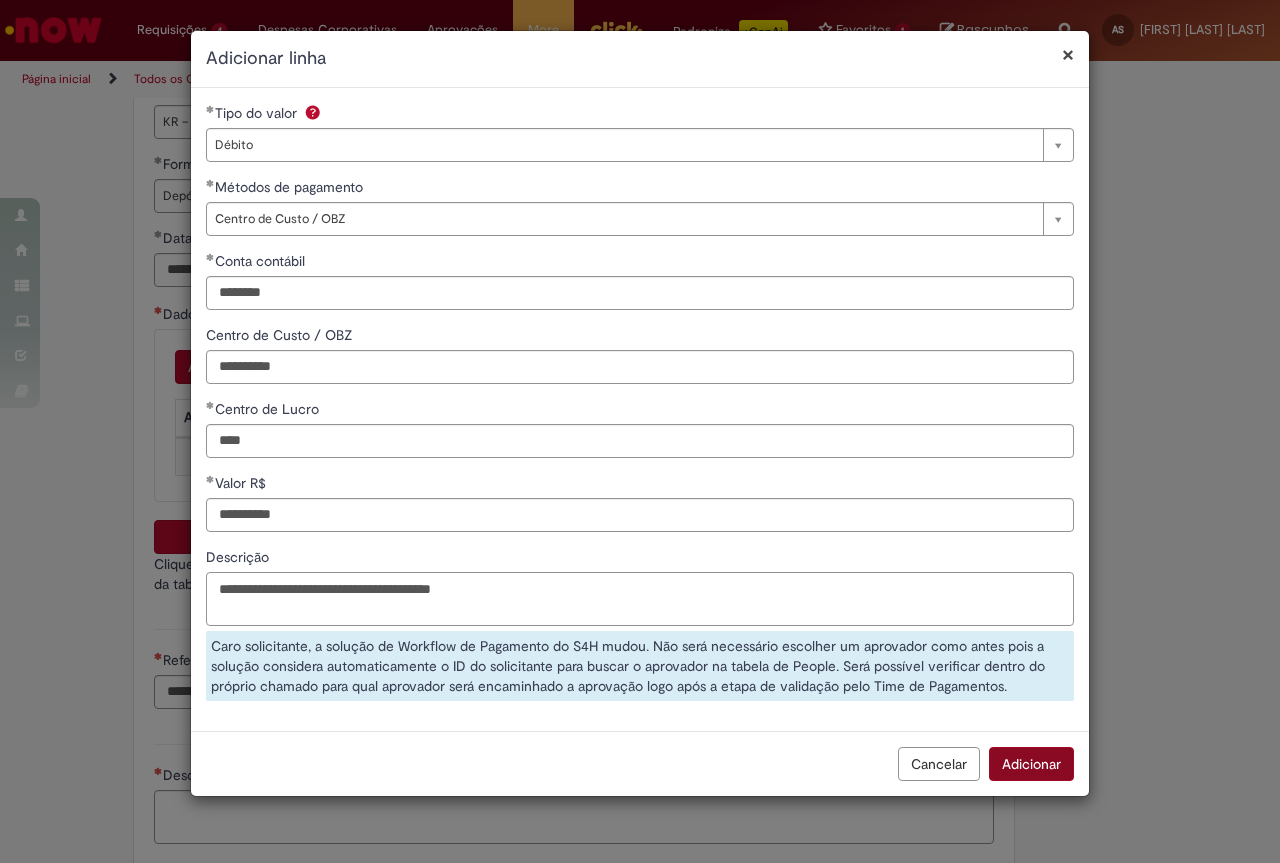 type on "**********" 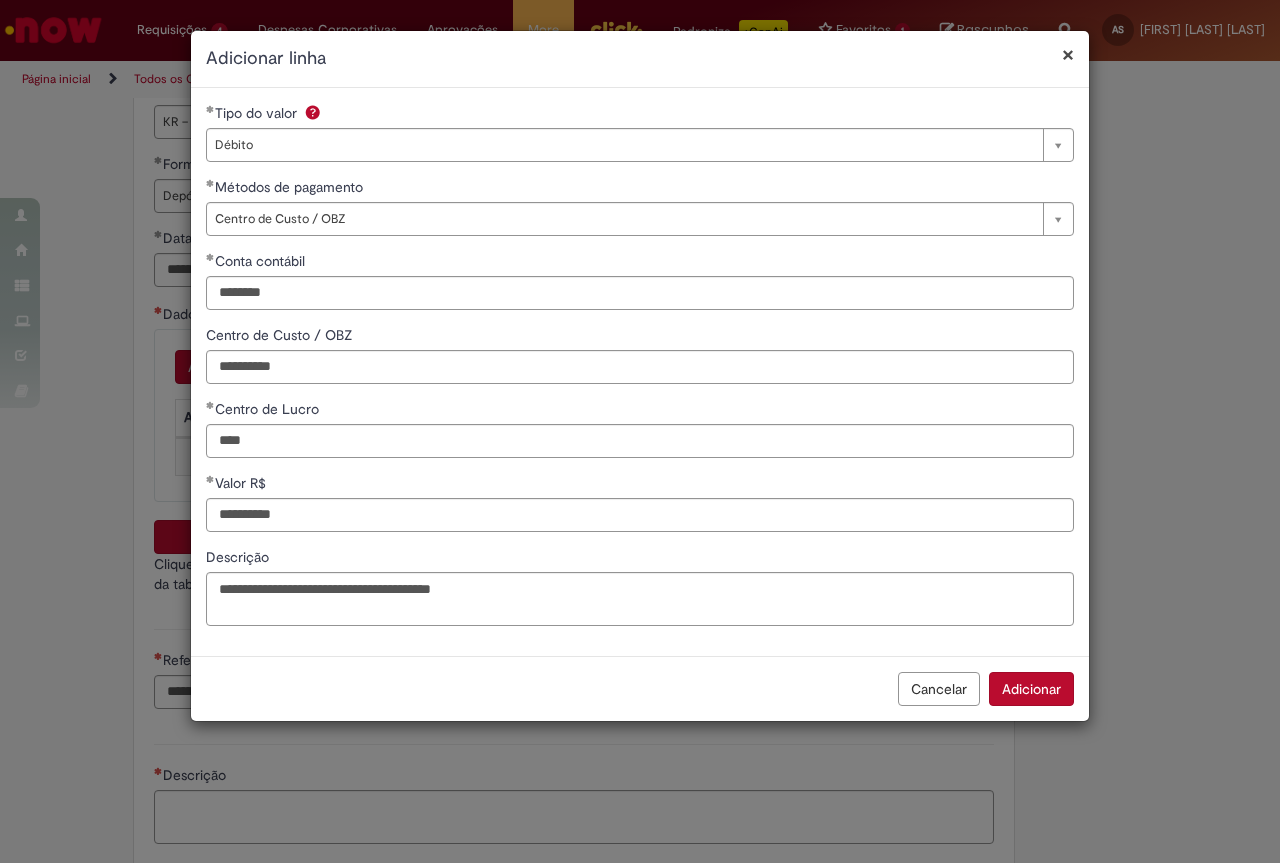 click on "**********" at bounding box center (640, 431) 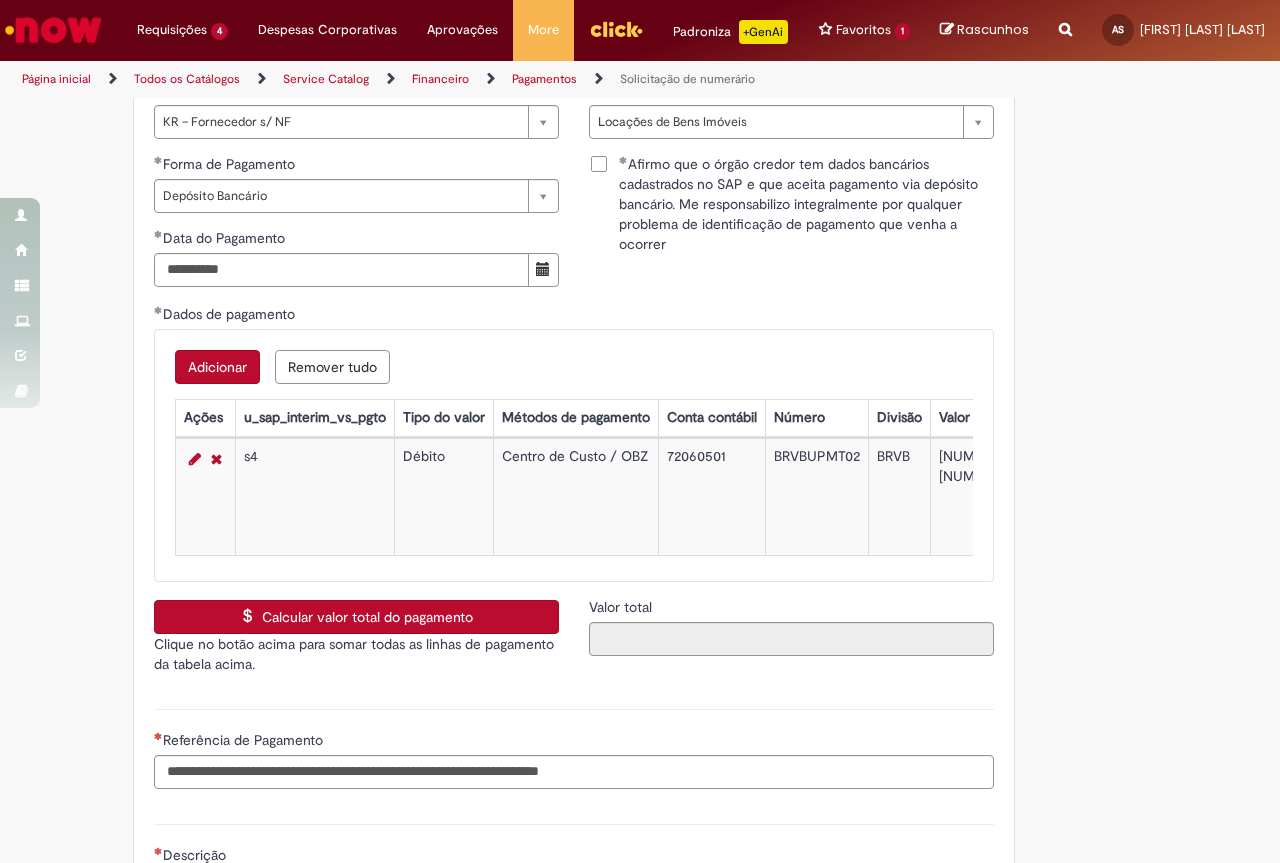 click on "Adicionar" at bounding box center [217, 367] 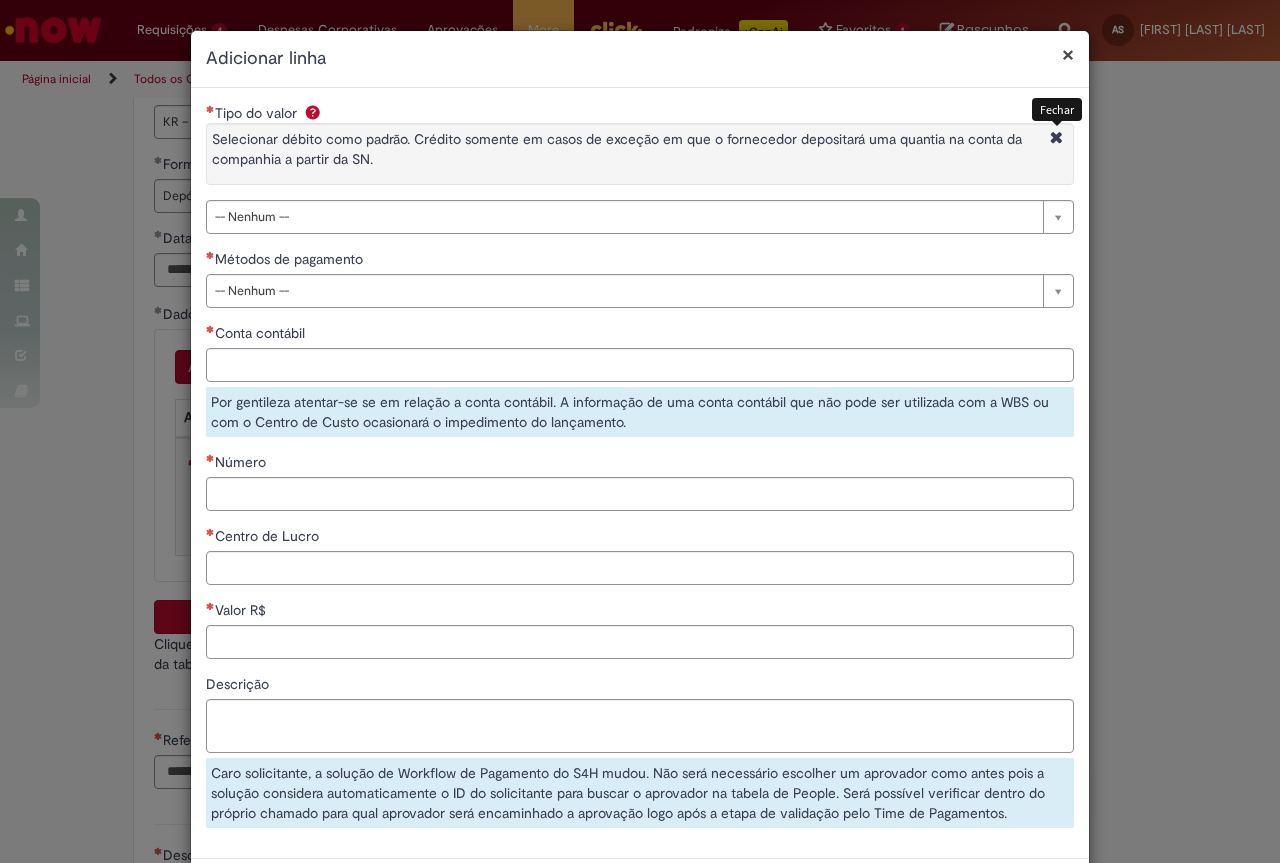 click at bounding box center (1056, 139) 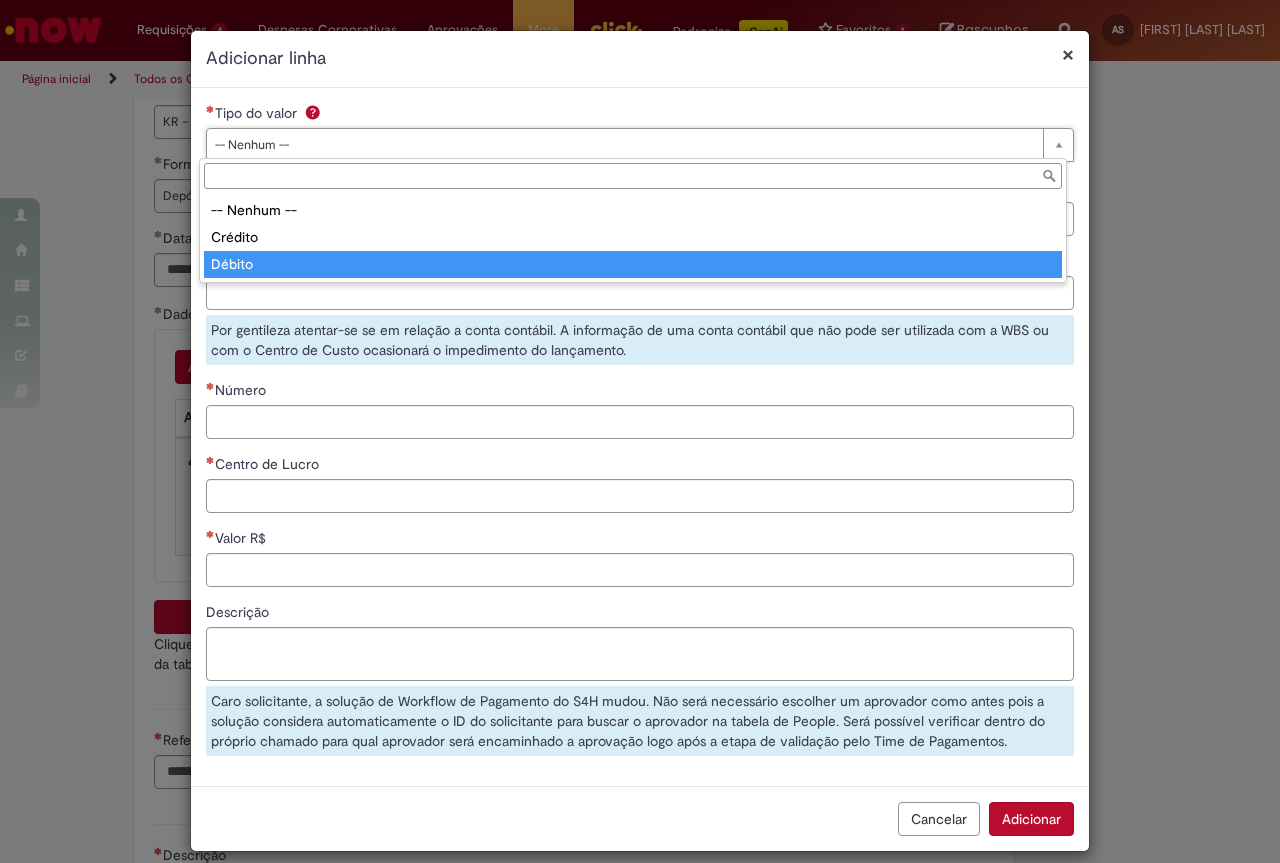 type on "******" 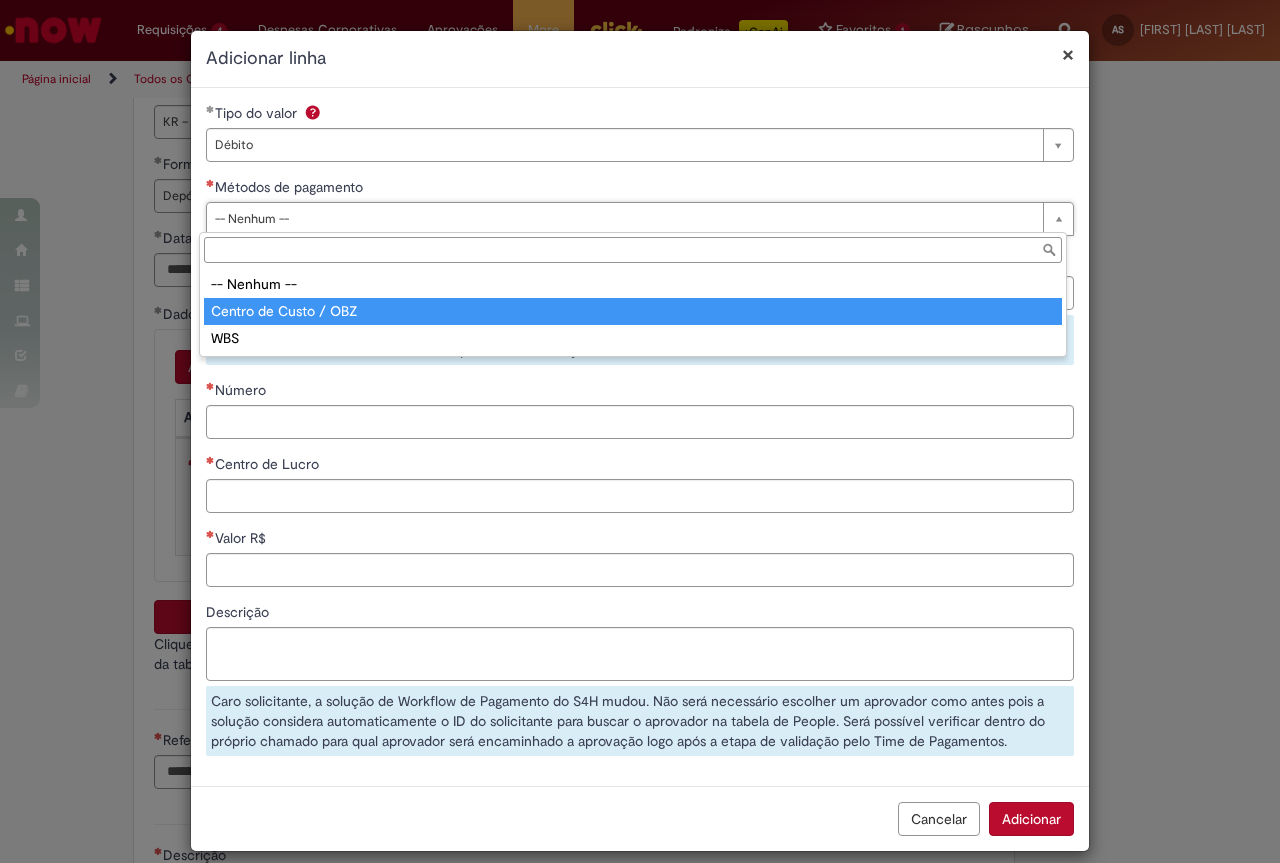 type on "**********" 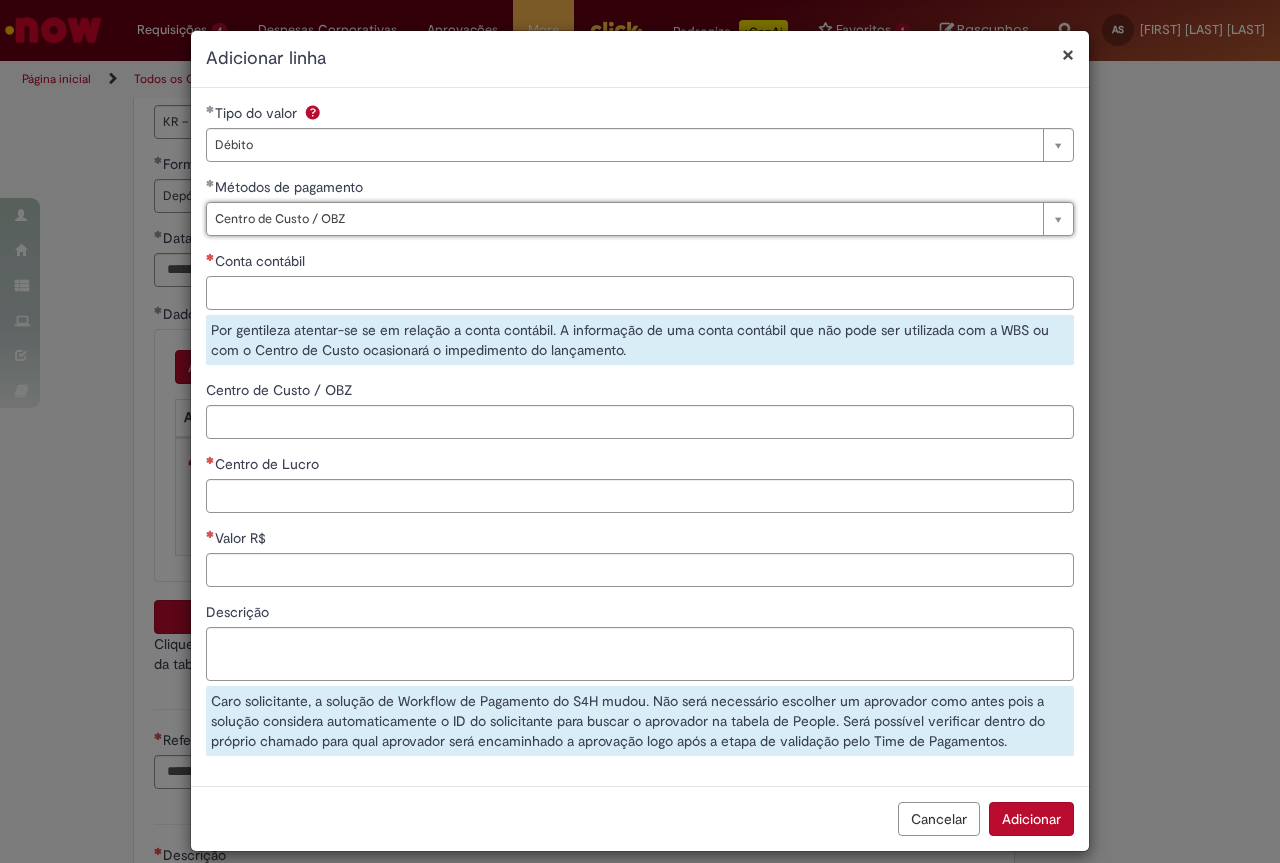 click on "Conta contábil" at bounding box center (640, 293) 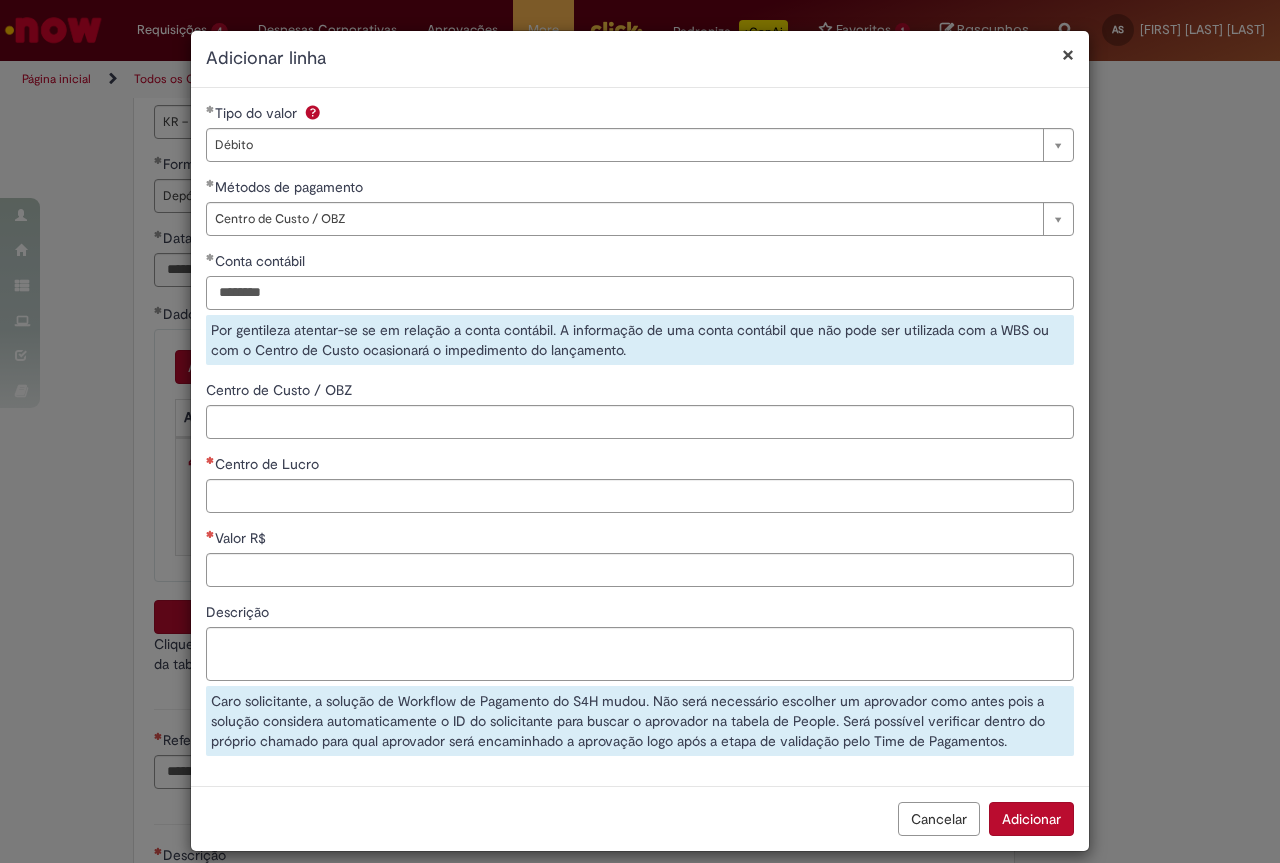 type on "********" 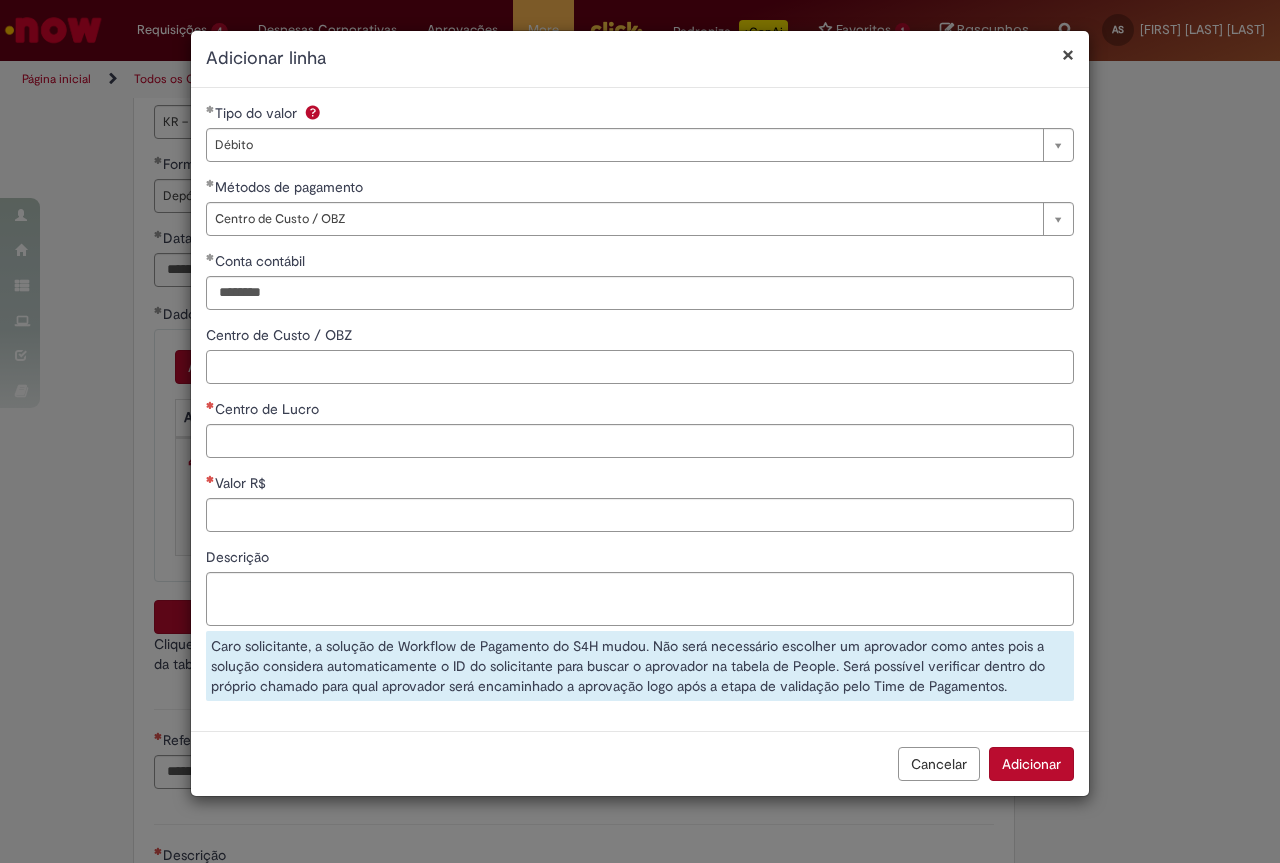 click on "**********" at bounding box center [640, 409] 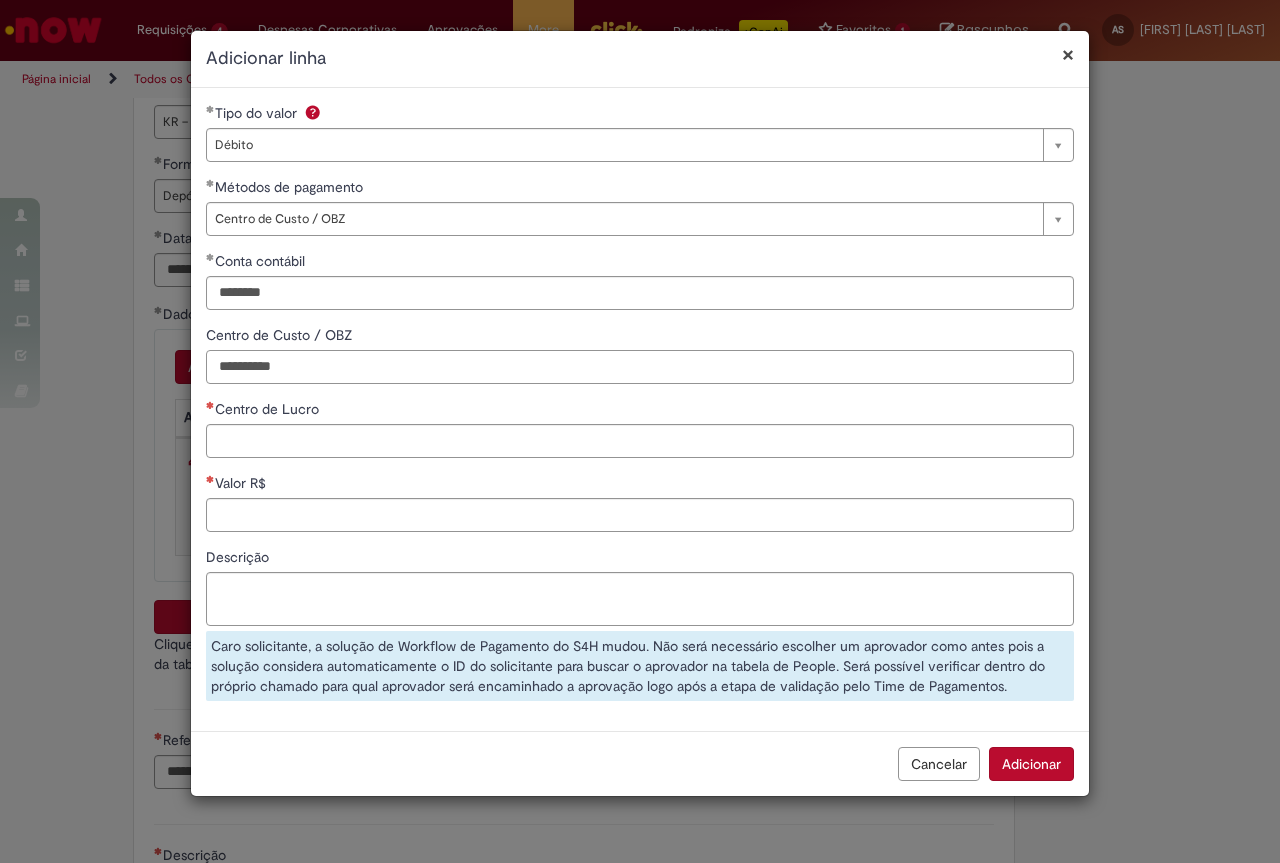 type on "**********" 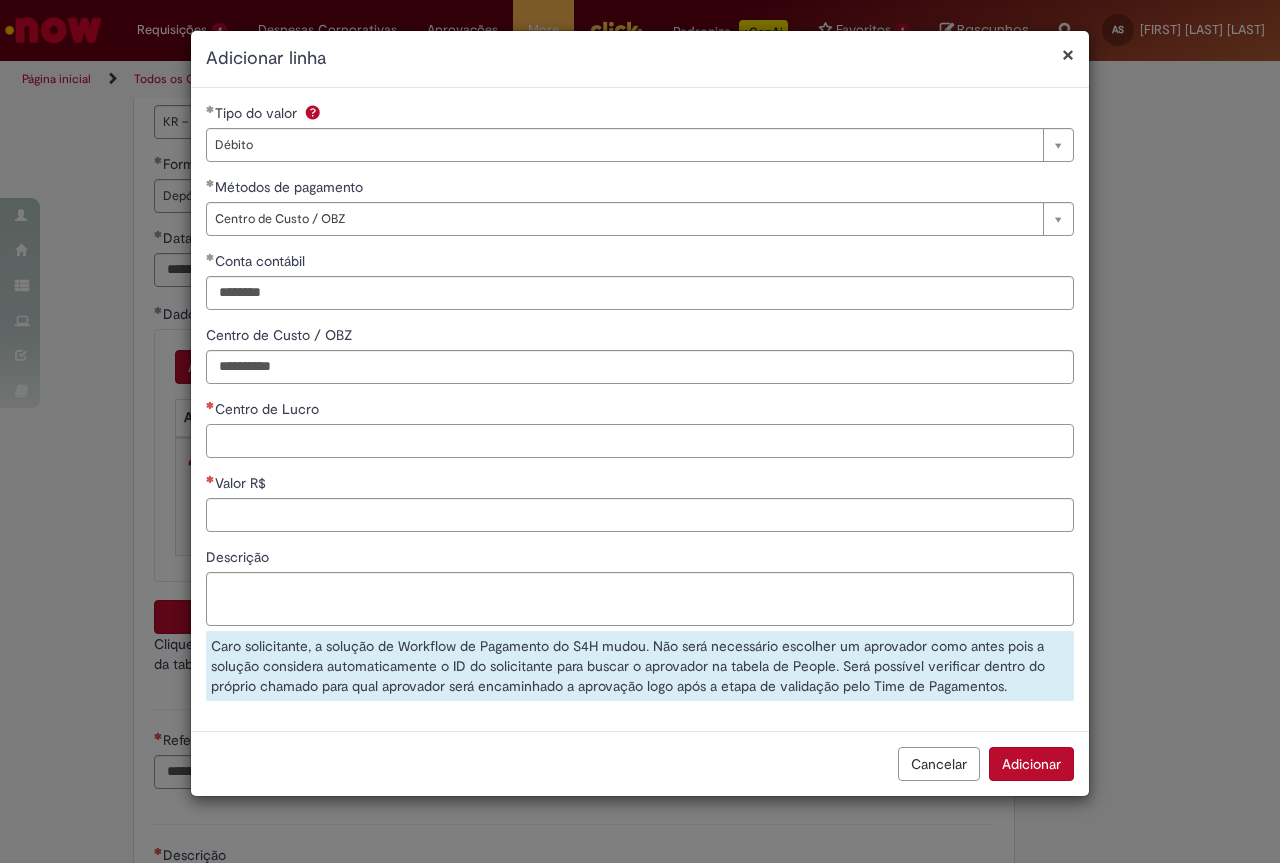 click on "Centro de Lucro" at bounding box center (640, 441) 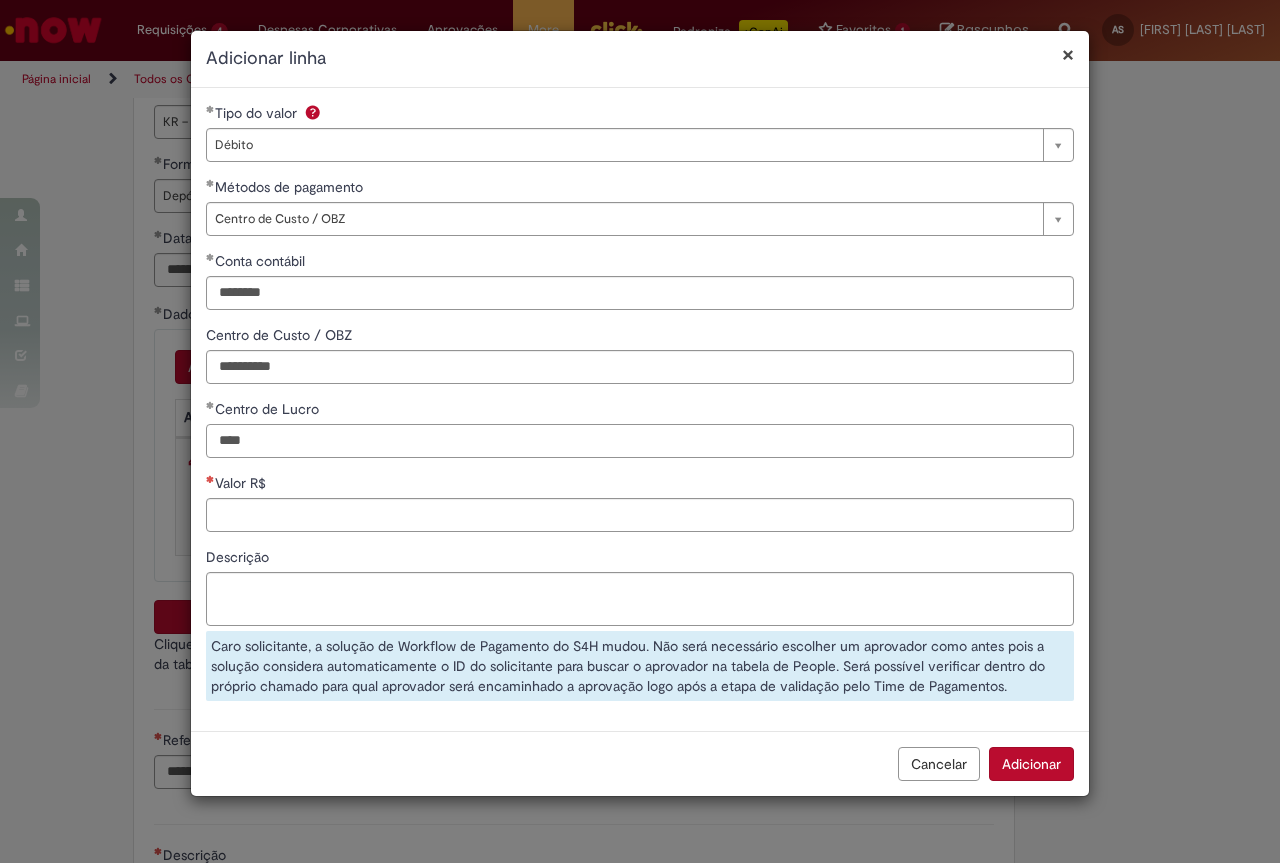type on "****" 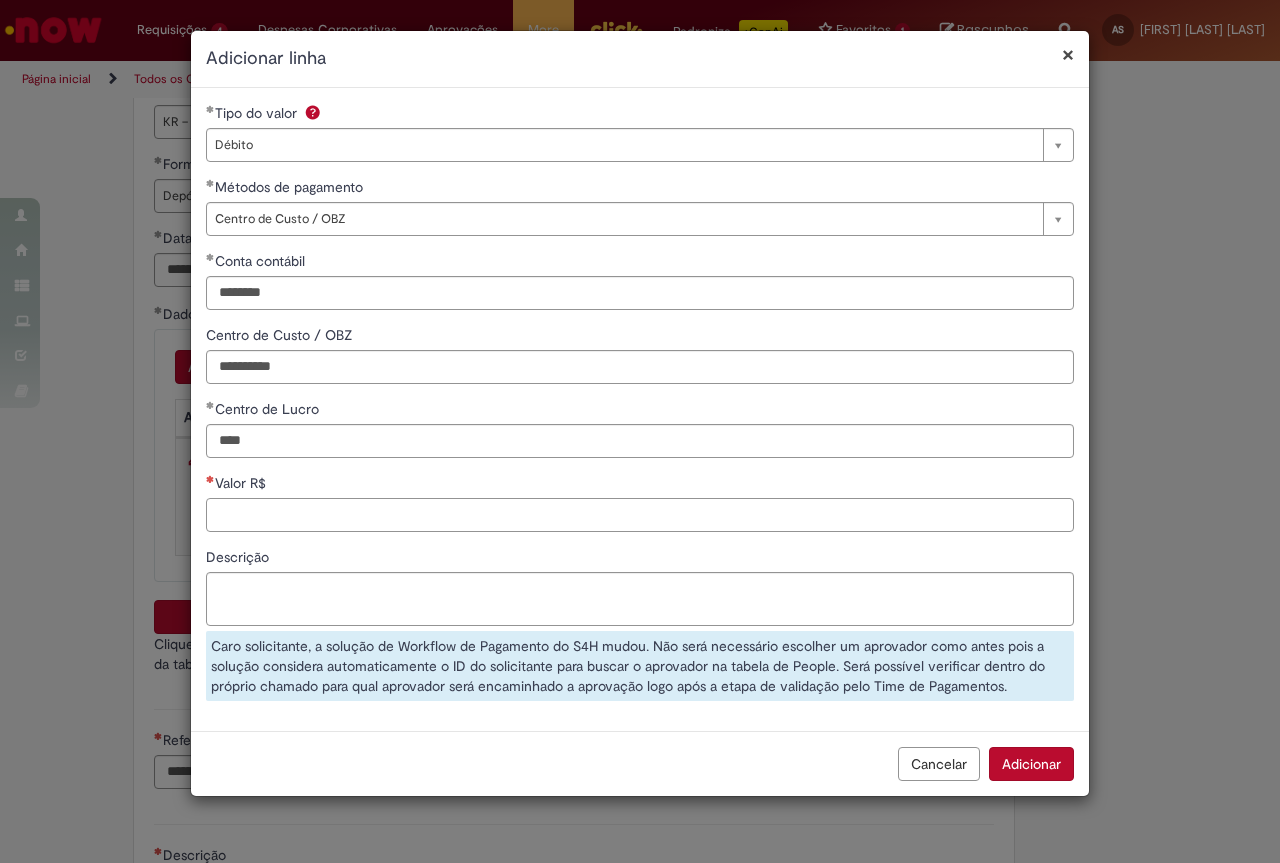 click on "Valor R$" at bounding box center (640, 515) 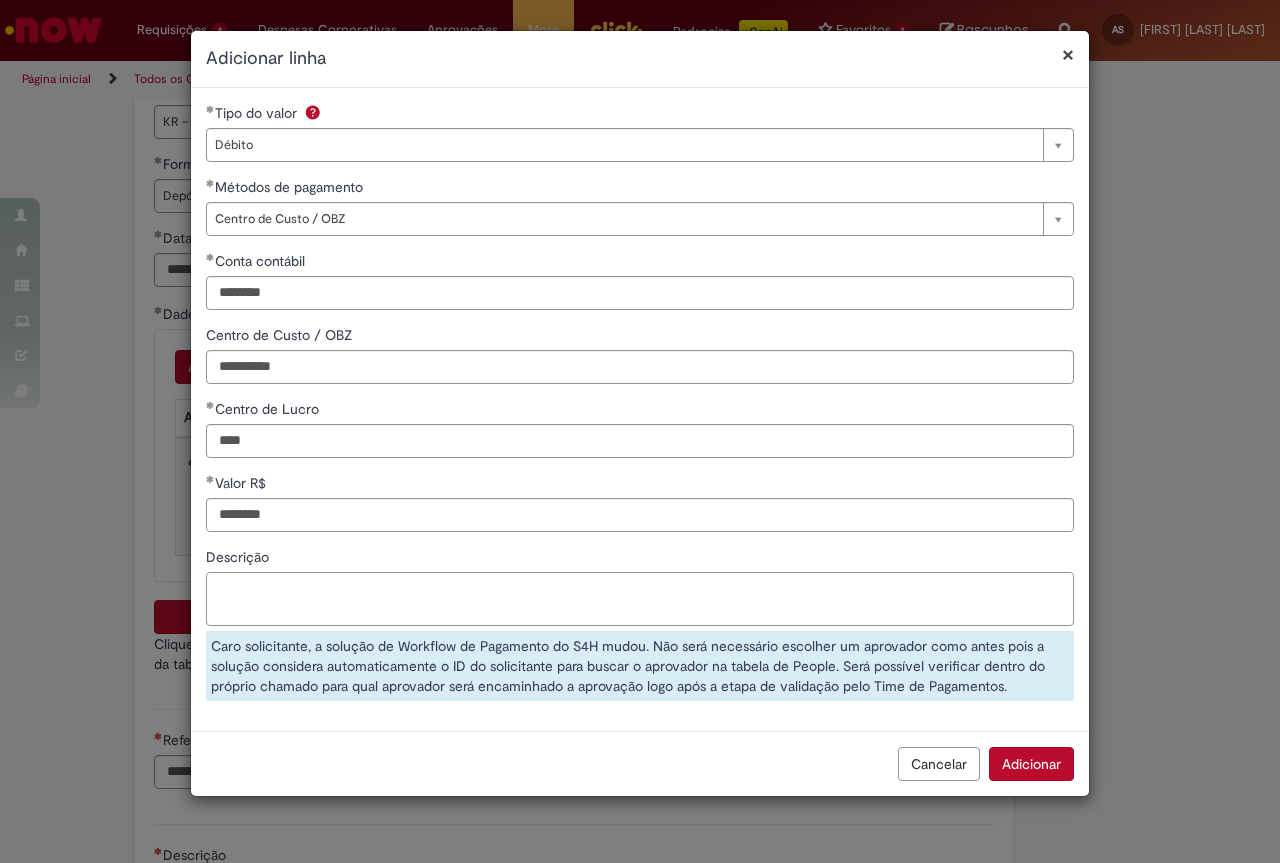 type on "*********" 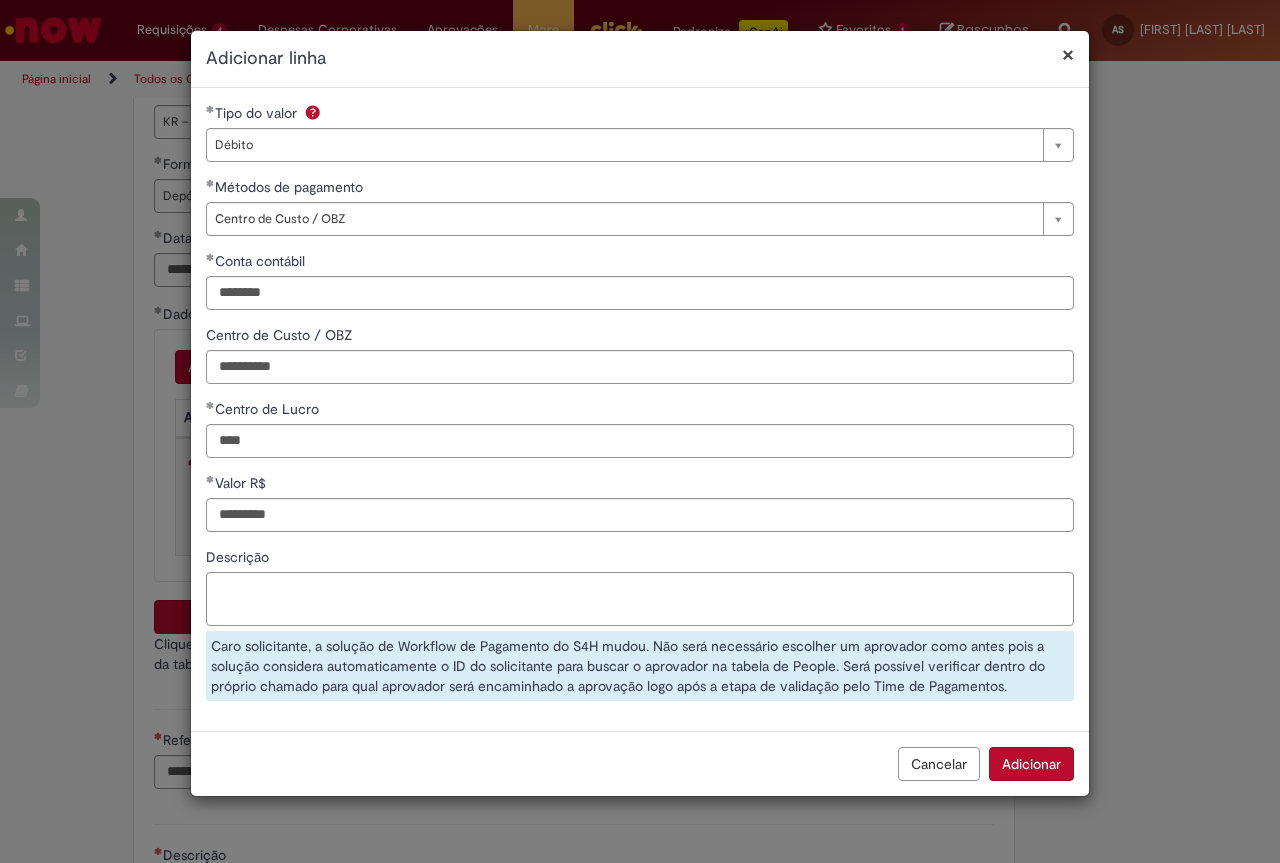 click on "Descrição" at bounding box center [640, 599] 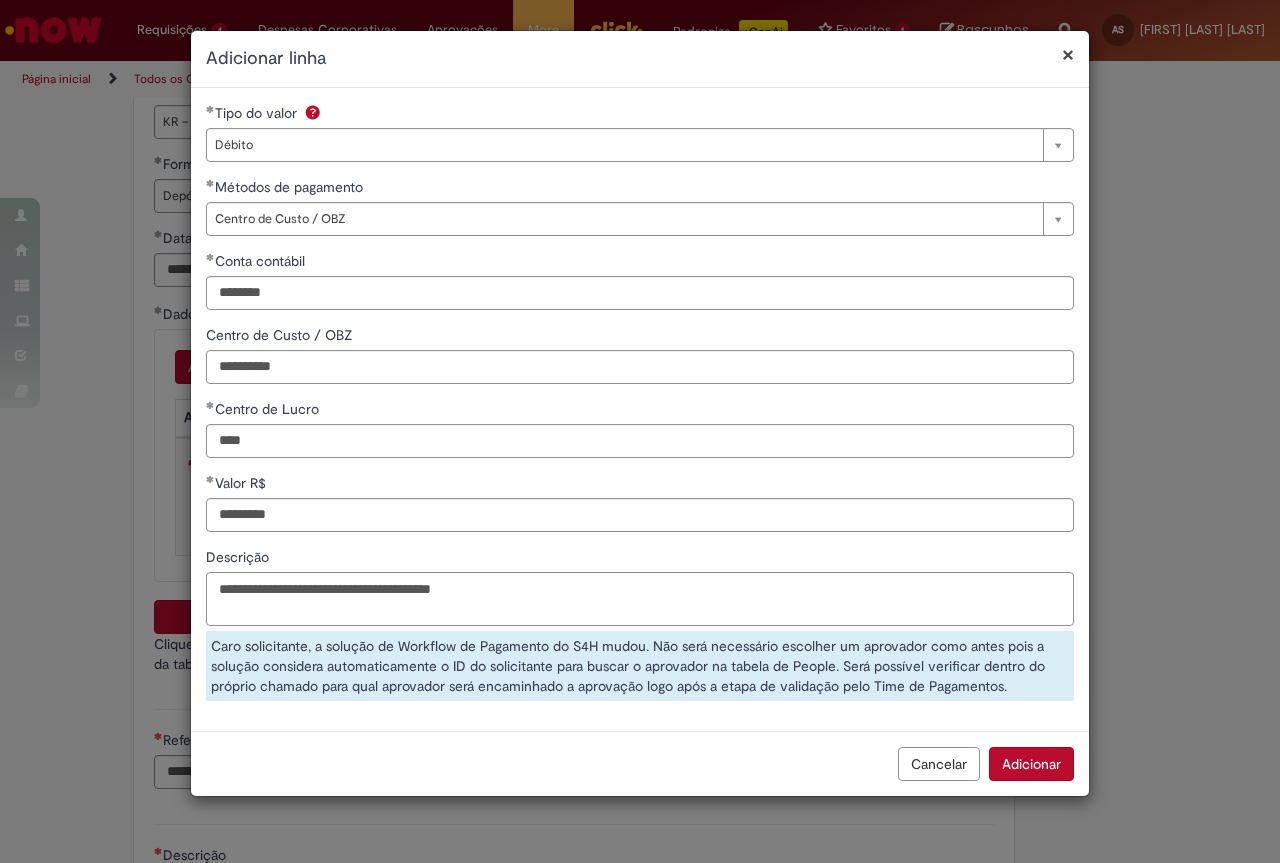 type on "**********" 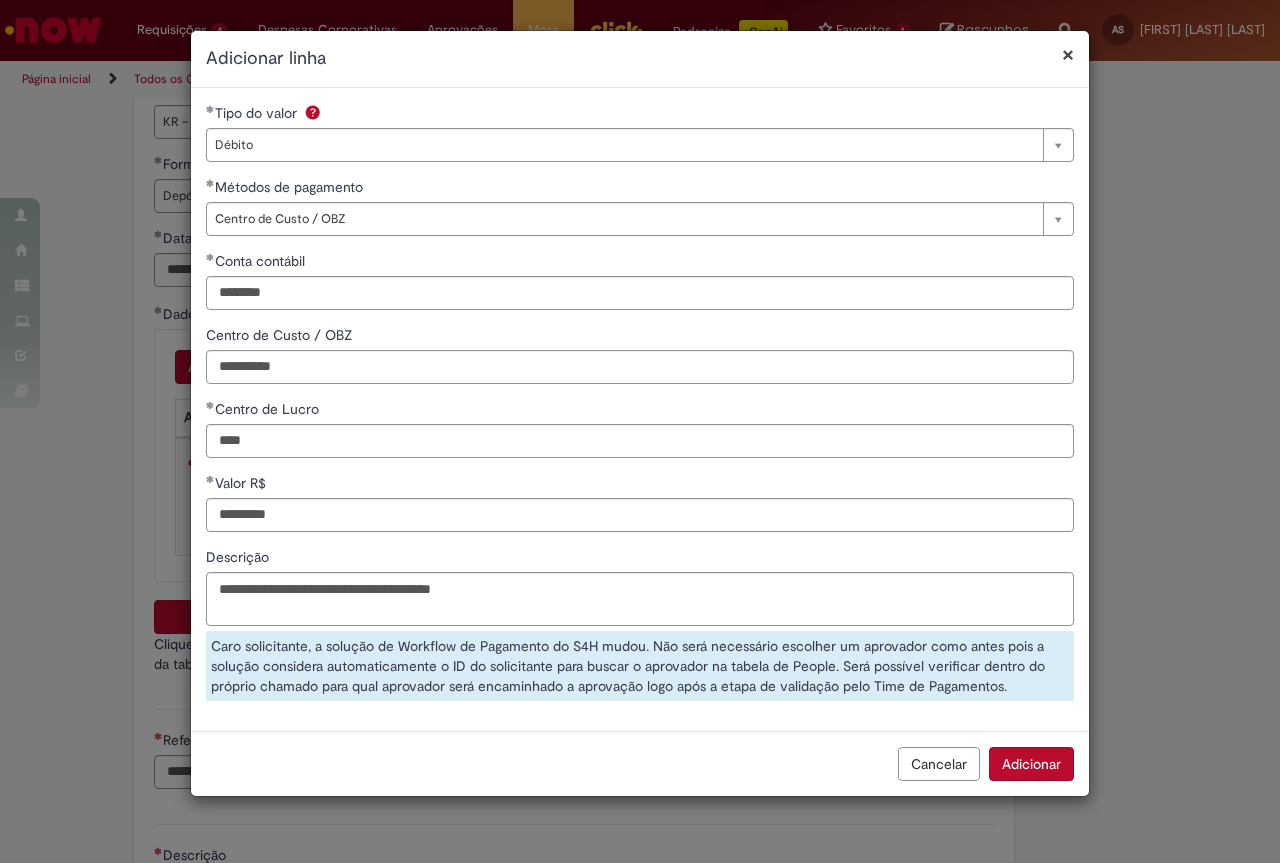 click on "**********" at bounding box center (640, 431) 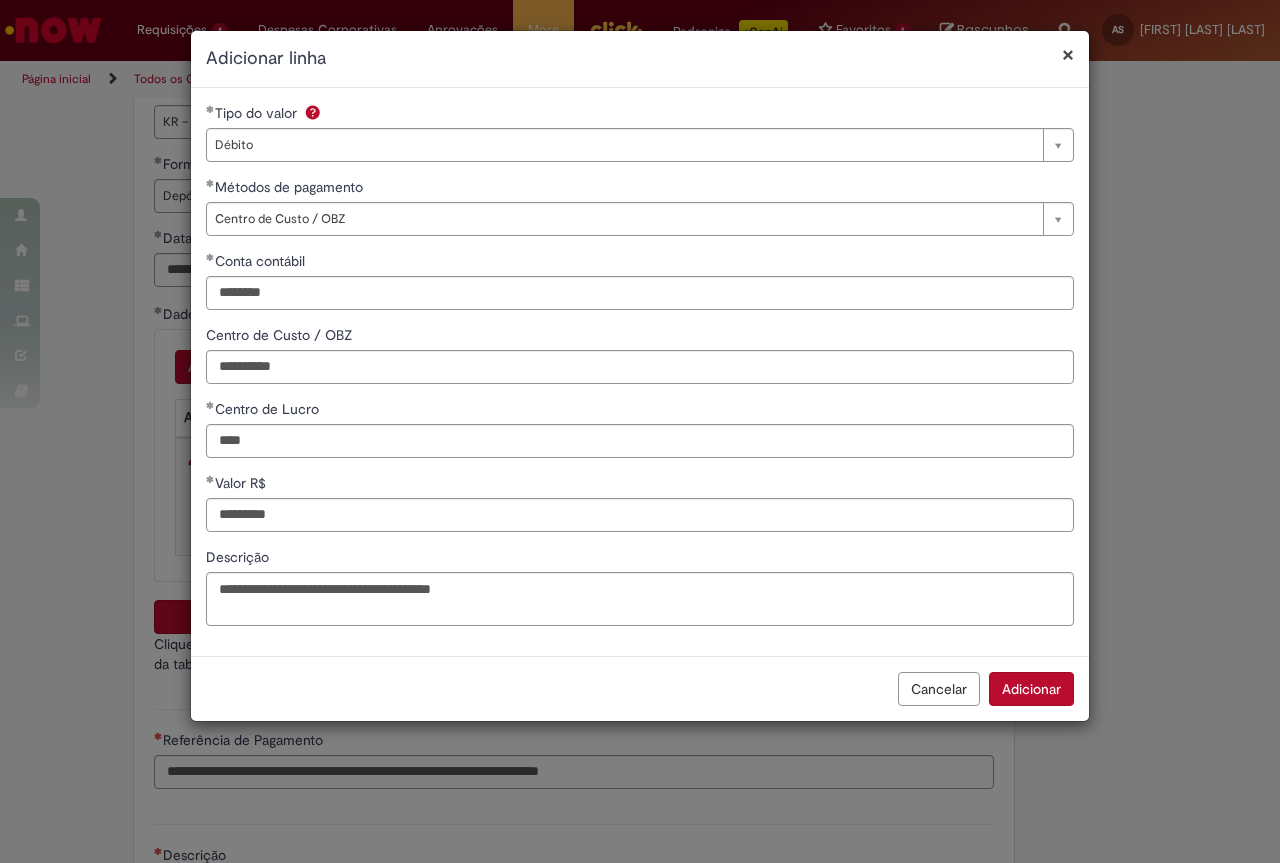 click on "Adicionar" at bounding box center [1031, 689] 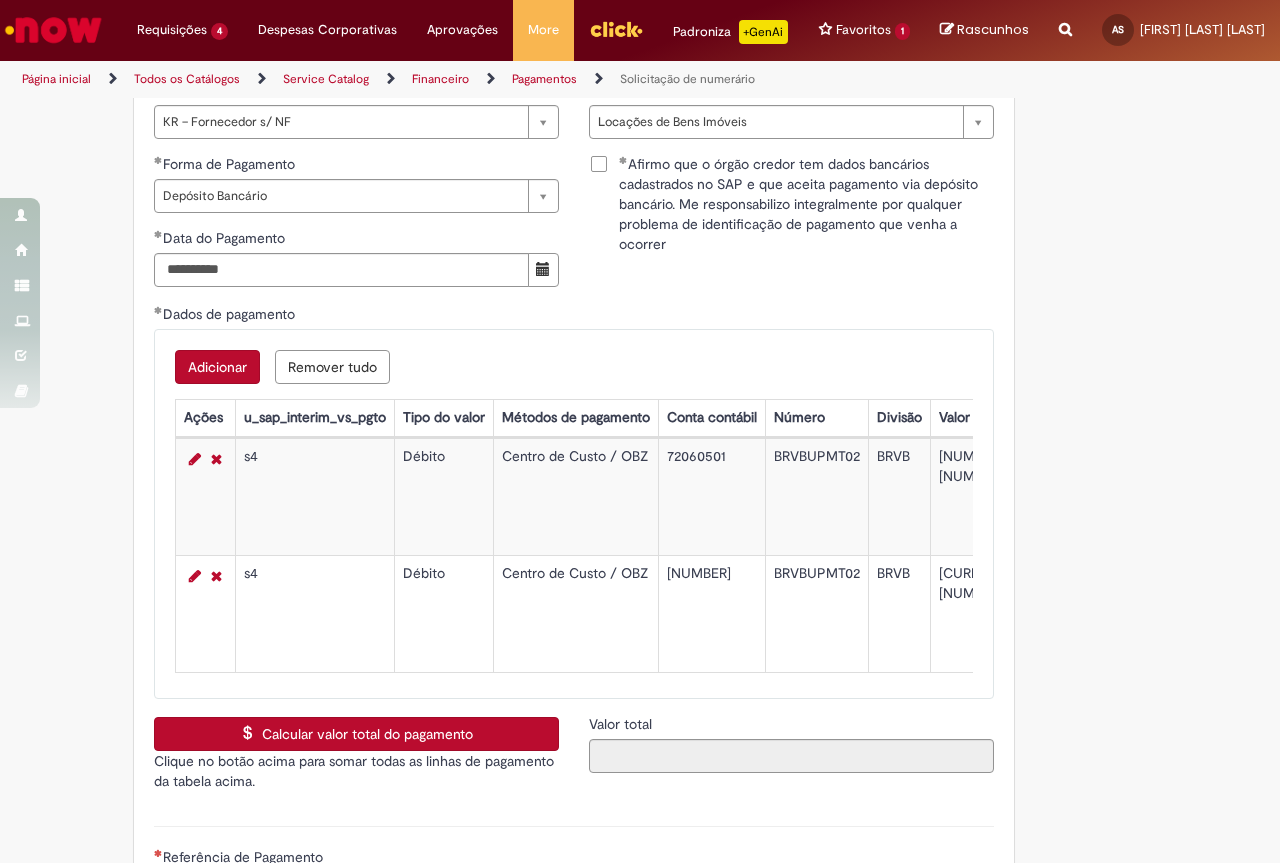 click on "Adicionar" at bounding box center [217, 367] 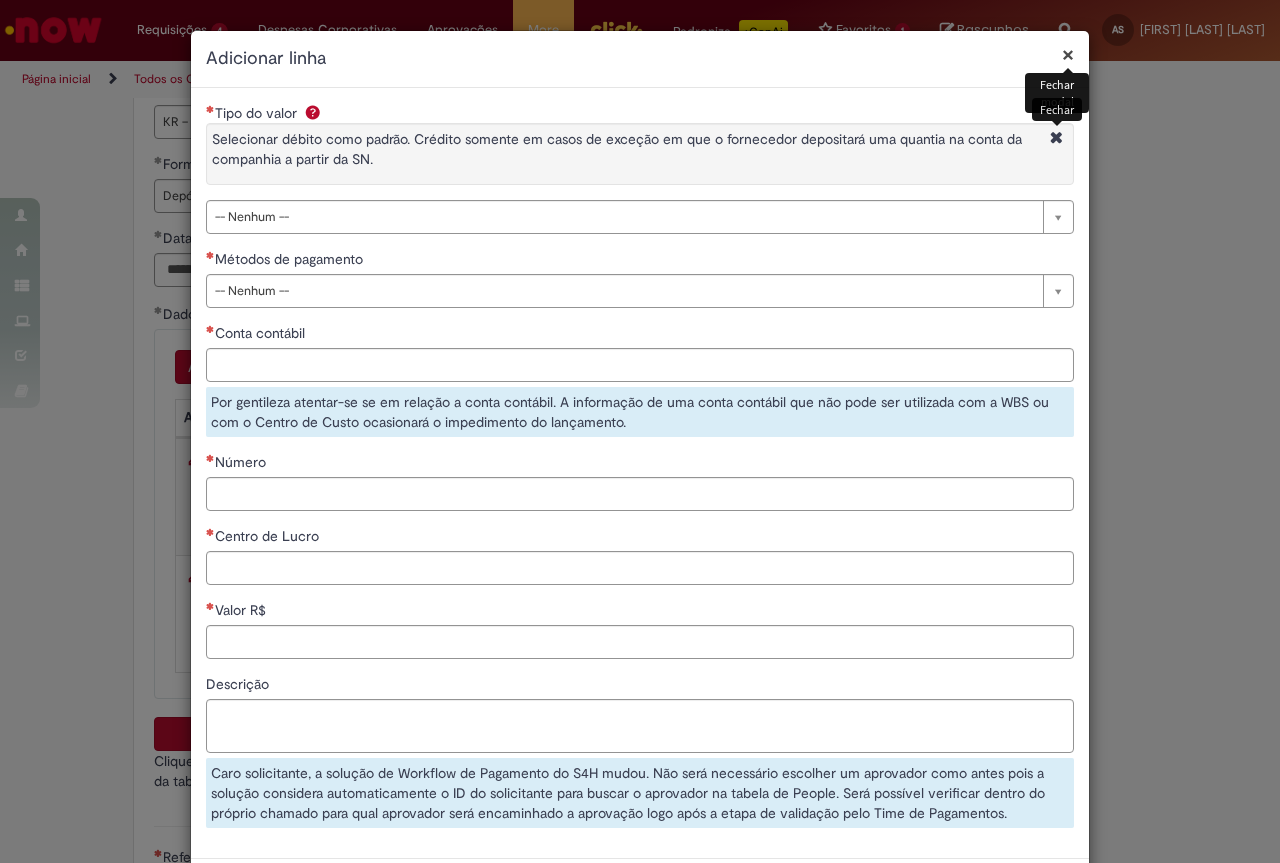 click at bounding box center (1056, 139) 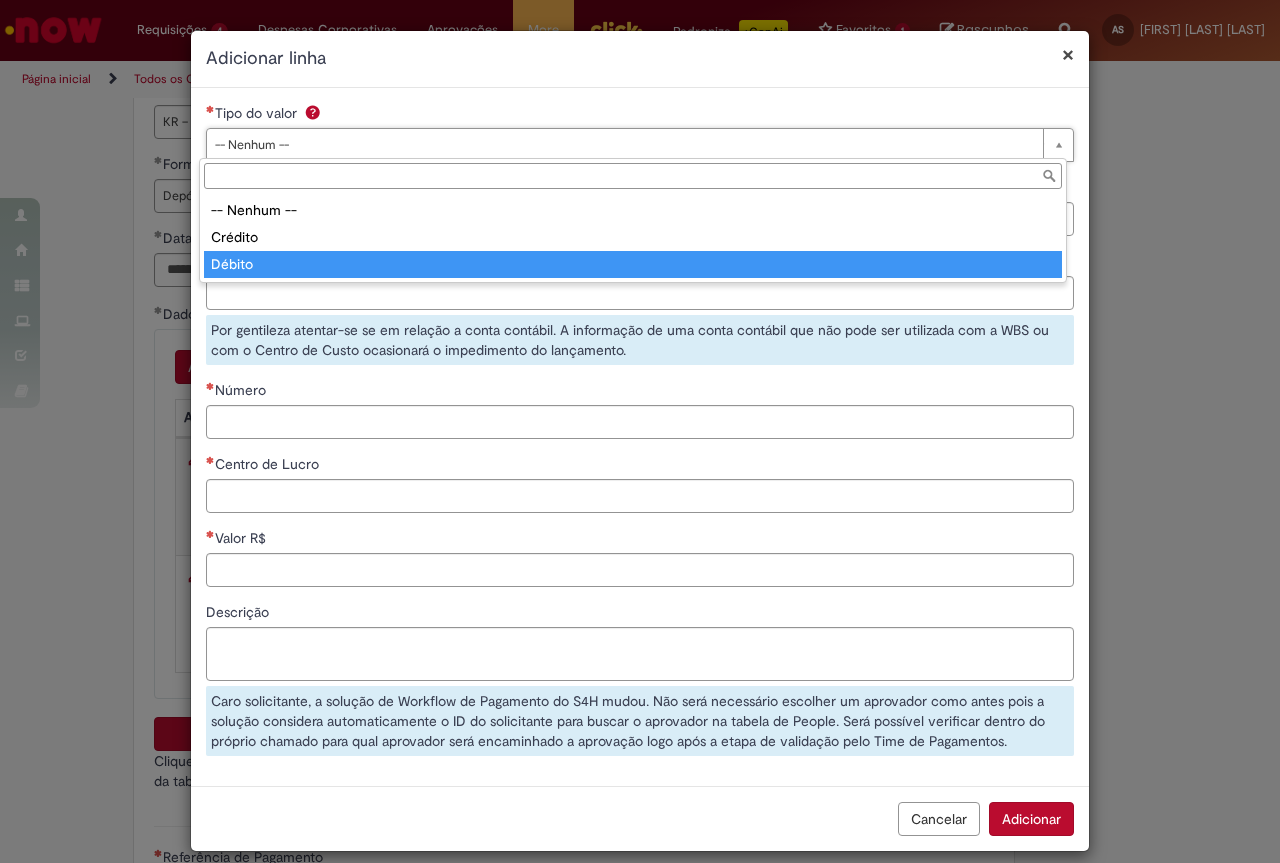 type on "******" 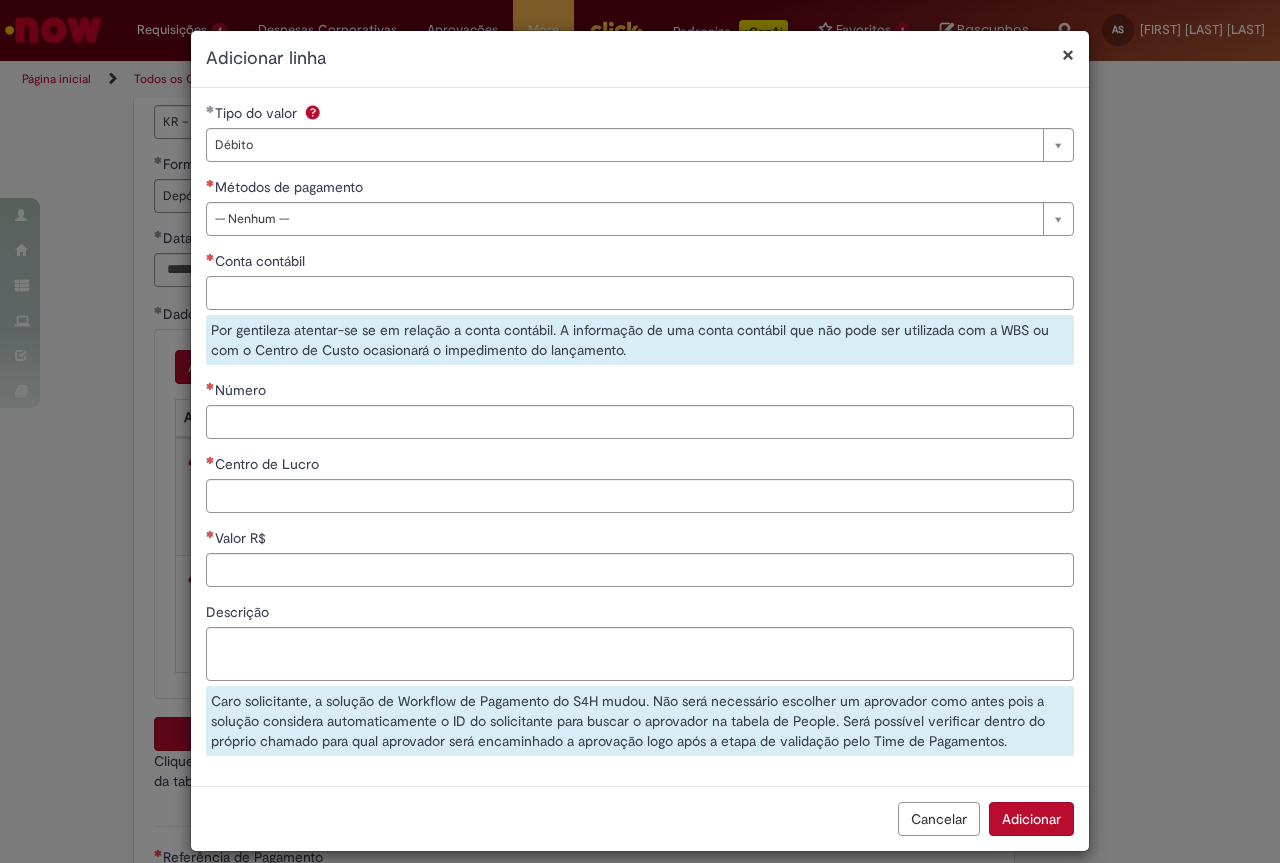click on "Conta contábil" at bounding box center [640, 293] 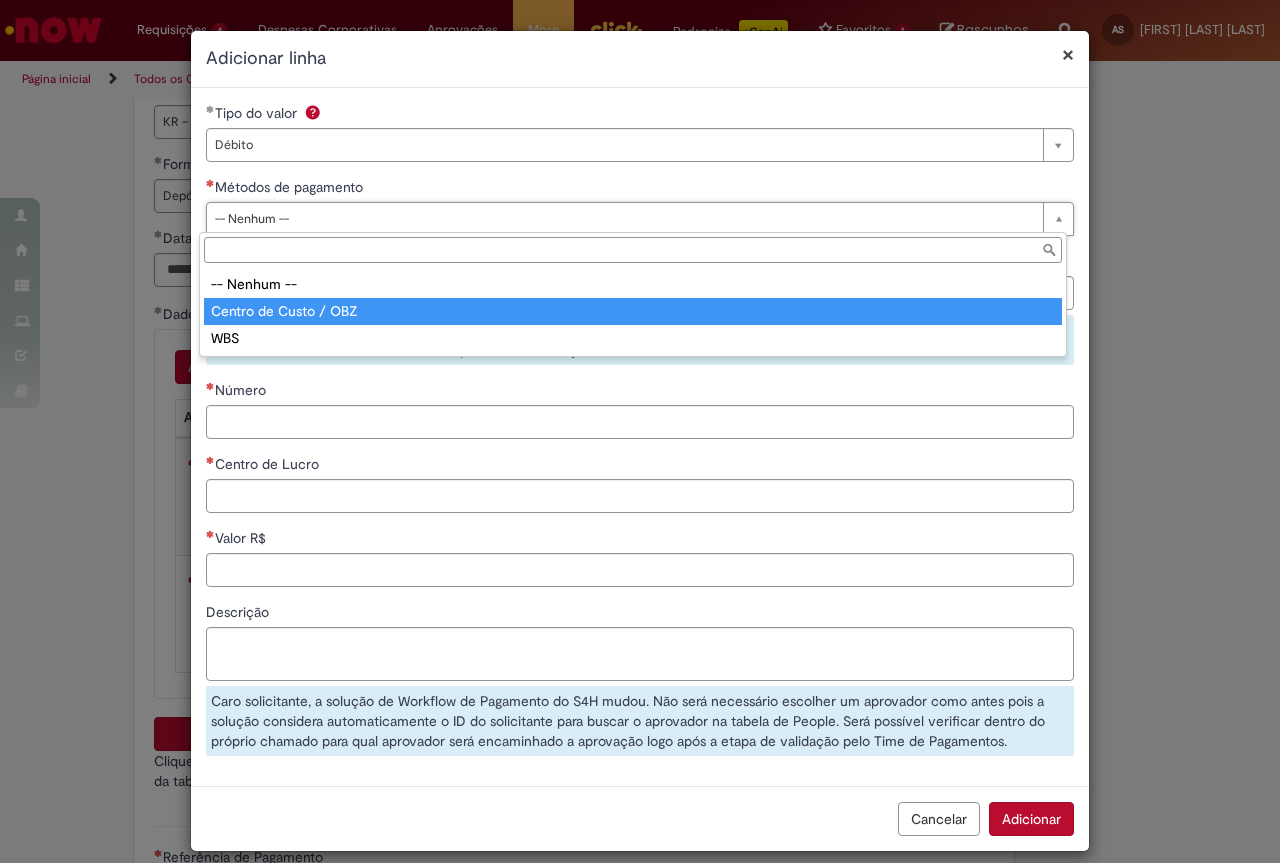 type on "**********" 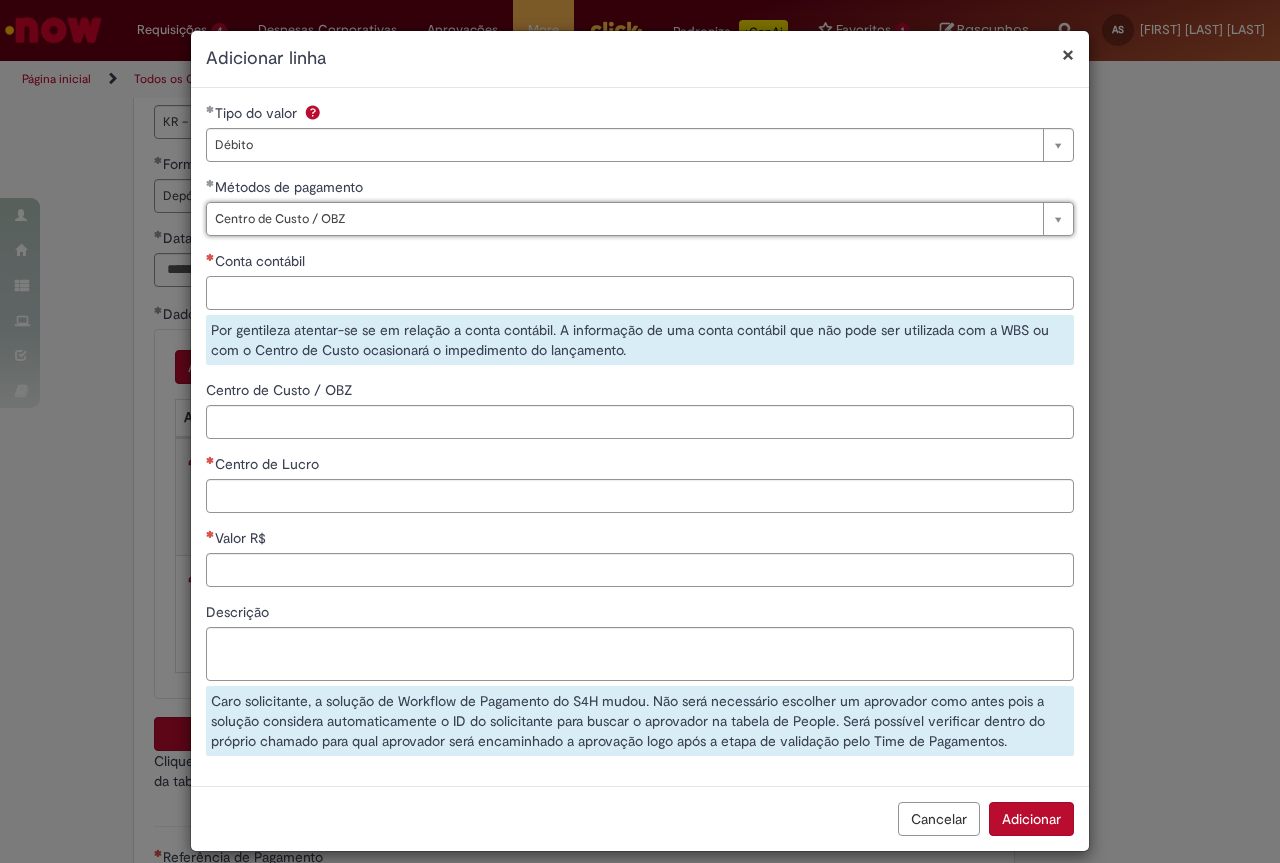click on "Conta contábil" at bounding box center (640, 293) 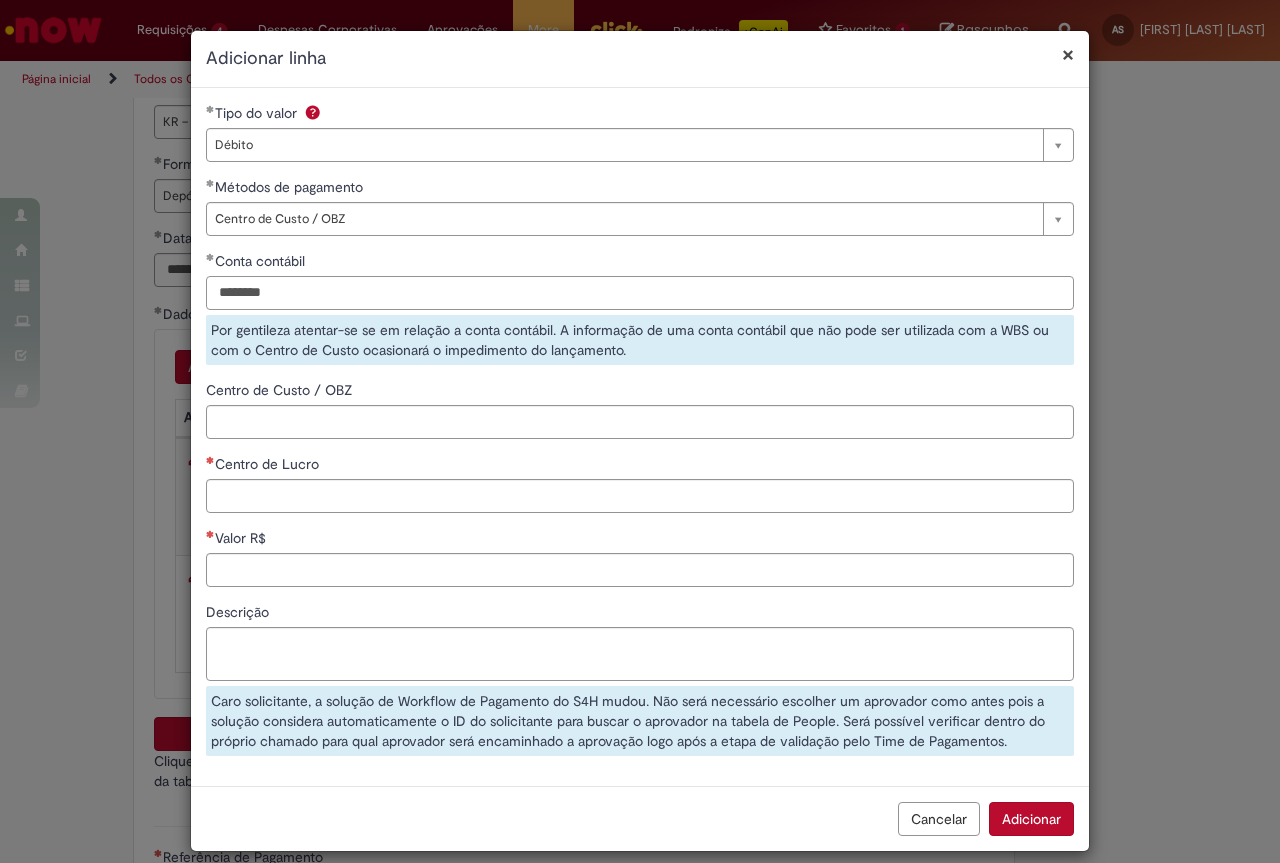 type on "********" 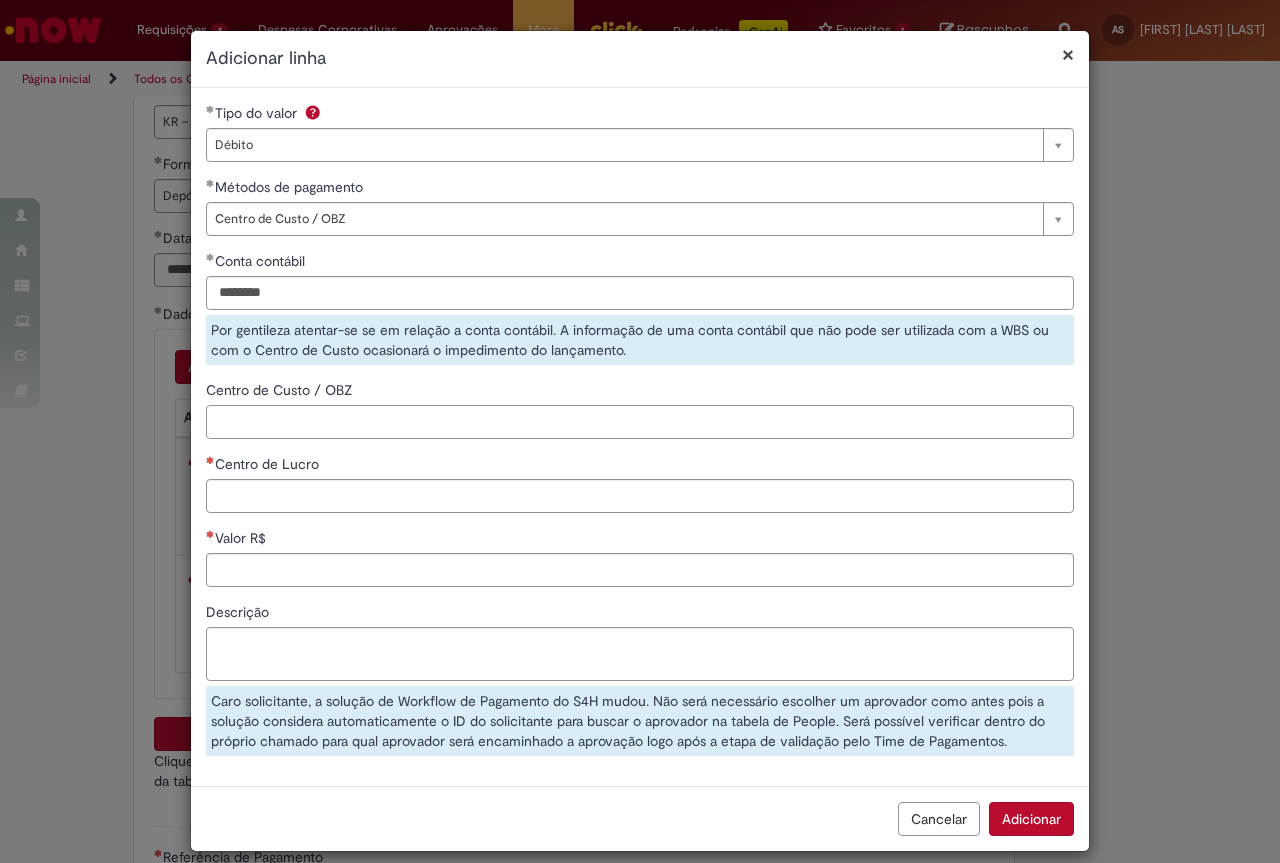 click on "**********" at bounding box center [640, 437] 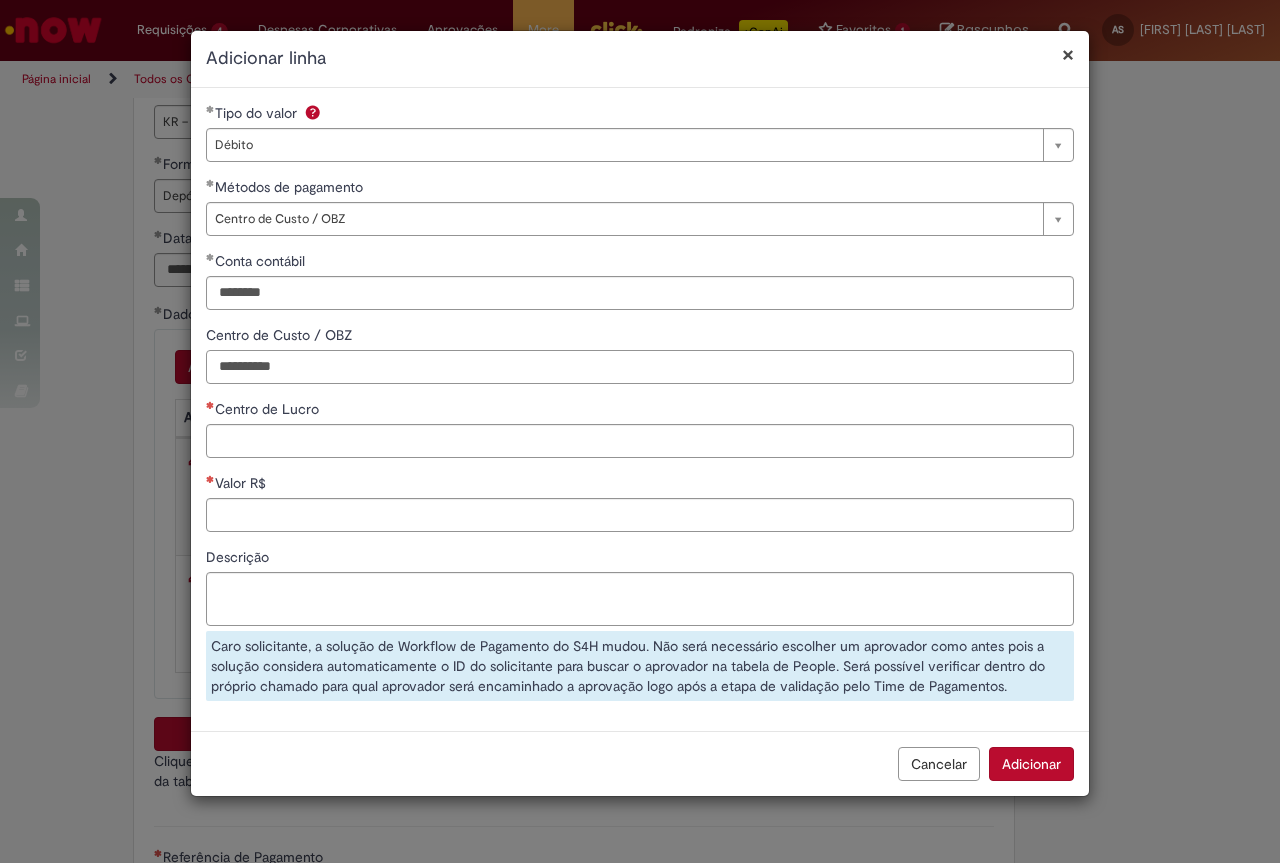 type on "**********" 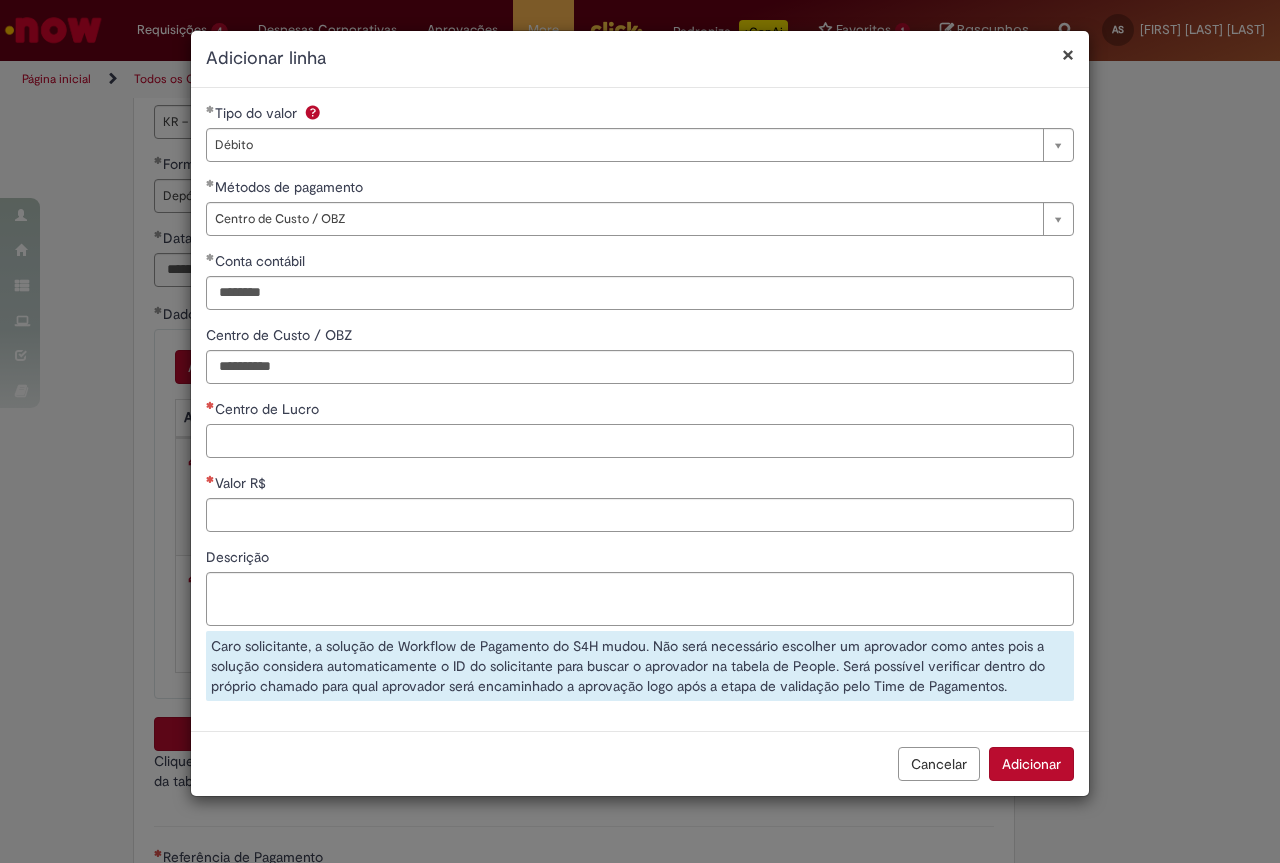 click on "Centro de Lucro" at bounding box center (640, 441) 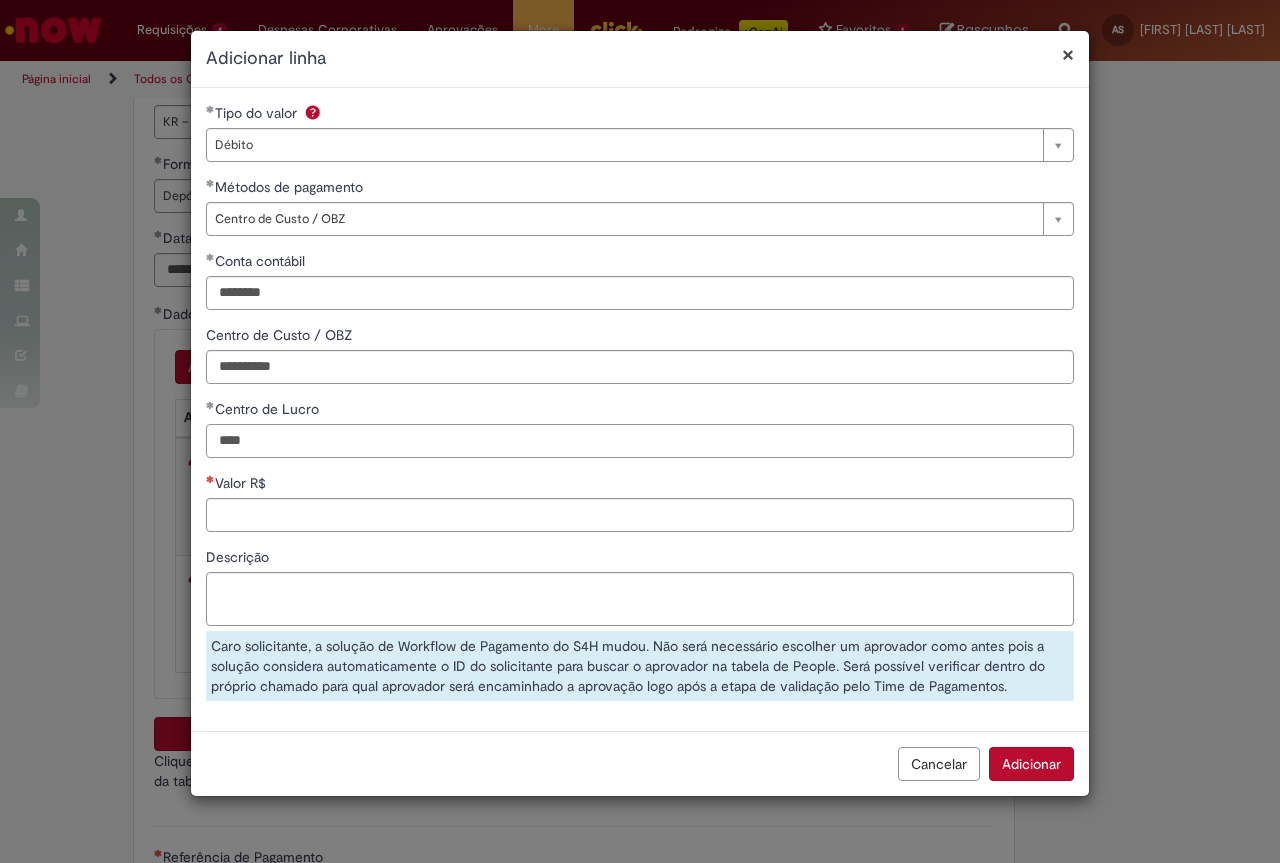 type on "****" 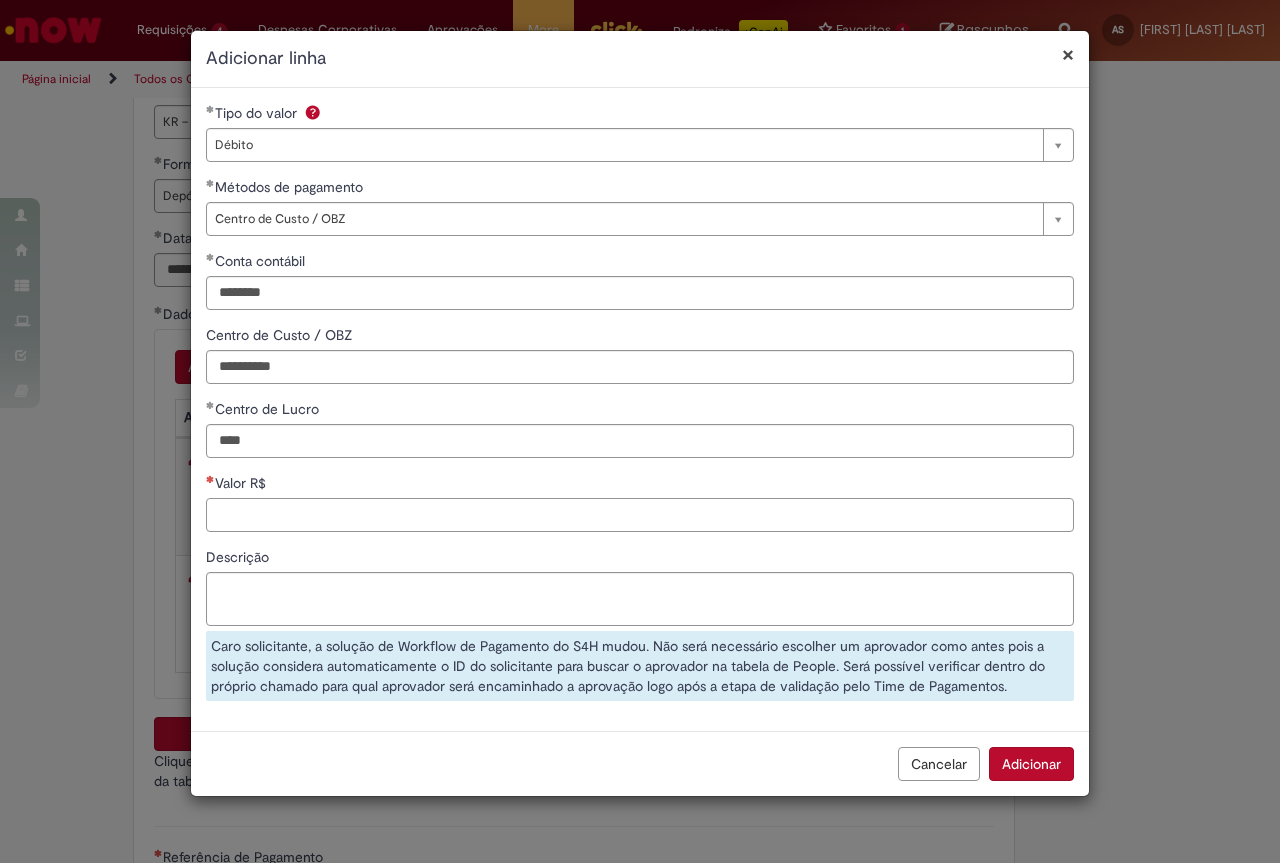 click on "Valor R$" at bounding box center [640, 515] 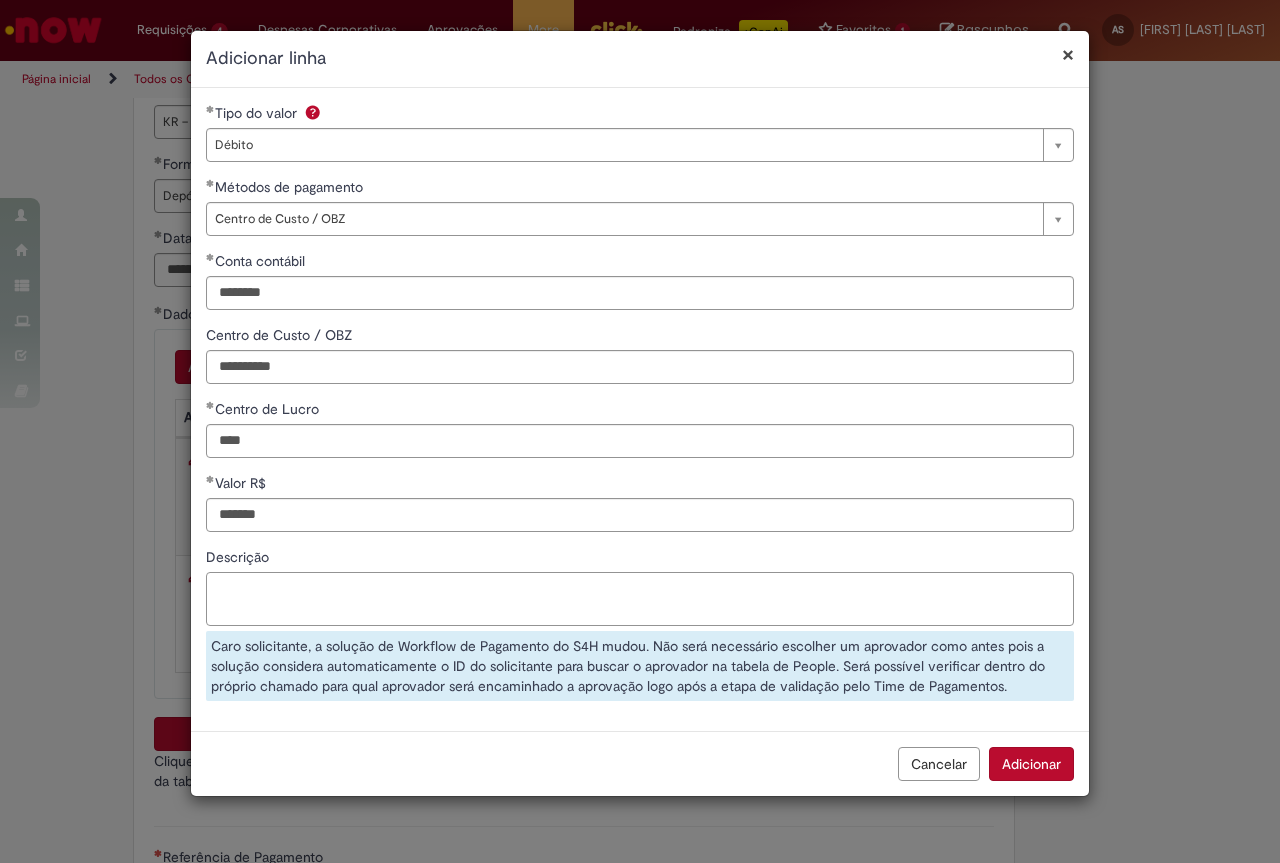 type on "********" 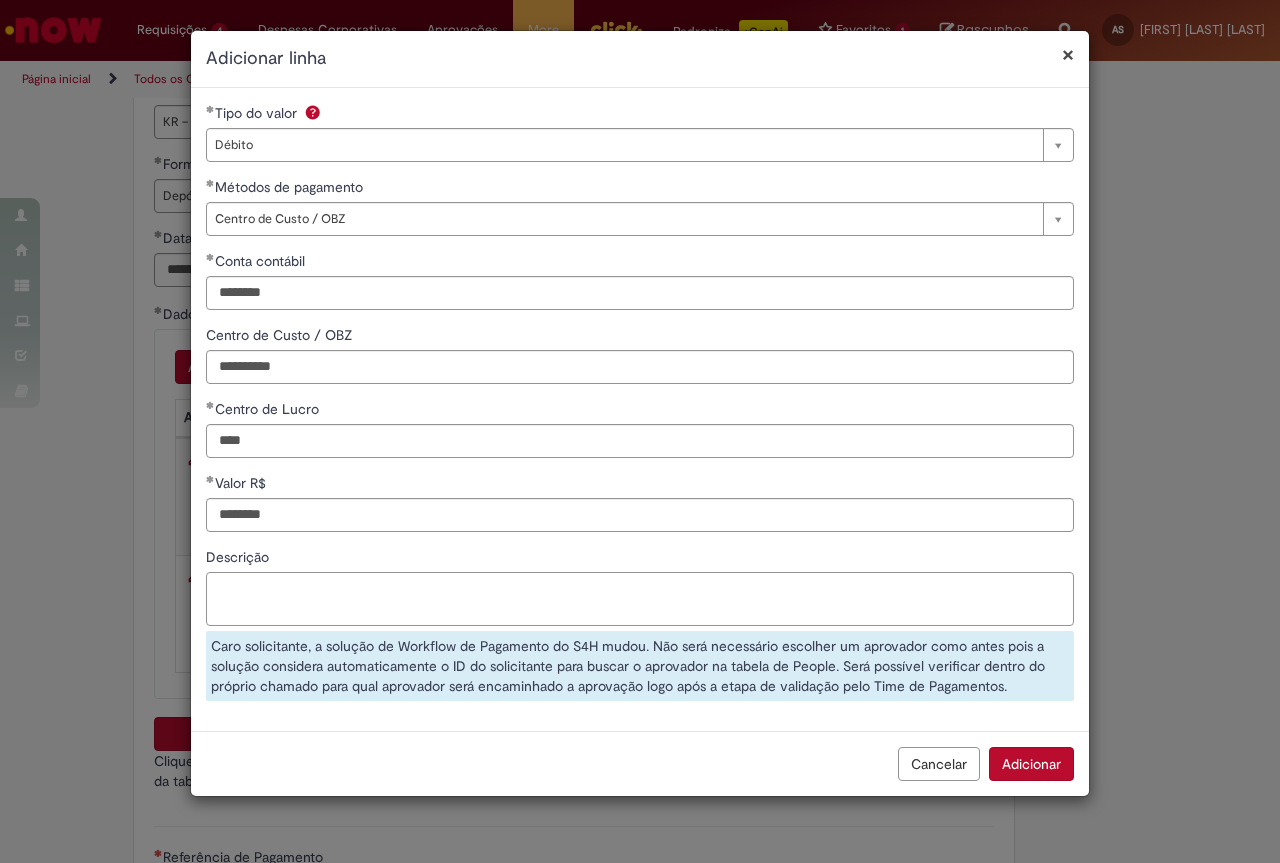 click on "Descrição" at bounding box center (640, 599) 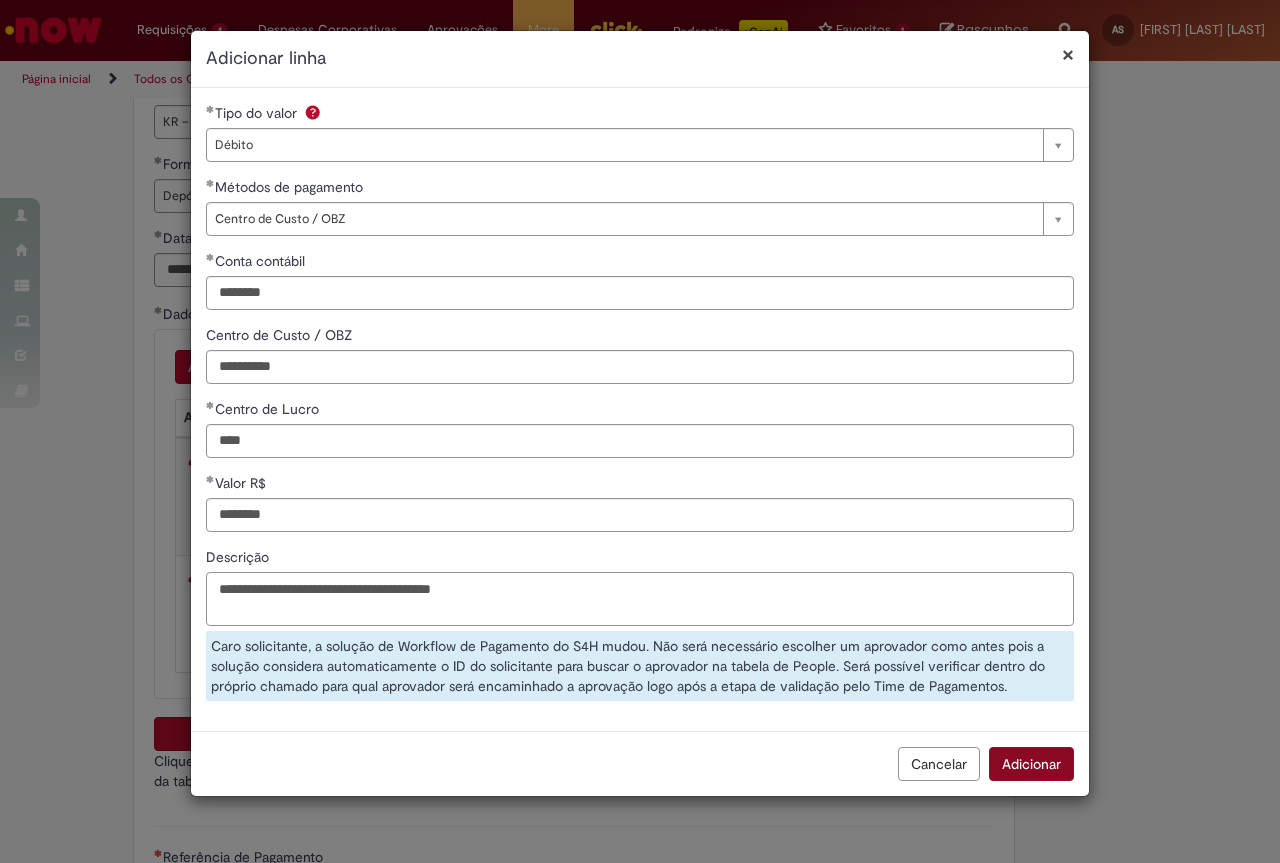 type on "**********" 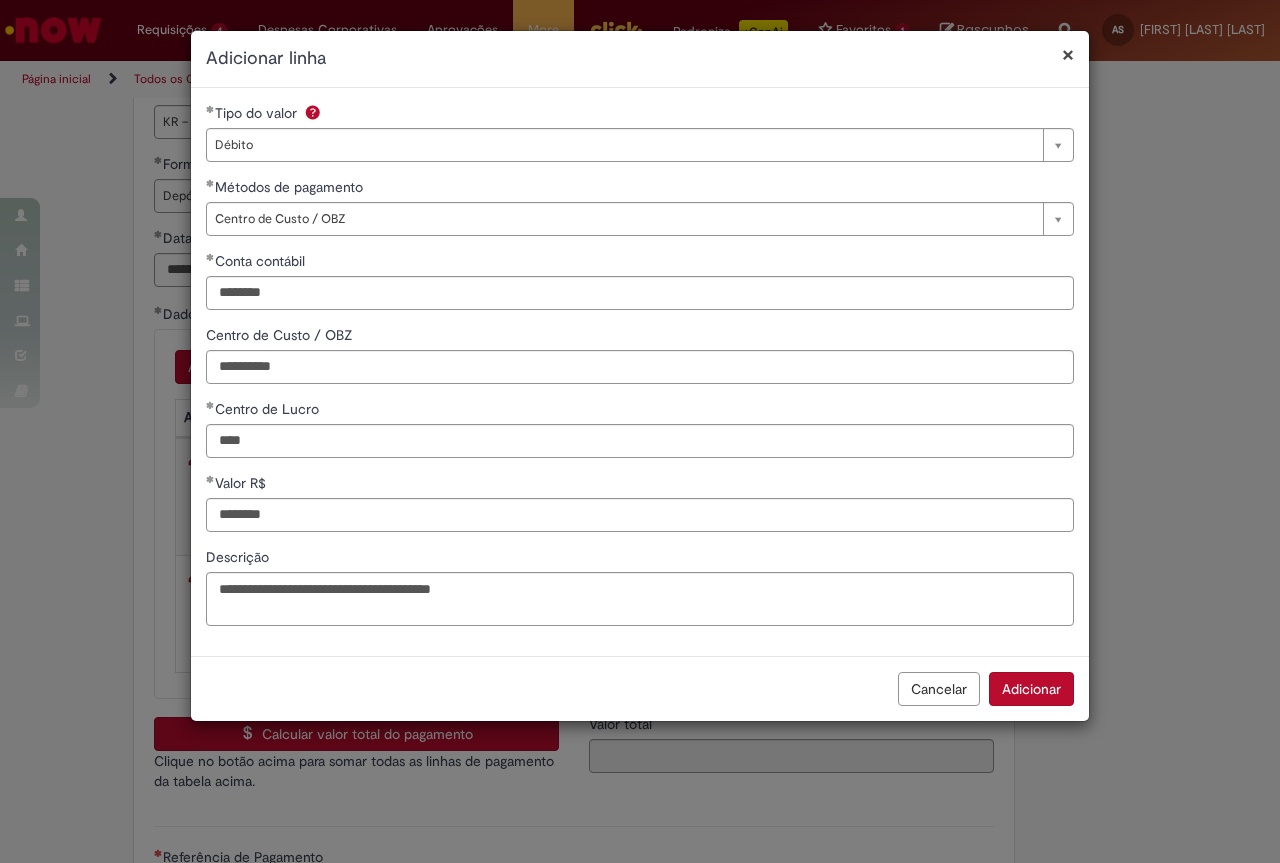 click on "**********" at bounding box center (640, 431) 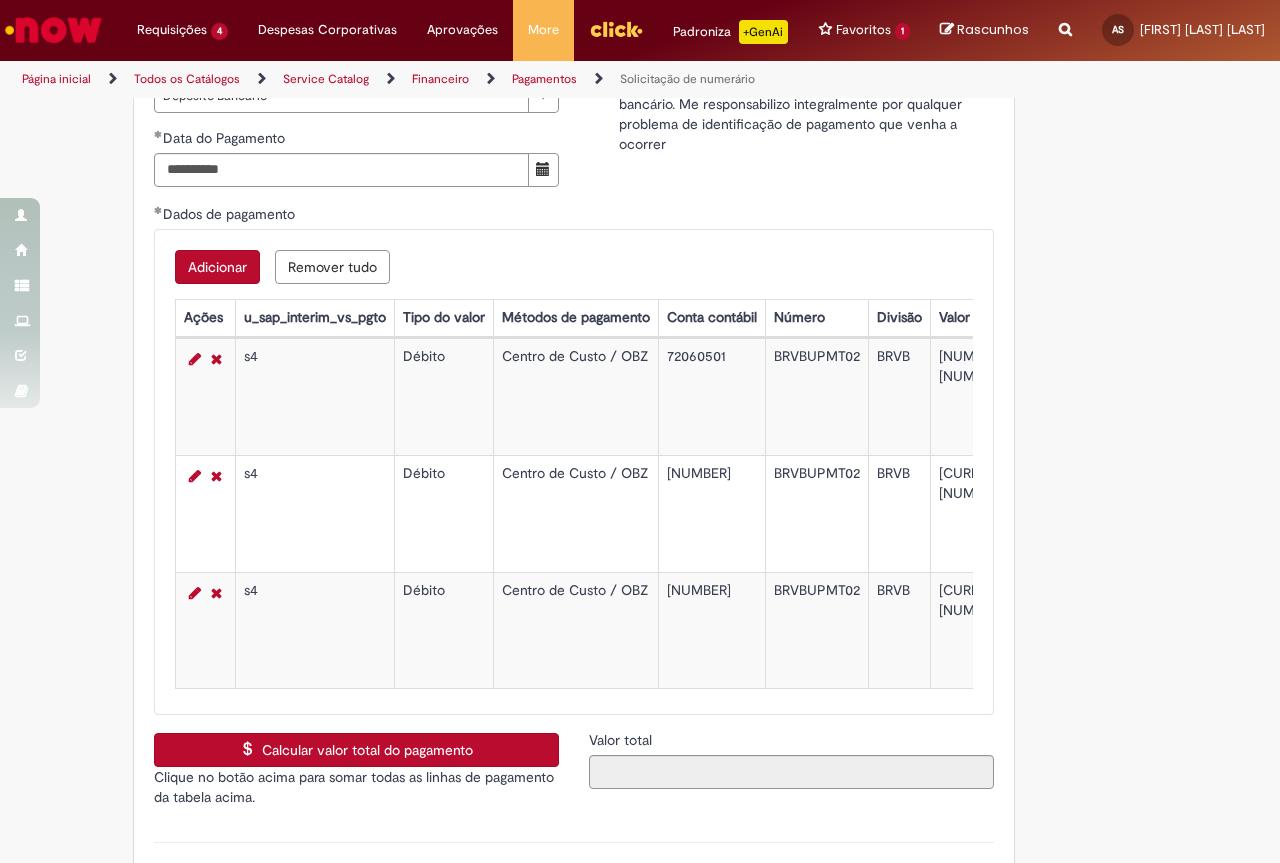 scroll, scrollTop: 3300, scrollLeft: 0, axis: vertical 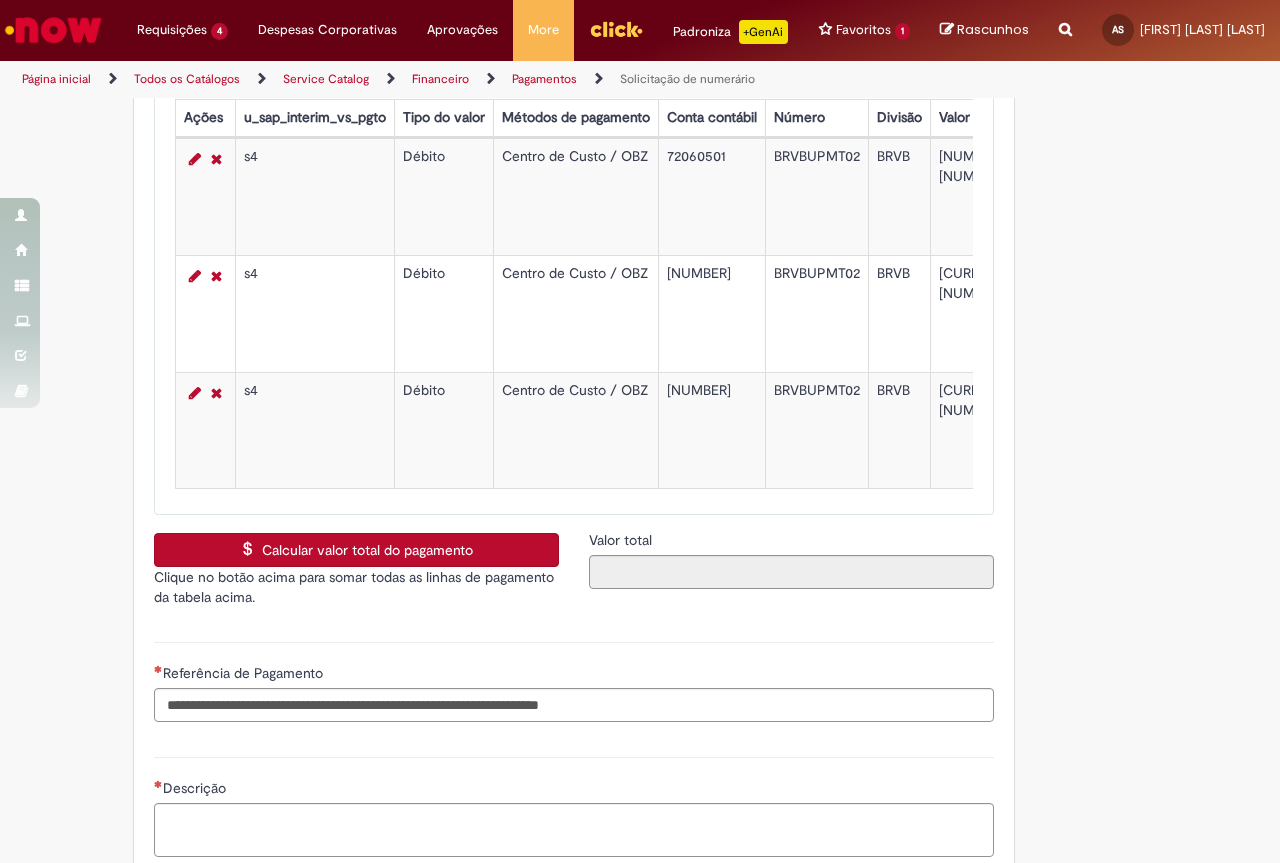 click on "Calcular valor total do pagamento" at bounding box center [356, 550] 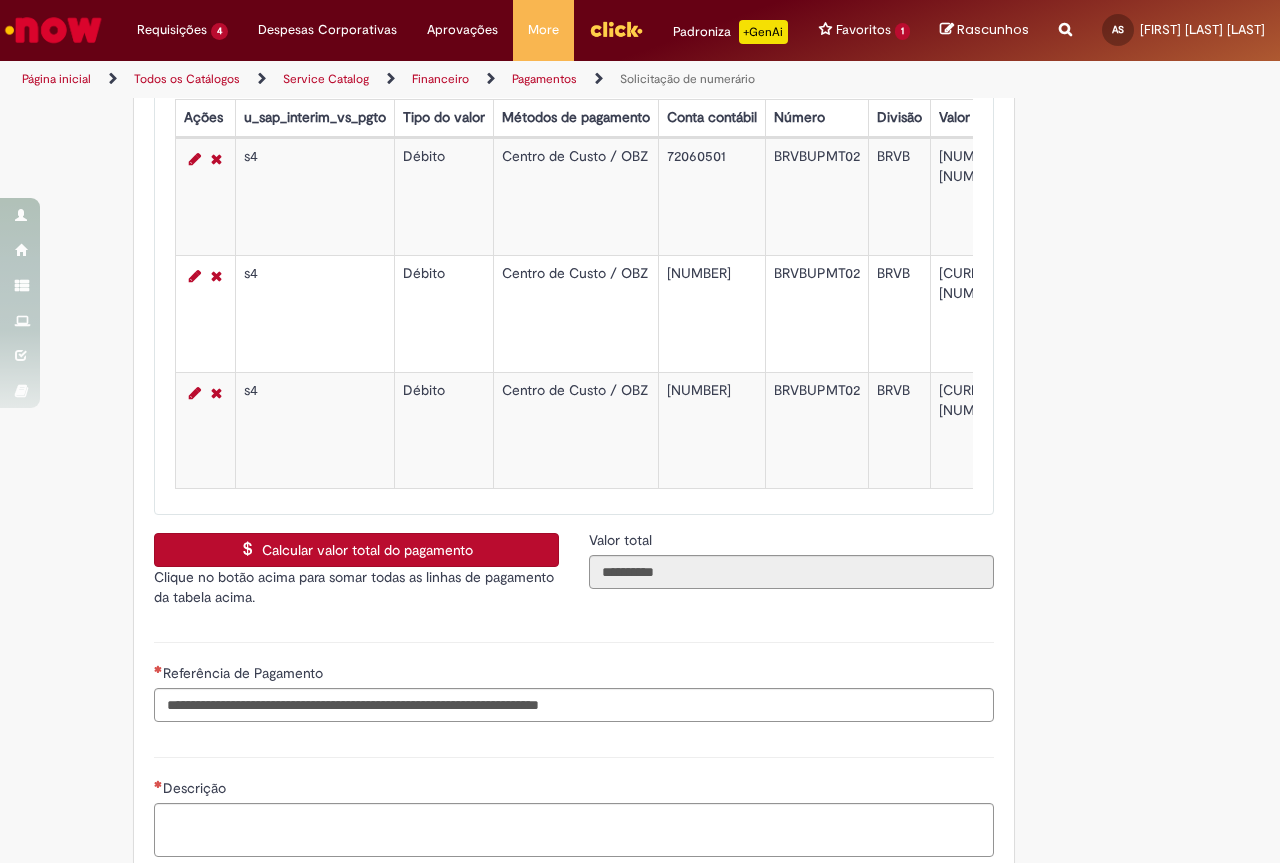 scroll, scrollTop: 3200, scrollLeft: 0, axis: vertical 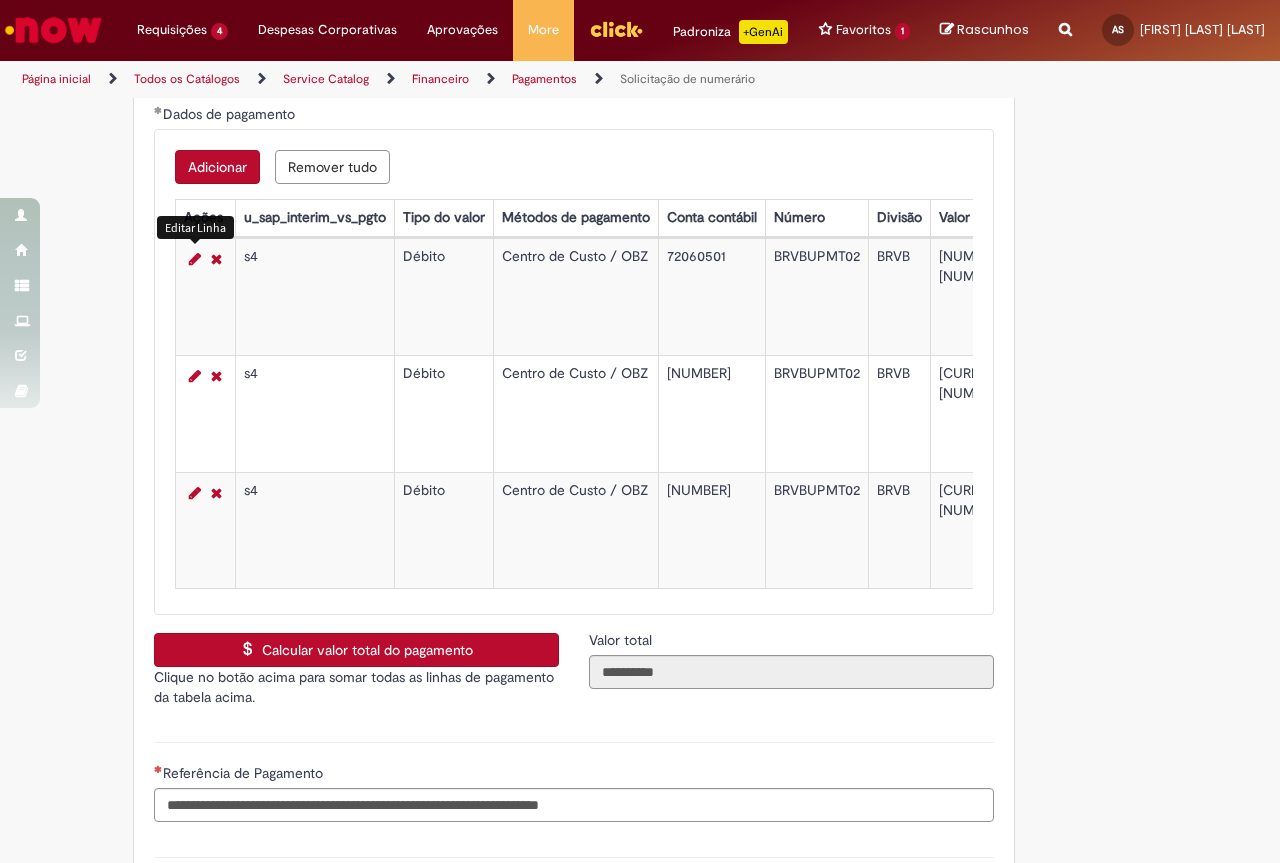 click at bounding box center [195, 259] 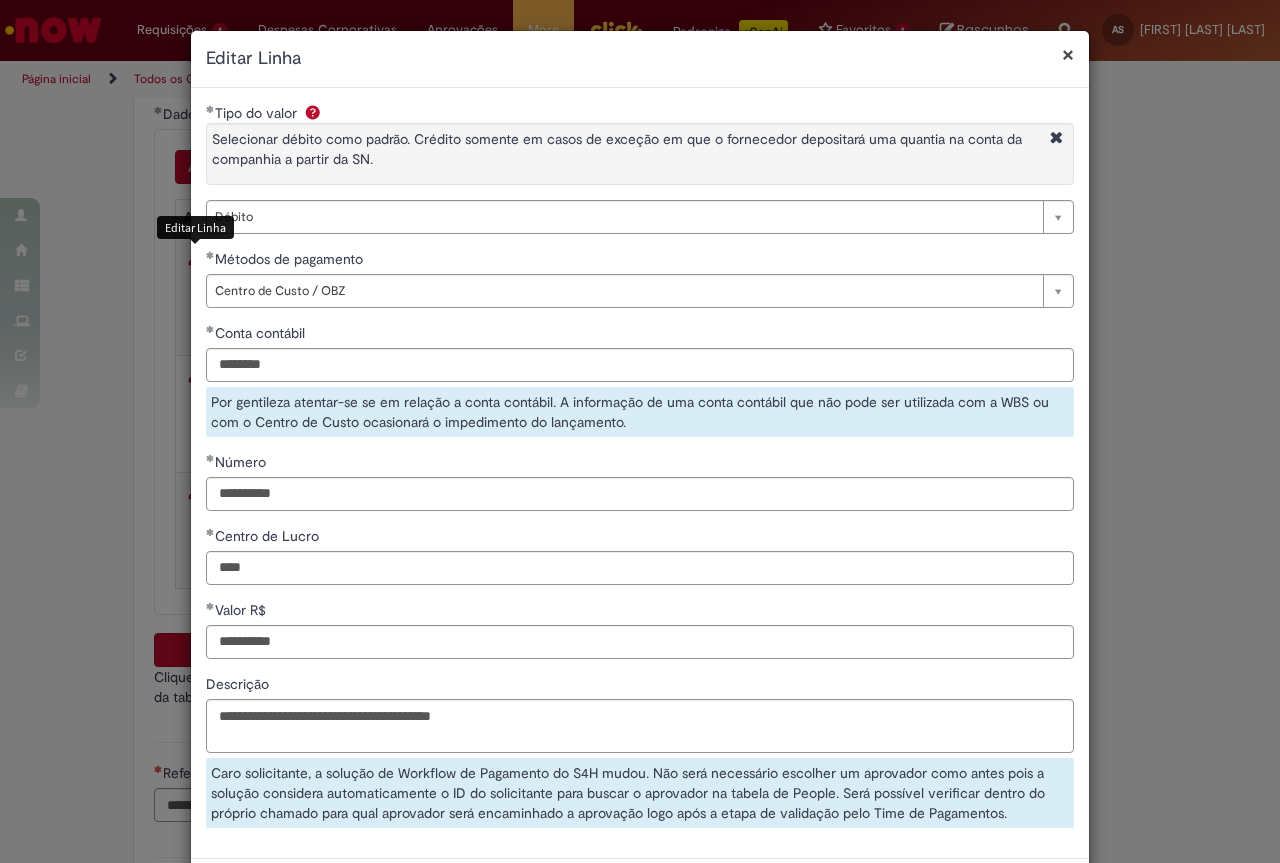 select on "*" 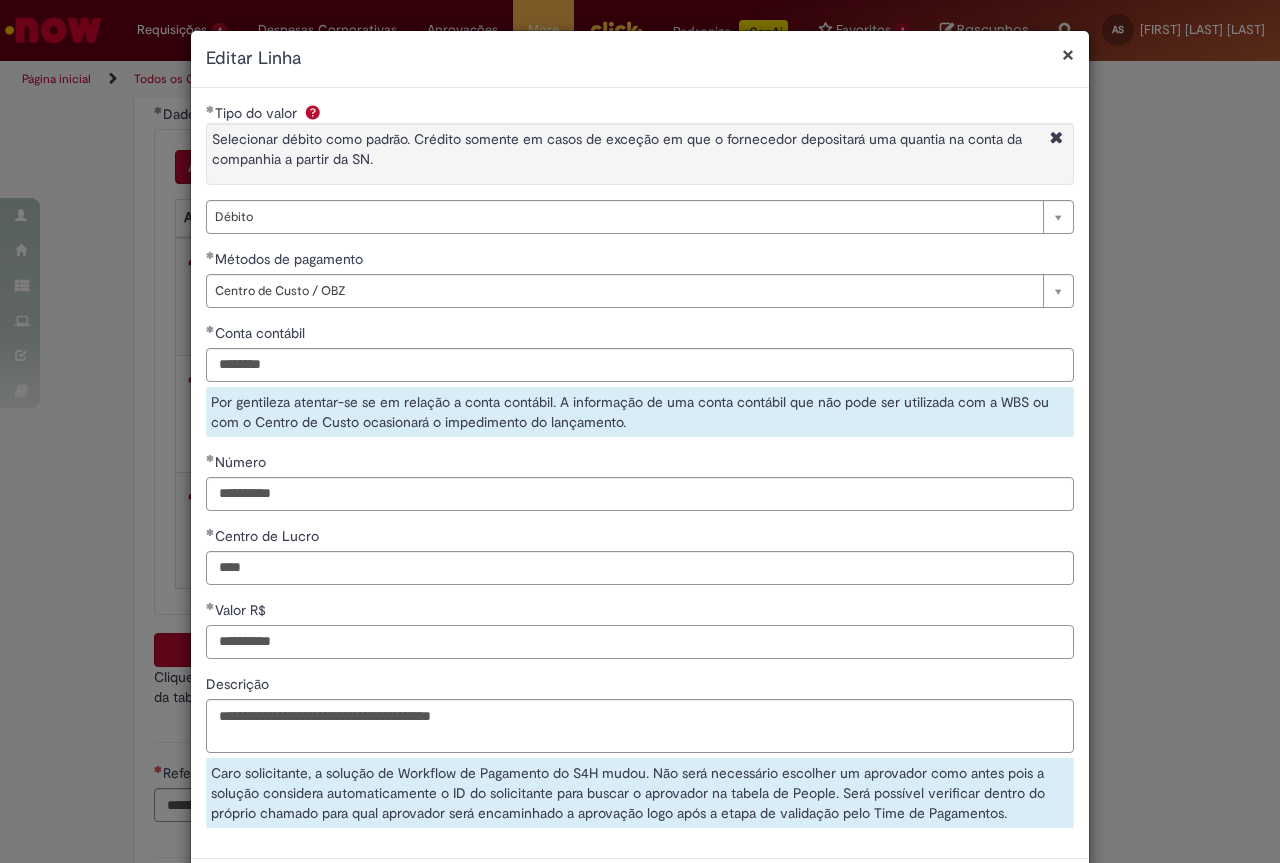 drag, startPoint x: 304, startPoint y: 643, endPoint x: 197, endPoint y: 631, distance: 107.67079 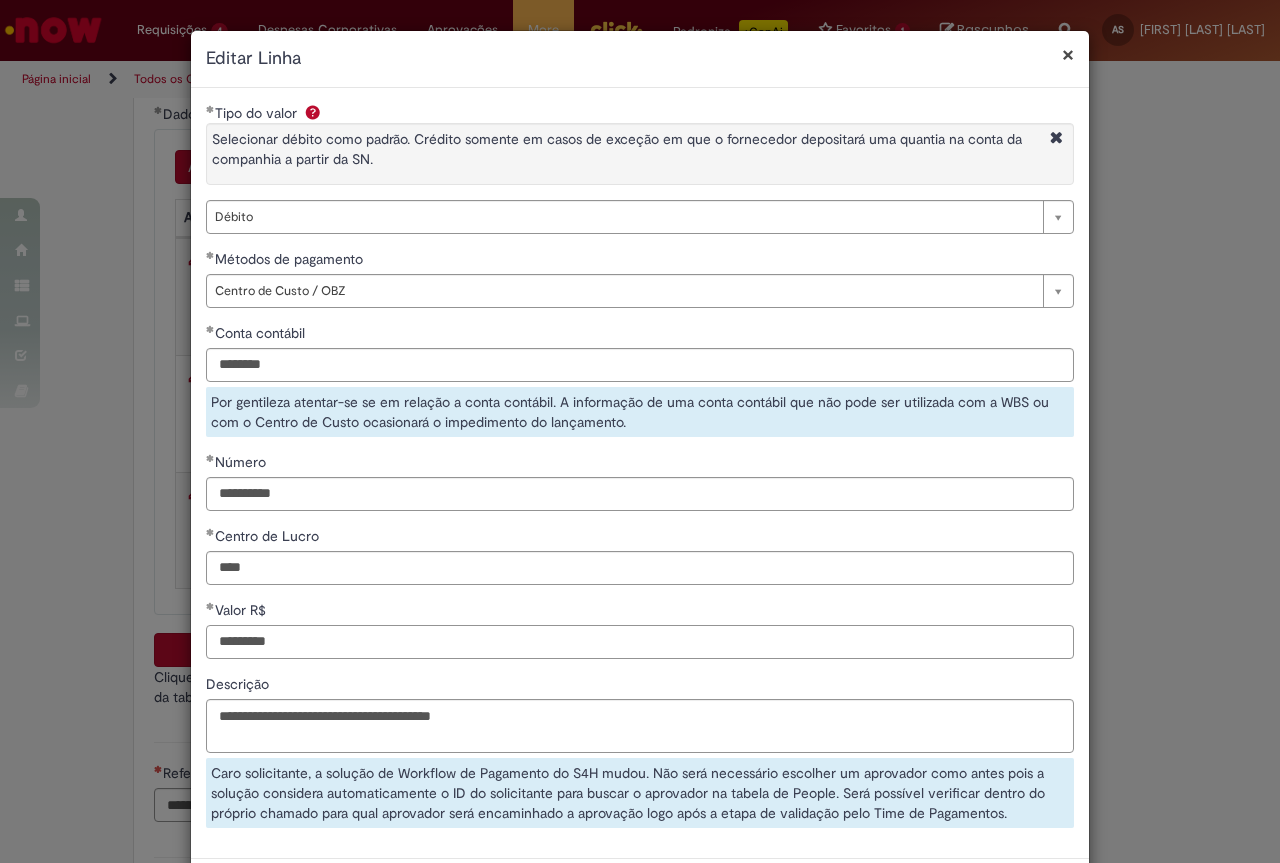 scroll, scrollTop: 91, scrollLeft: 0, axis: vertical 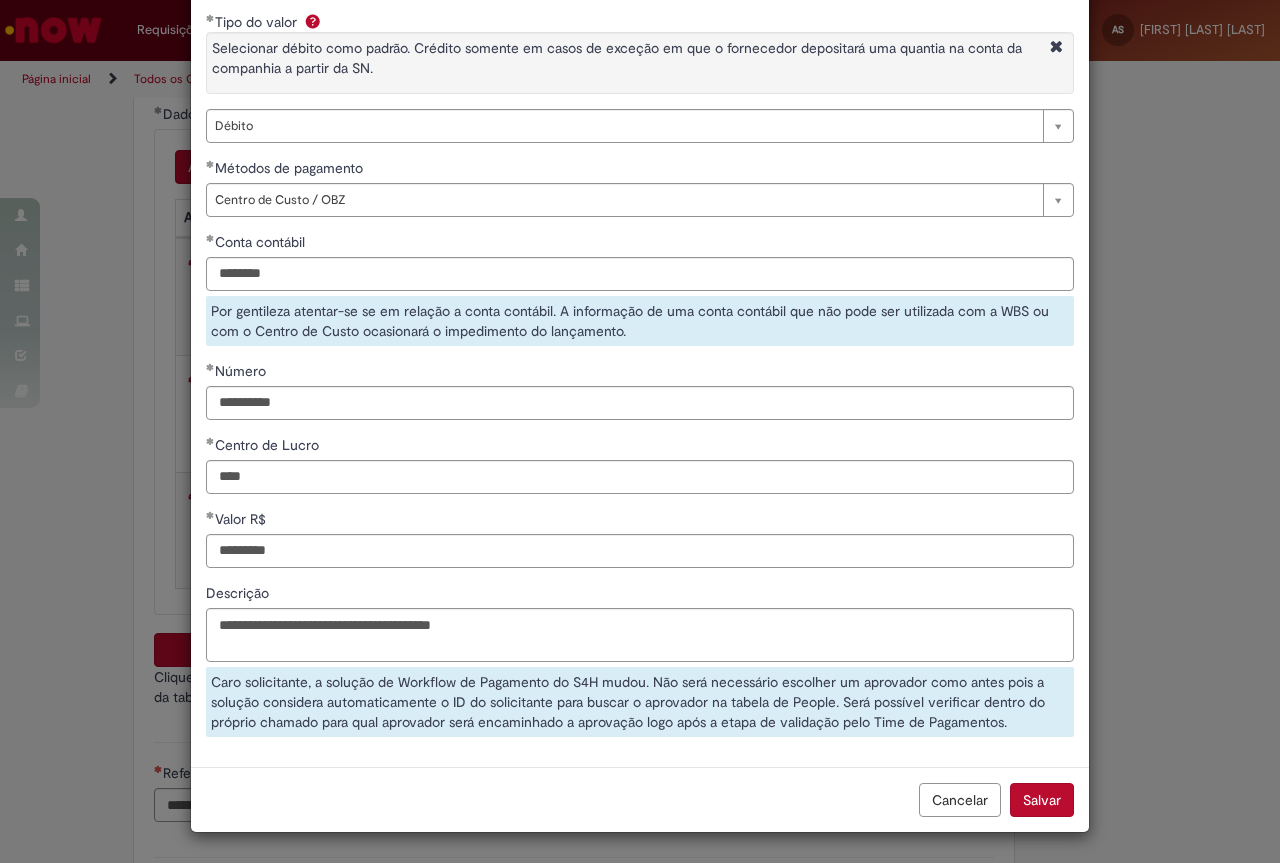 type on "**********" 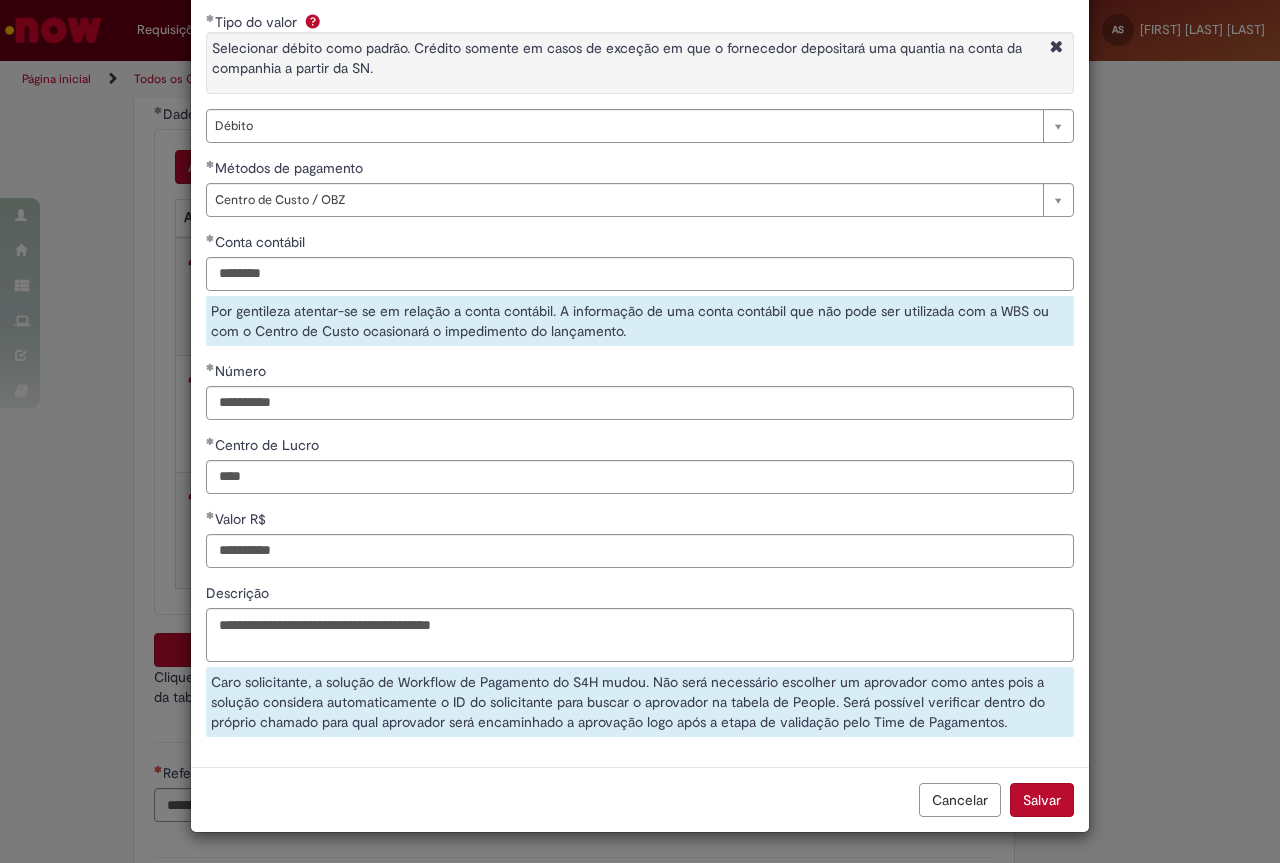 click on "Salvar" at bounding box center (1042, 800) 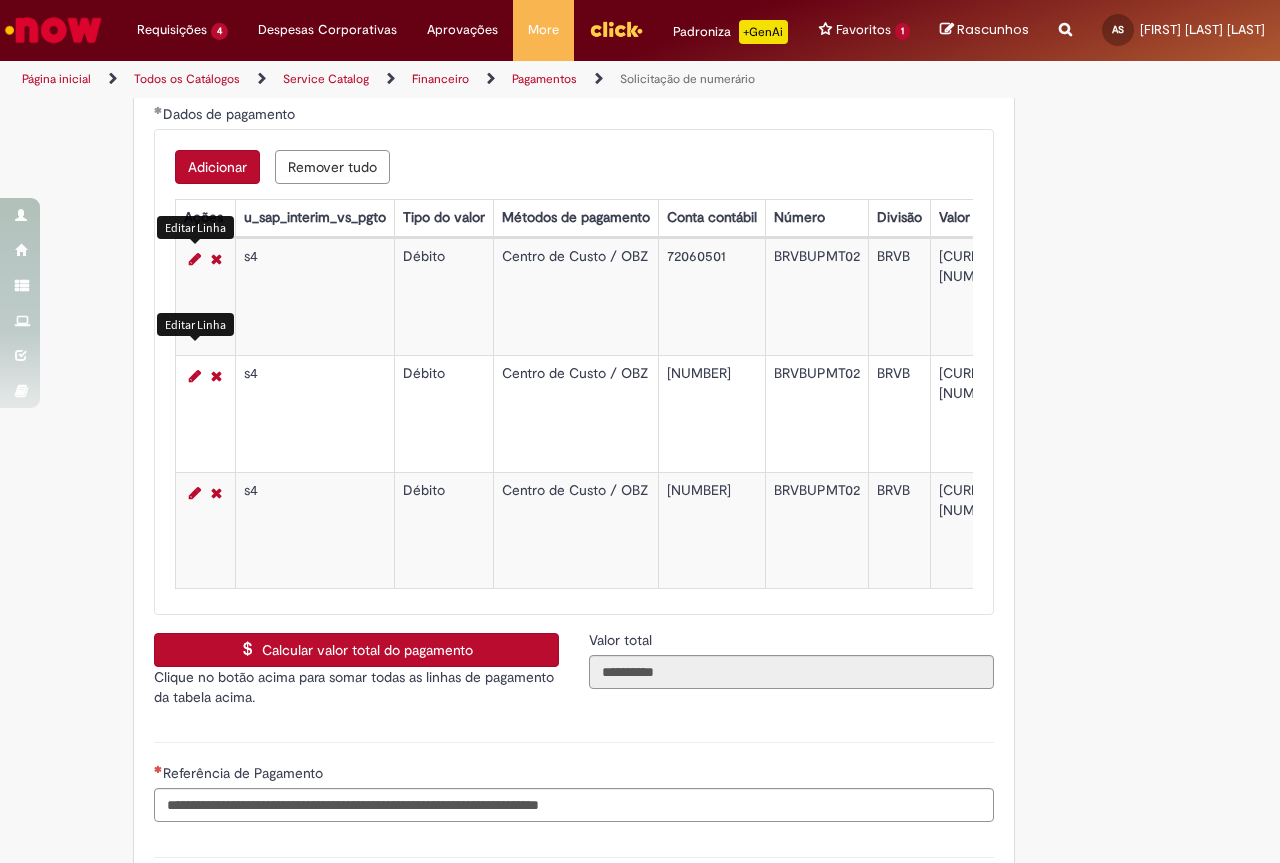 click at bounding box center [195, 376] 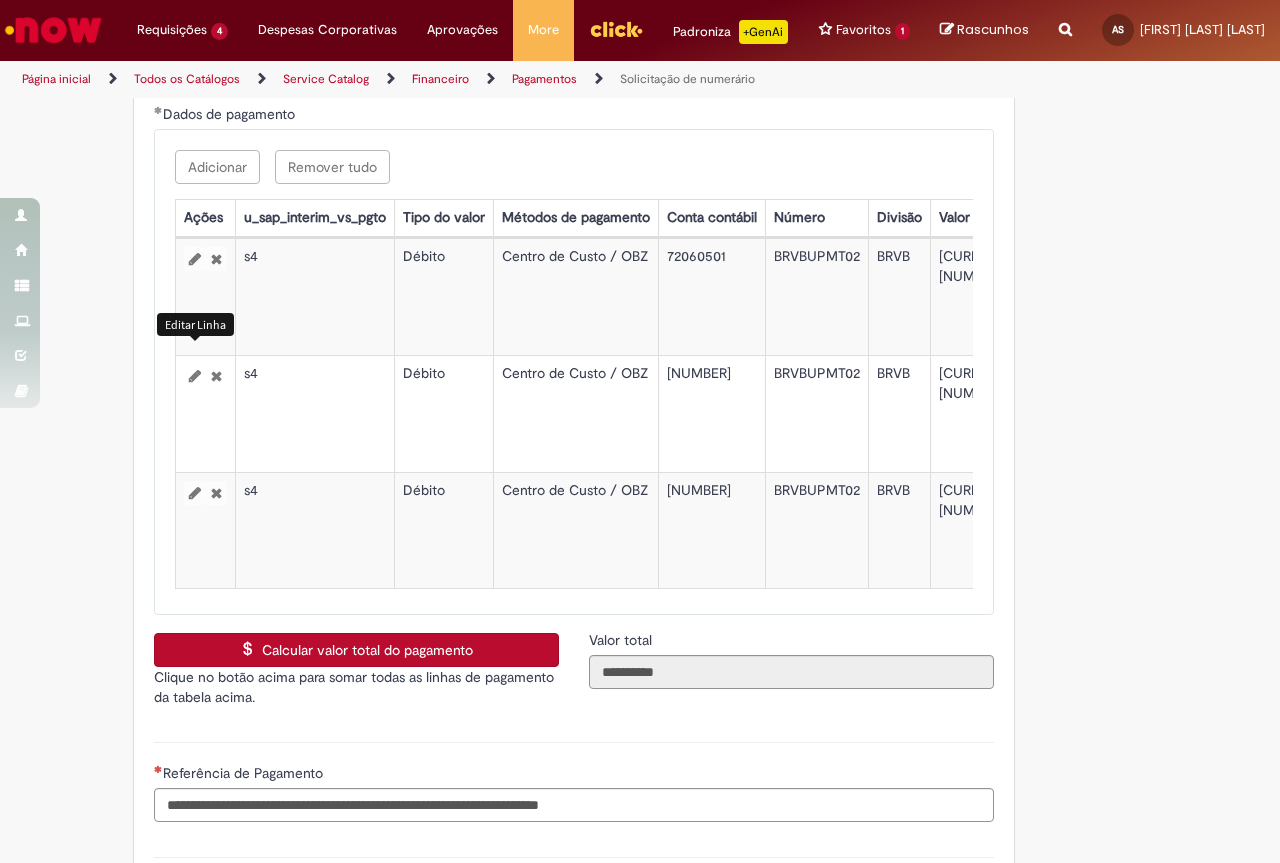 select on "******" 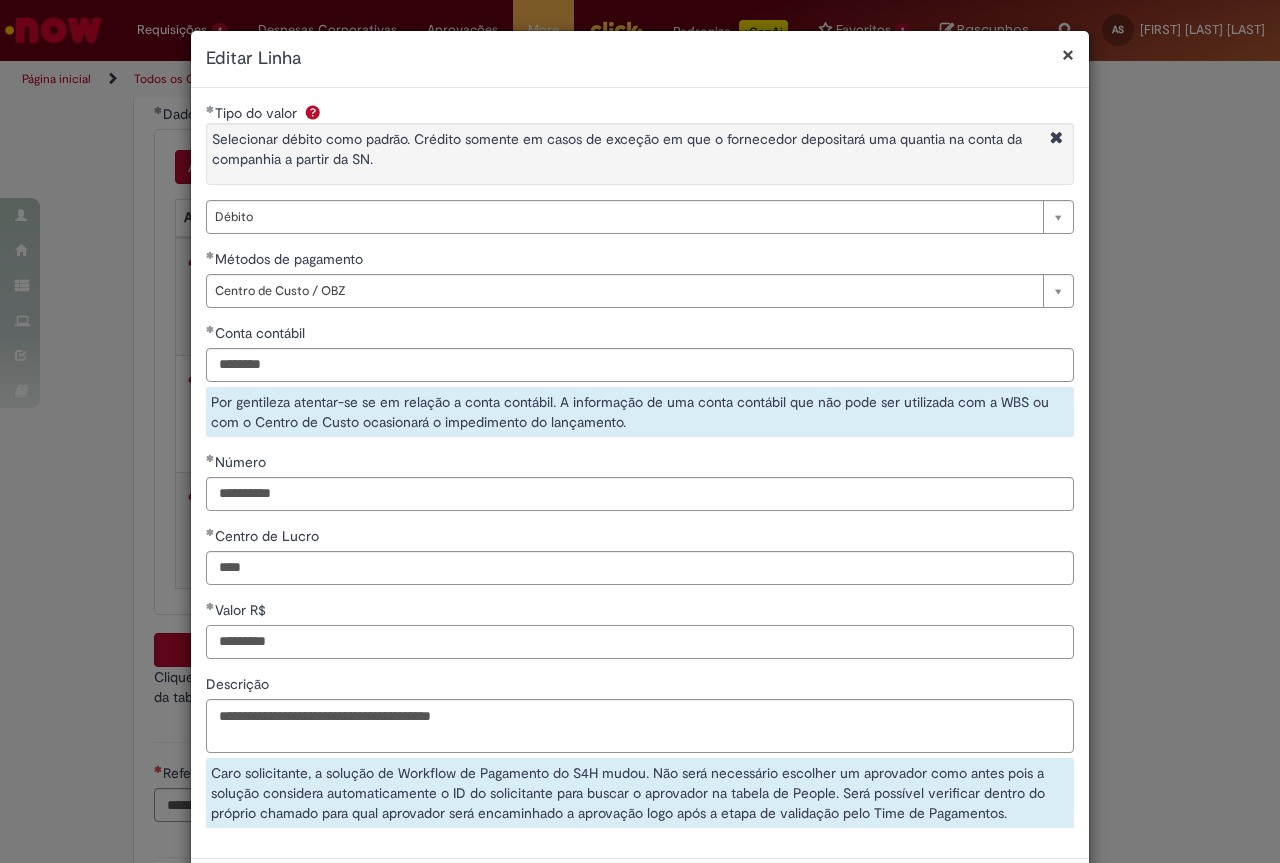 drag, startPoint x: 291, startPoint y: 638, endPoint x: 192, endPoint y: 653, distance: 100.12991 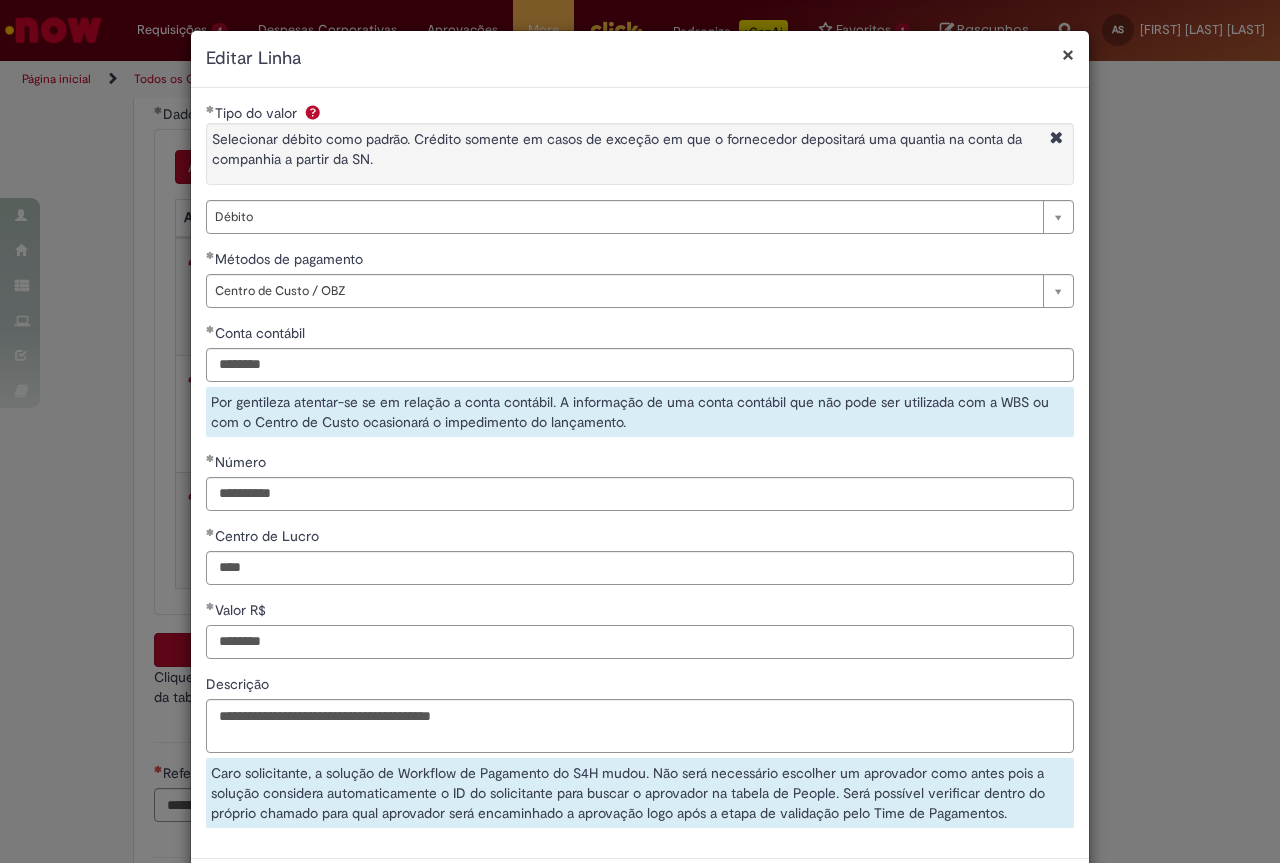 scroll, scrollTop: 91, scrollLeft: 0, axis: vertical 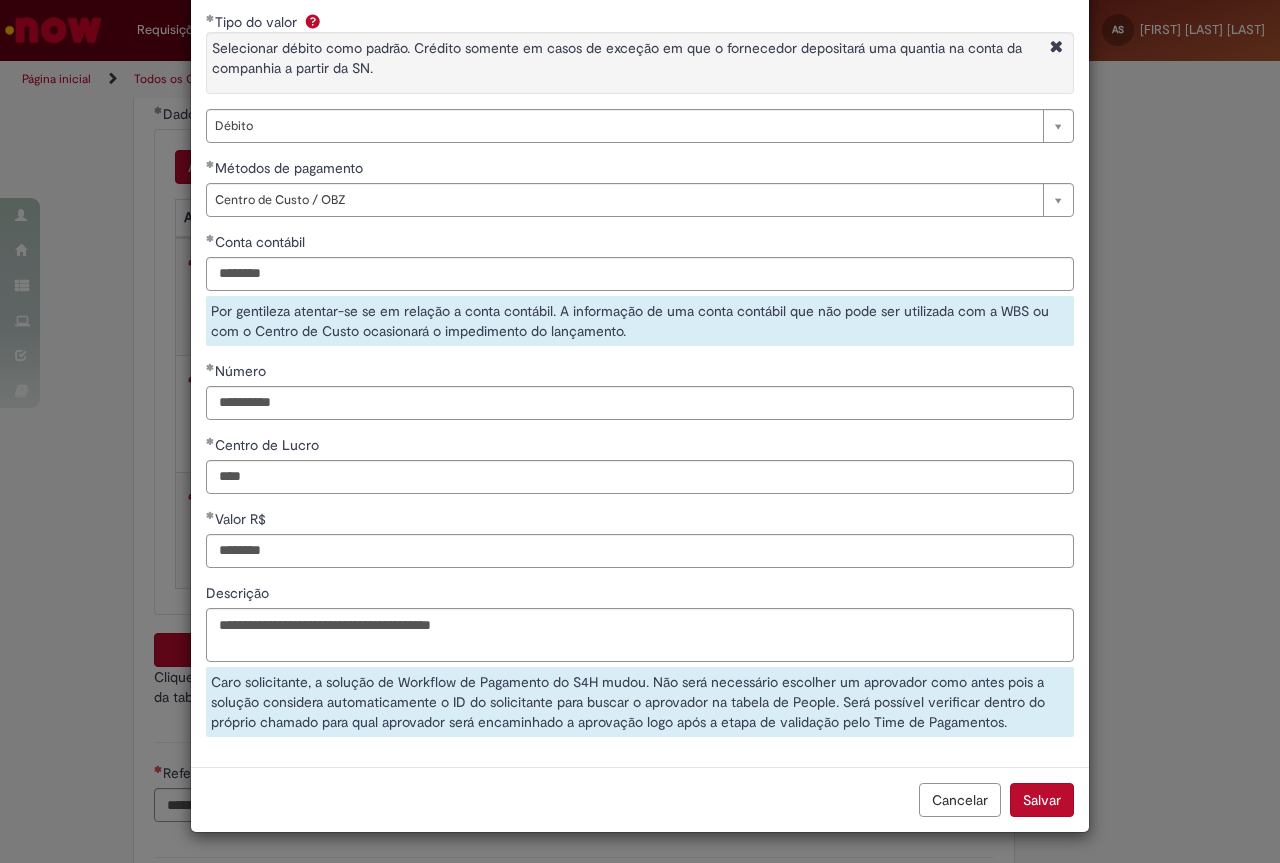 type on "*********" 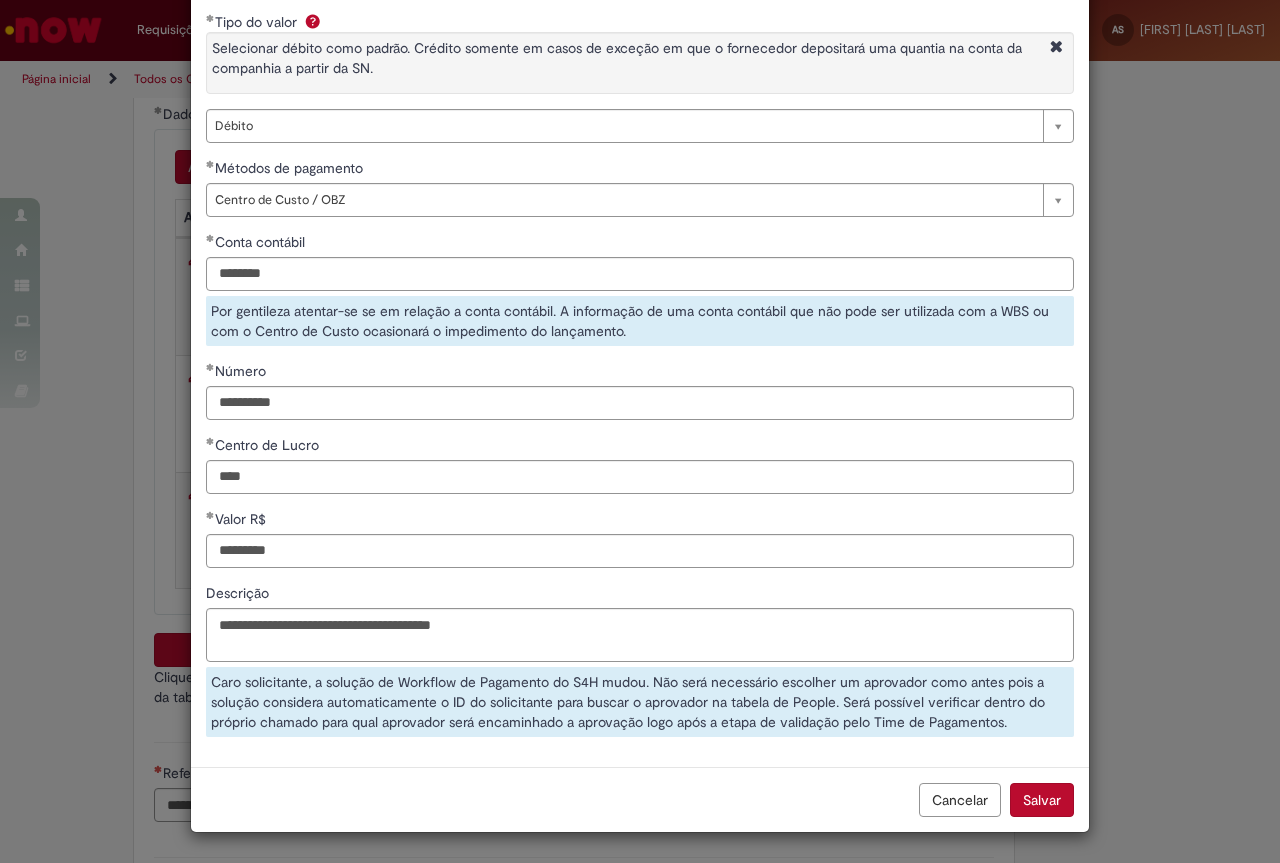 click on "Salvar" at bounding box center [1042, 800] 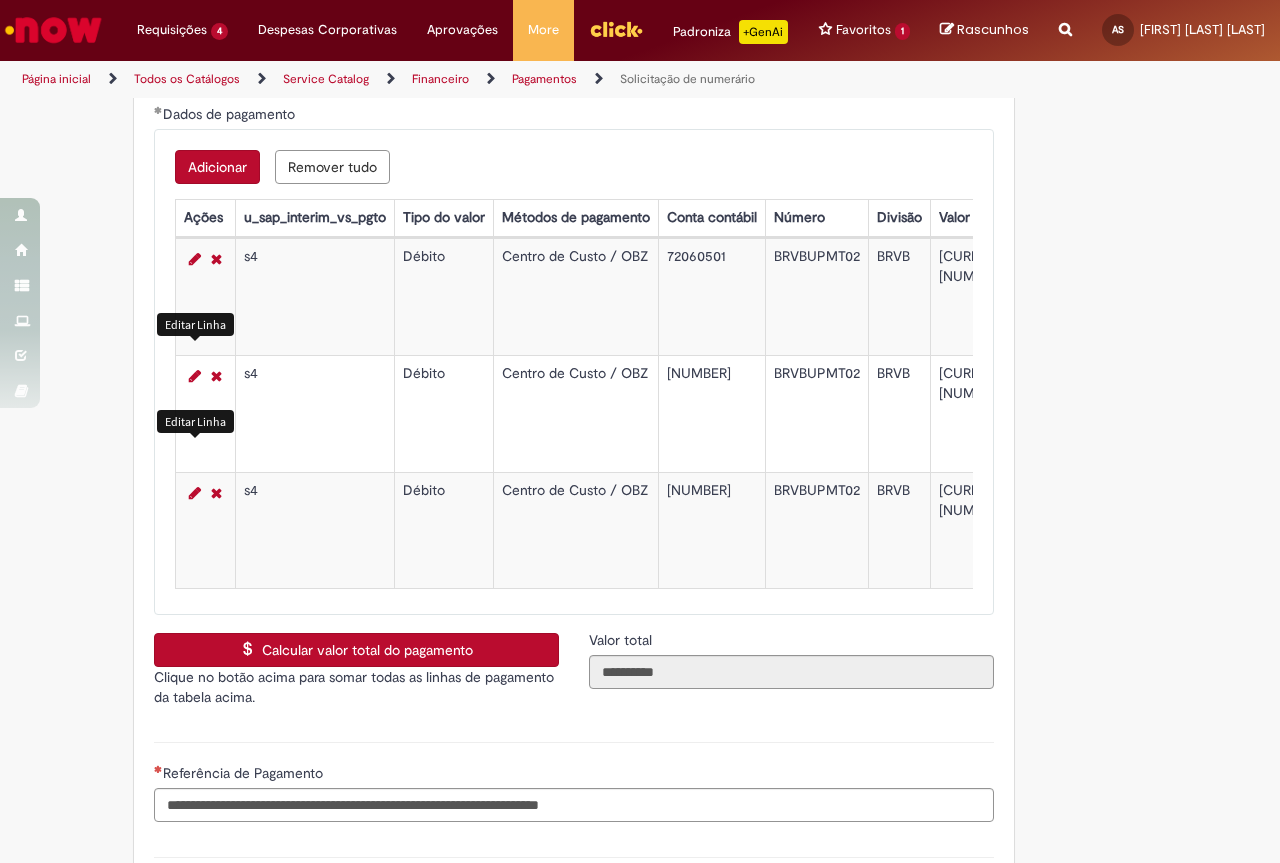 click at bounding box center [195, 493] 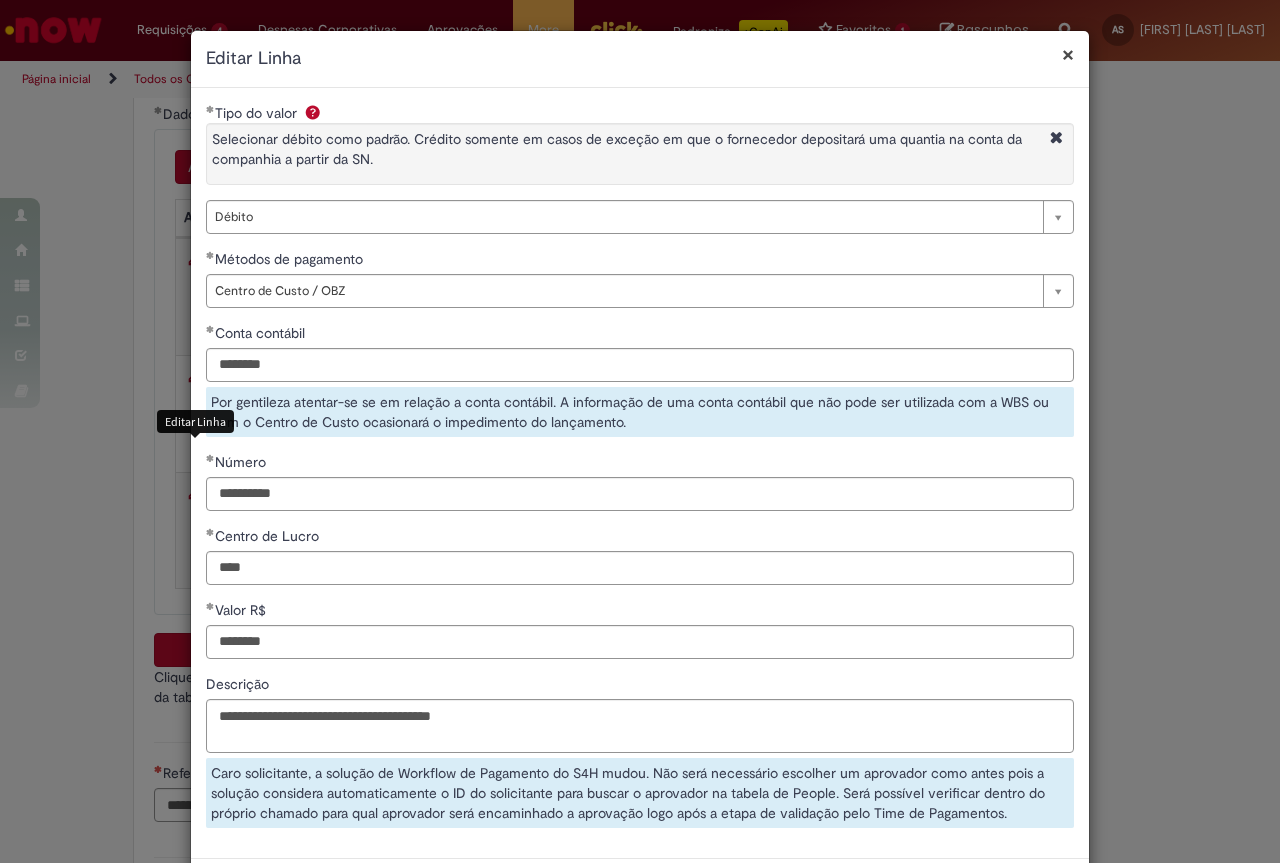 select on "*" 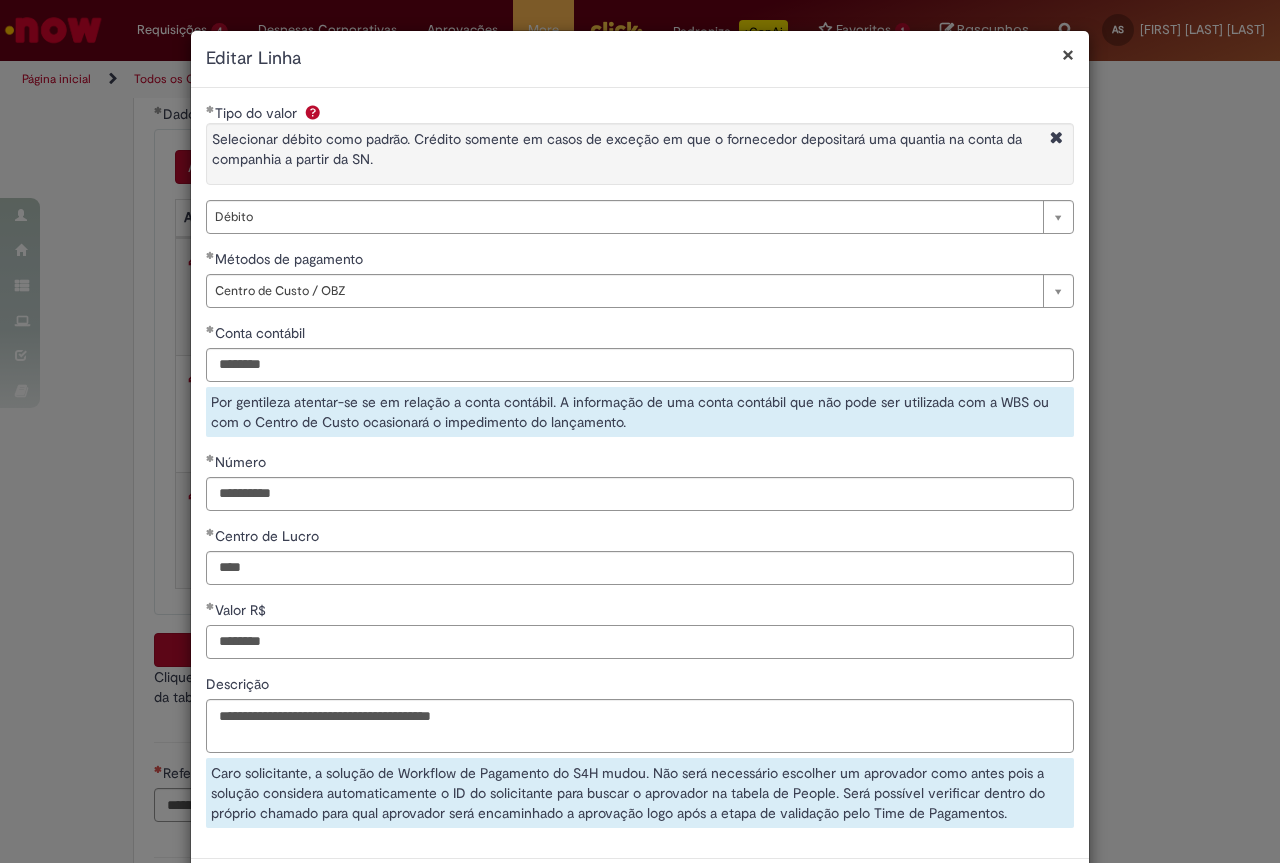 drag, startPoint x: 285, startPoint y: 638, endPoint x: 184, endPoint y: 645, distance: 101.24229 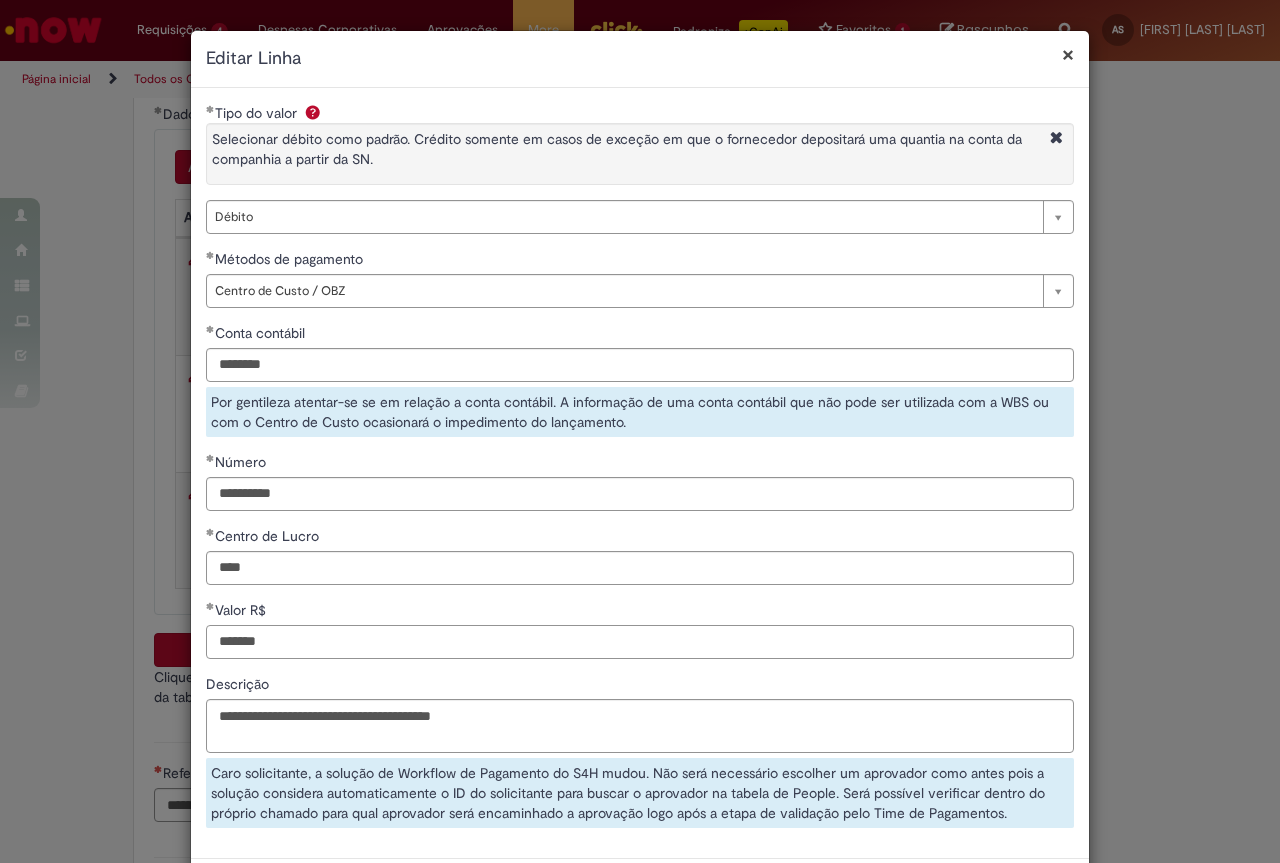 scroll, scrollTop: 91, scrollLeft: 0, axis: vertical 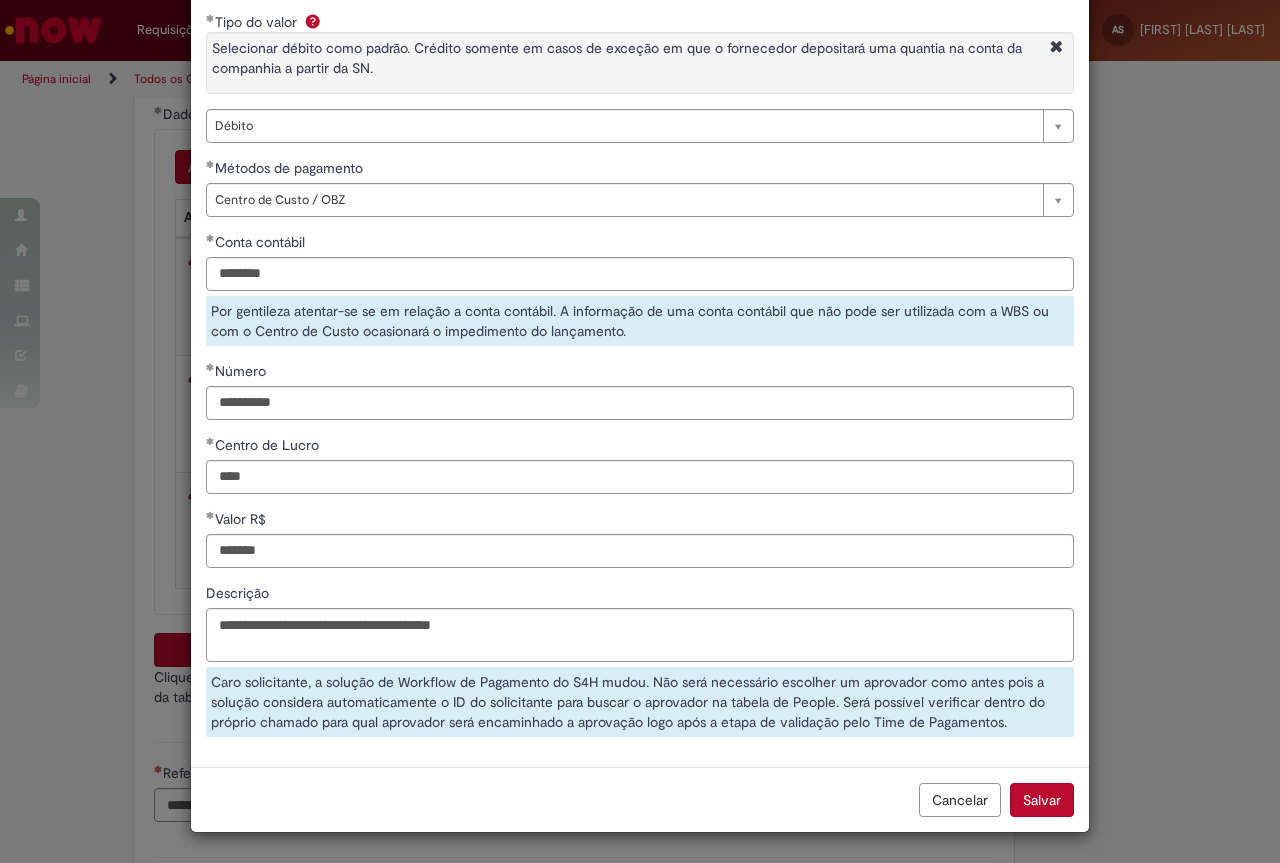 type on "********" 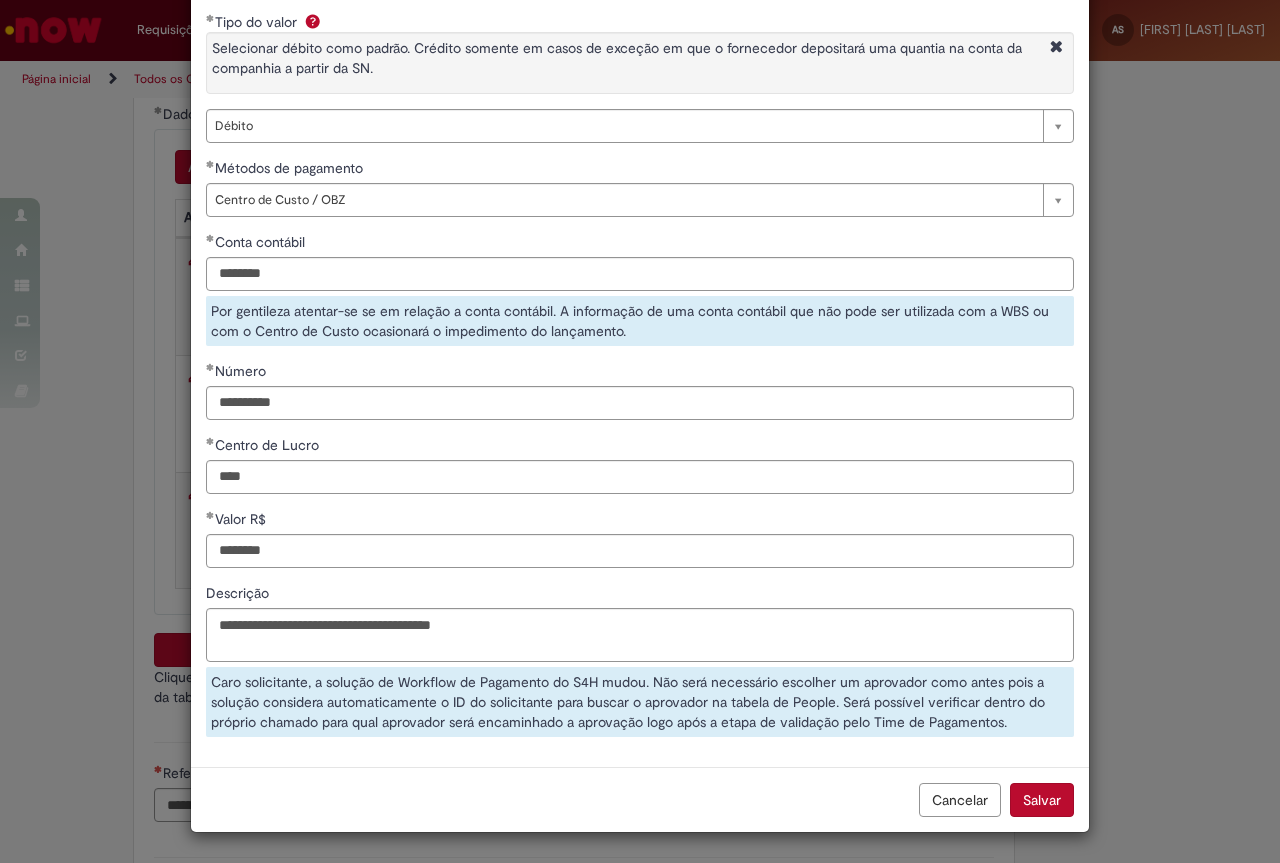 click on "Salvar" at bounding box center (1042, 800) 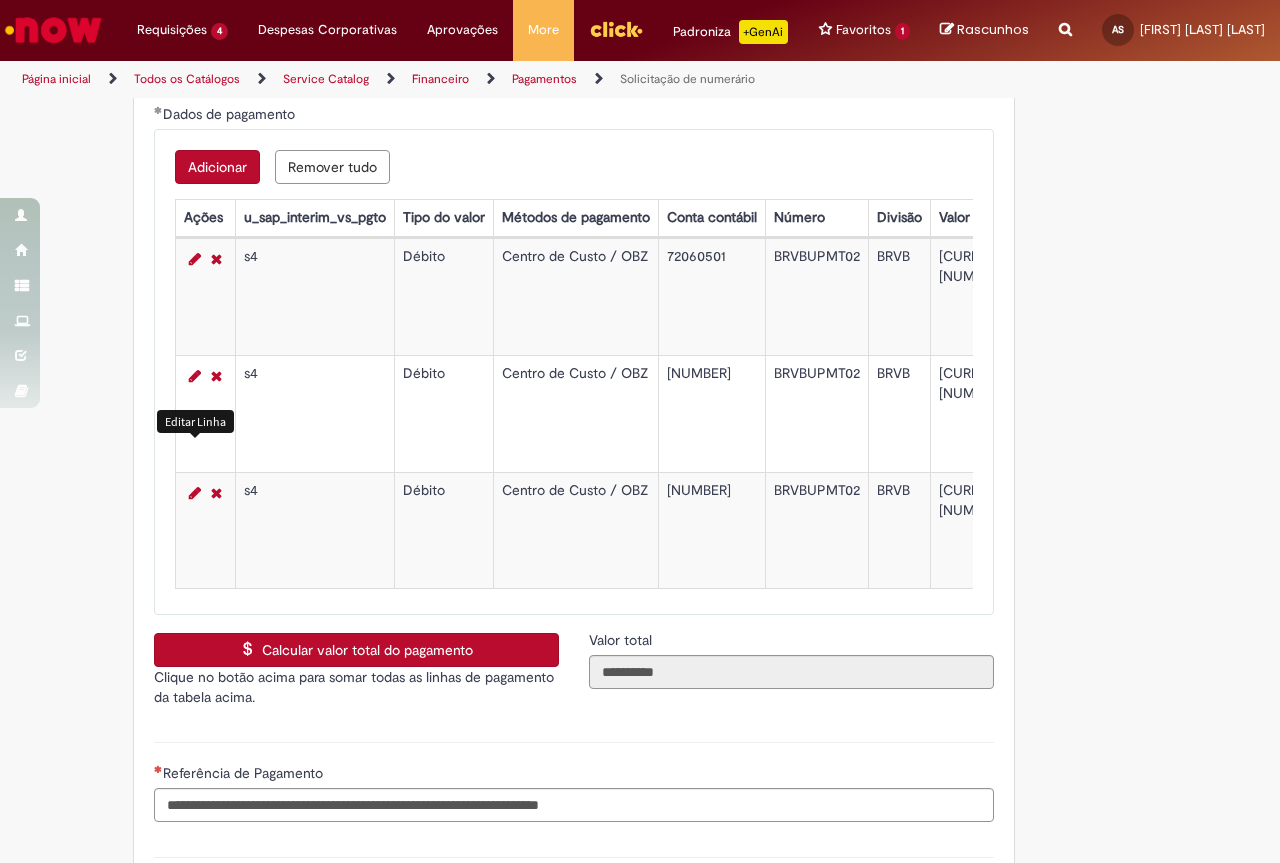 click on "Calcular valor total do pagamento" at bounding box center (356, 650) 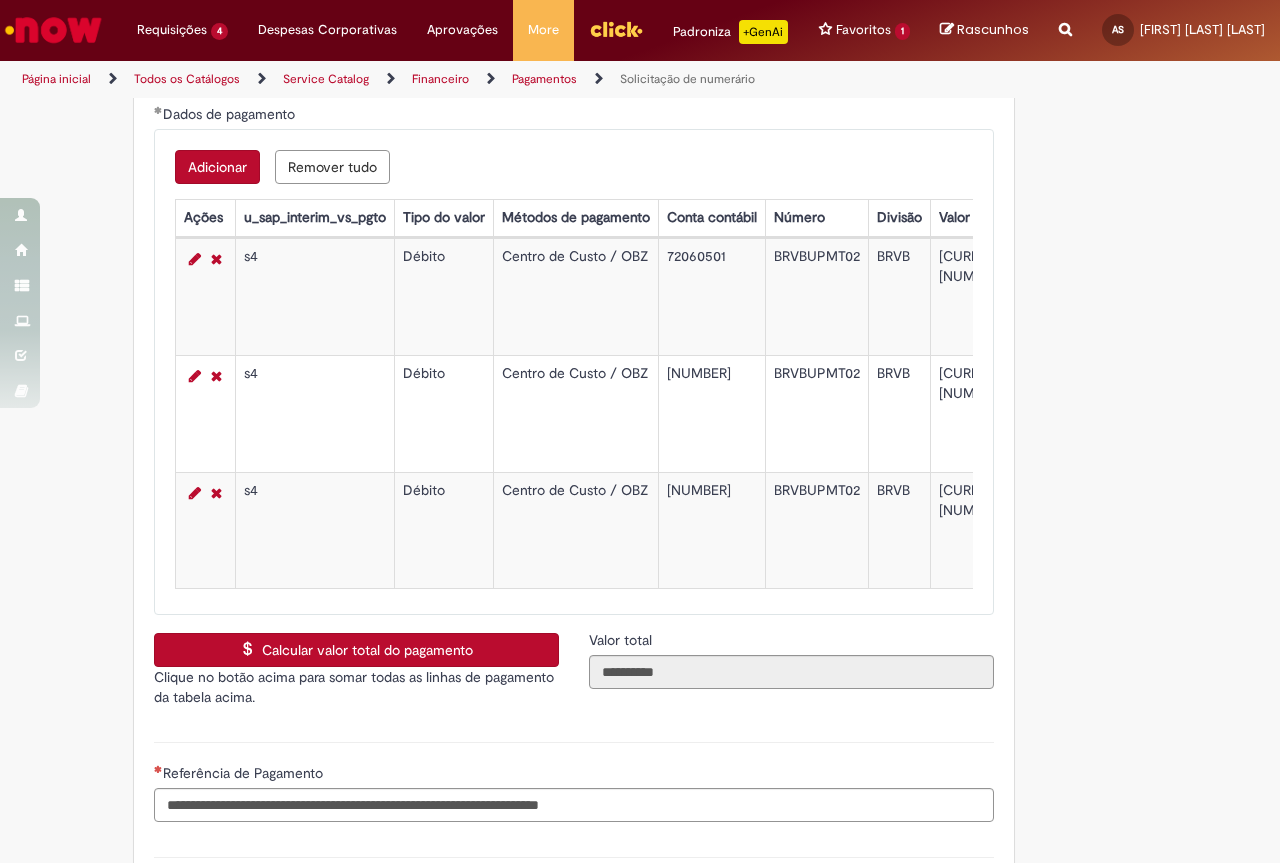 scroll, scrollTop: 3668, scrollLeft: 0, axis: vertical 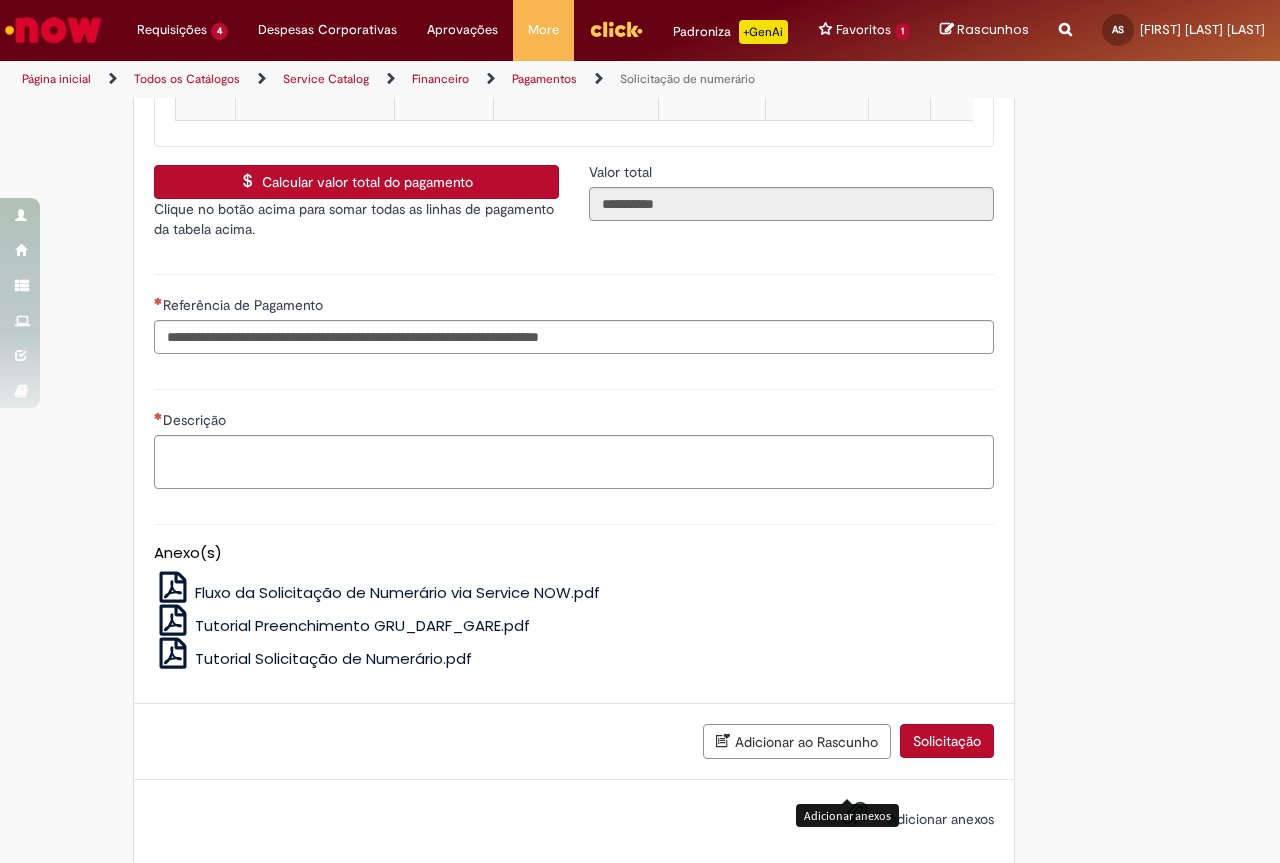click at bounding box center [855, 814] 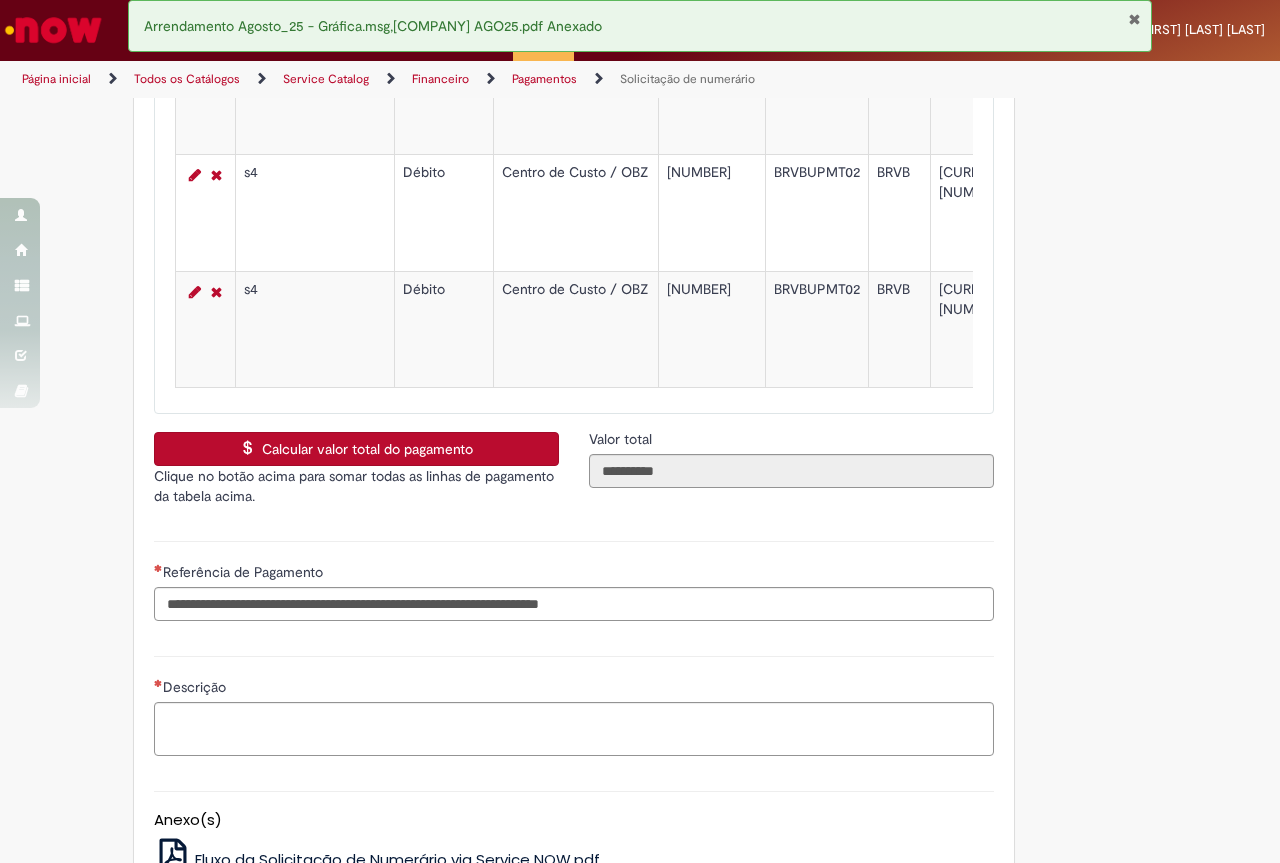 scroll, scrollTop: 3801, scrollLeft: 0, axis: vertical 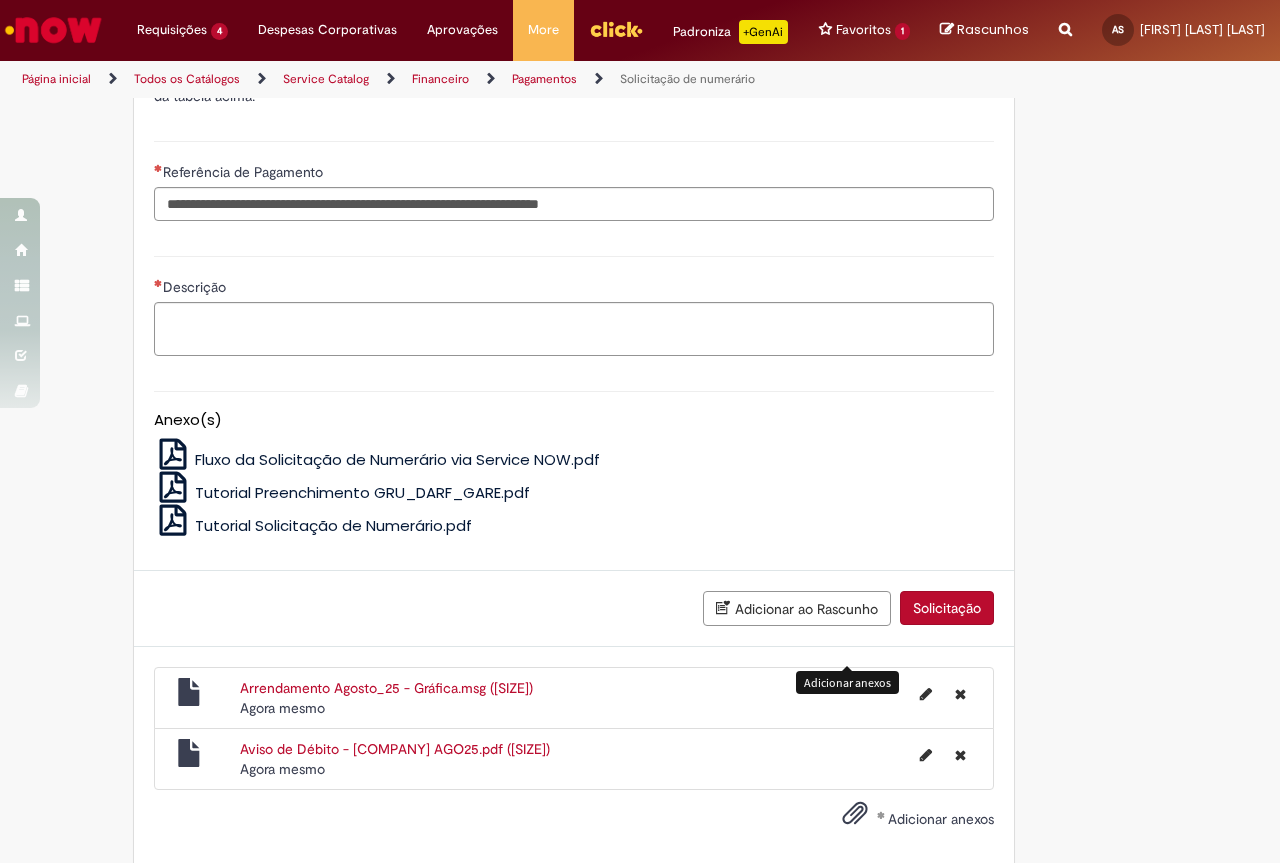 click on "Solicitação" at bounding box center (947, 608) 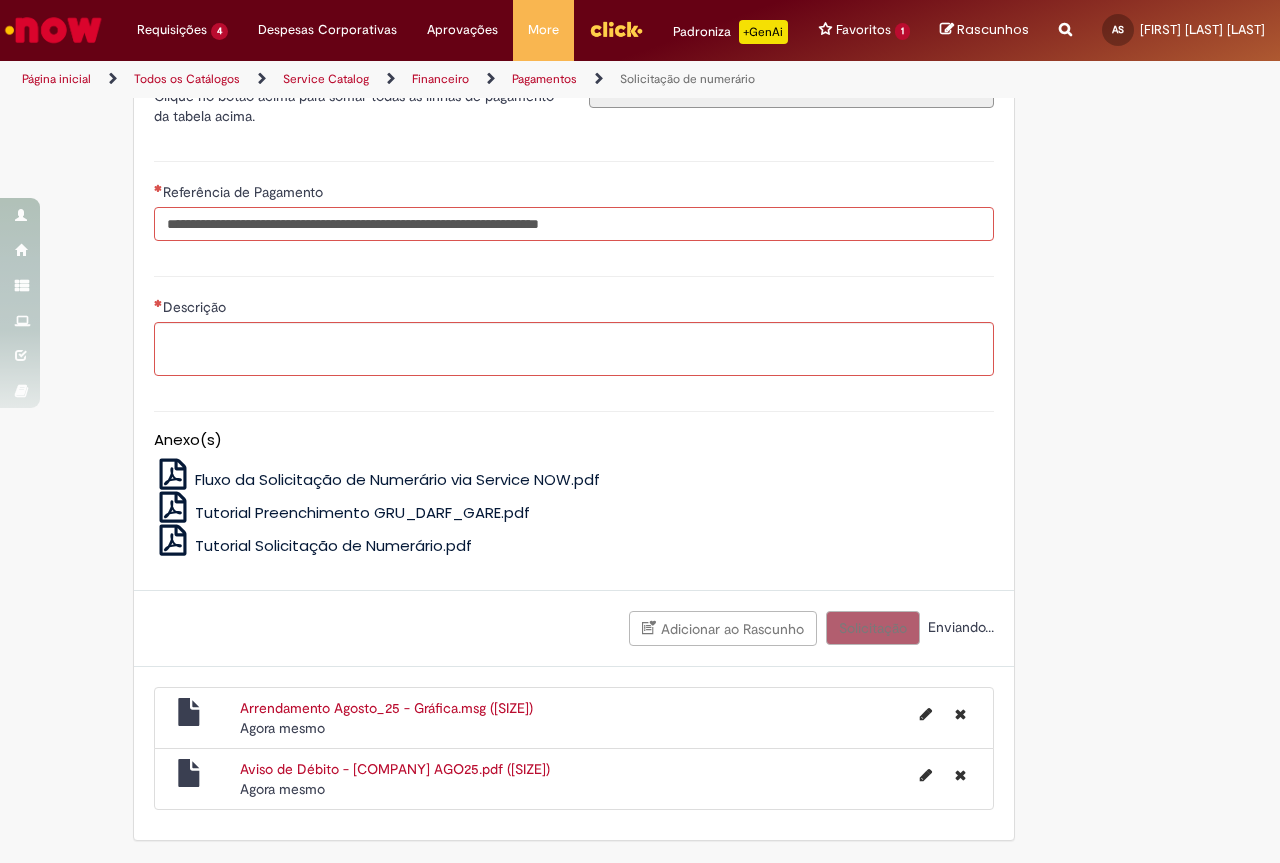 scroll, scrollTop: 3754, scrollLeft: 0, axis: vertical 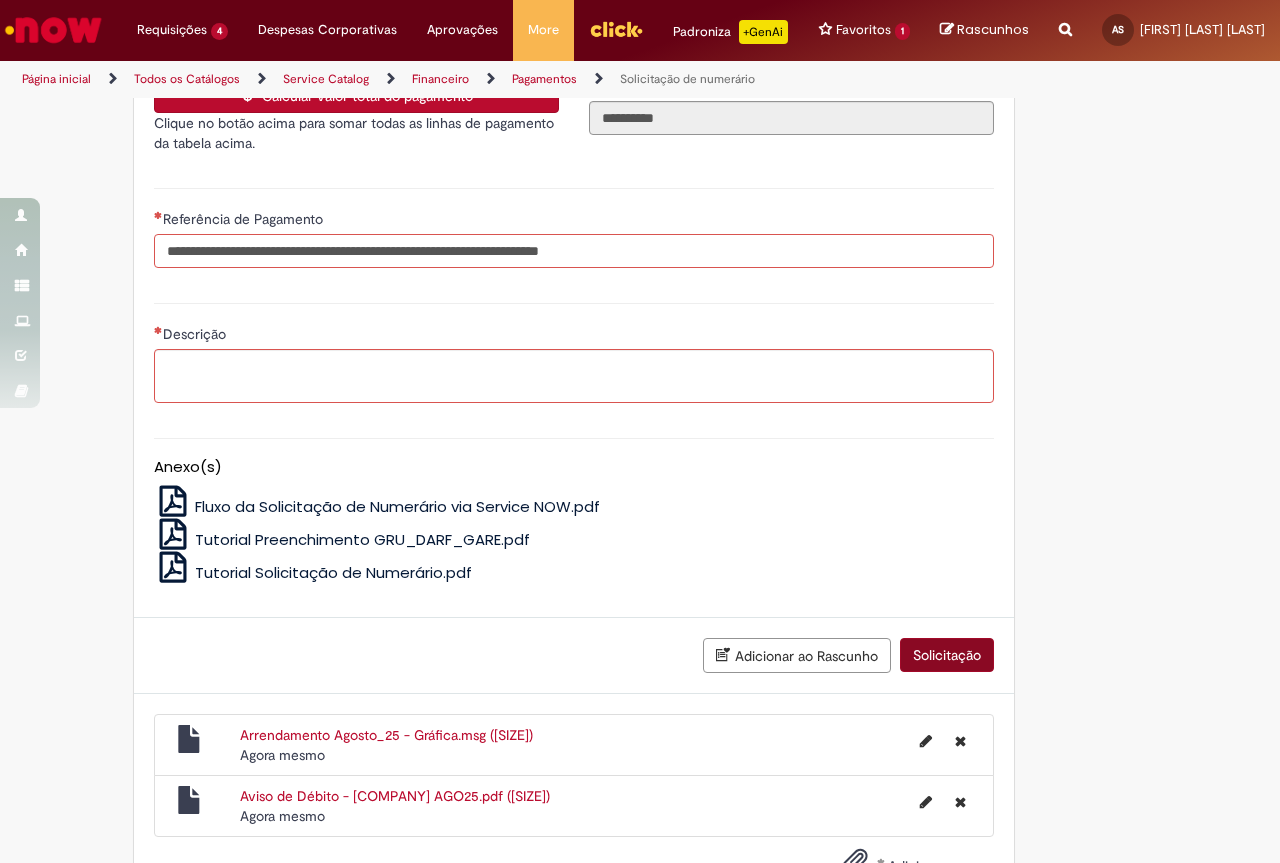 paste on "**********" 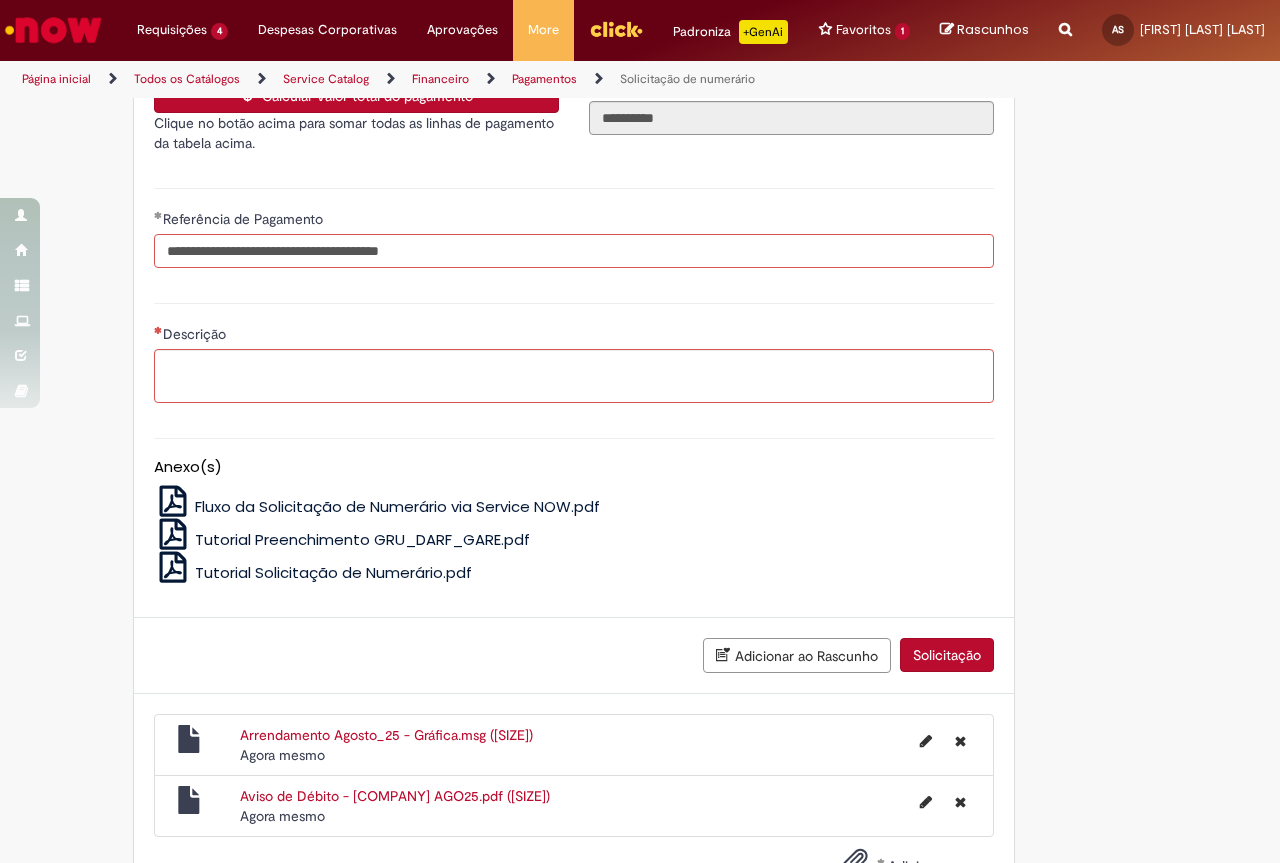 type on "**********" 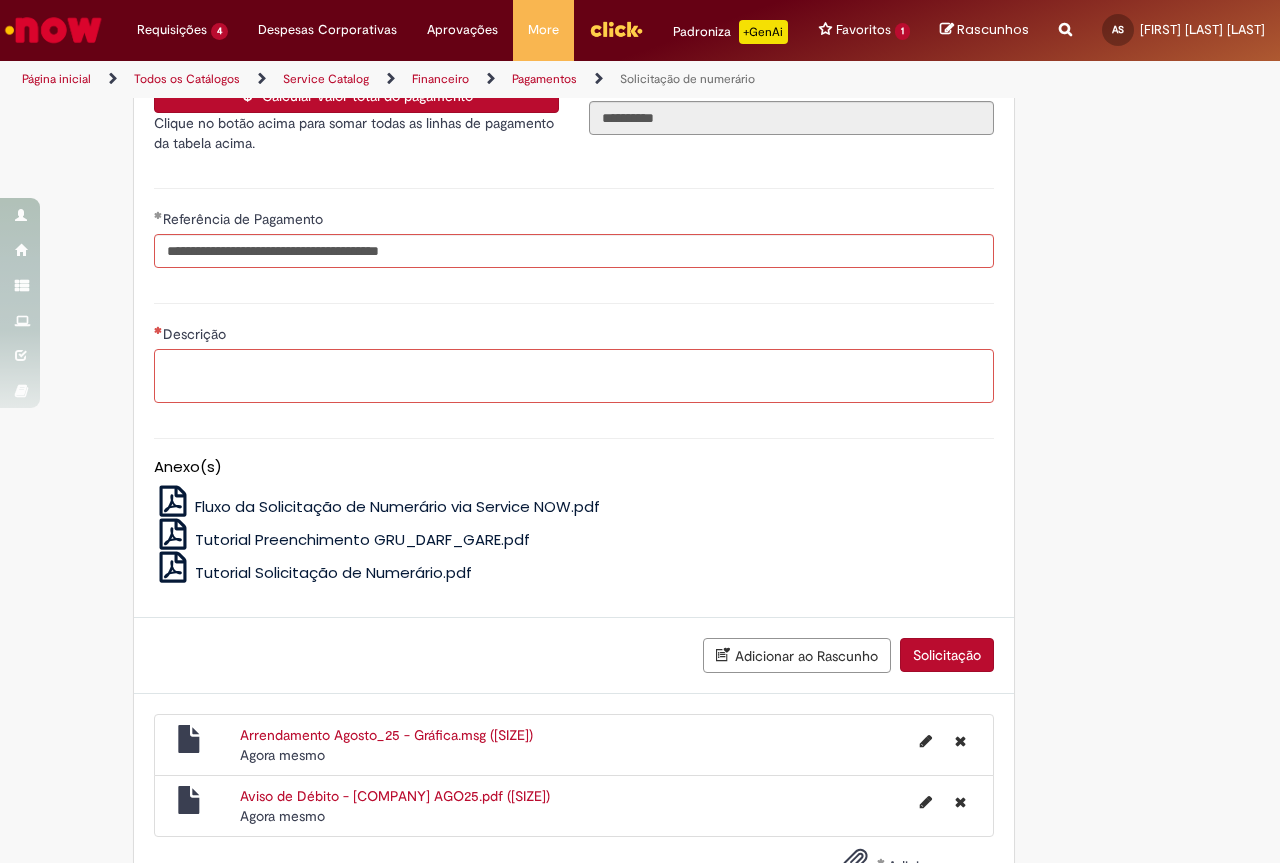 click on "Descrição" at bounding box center (574, 376) 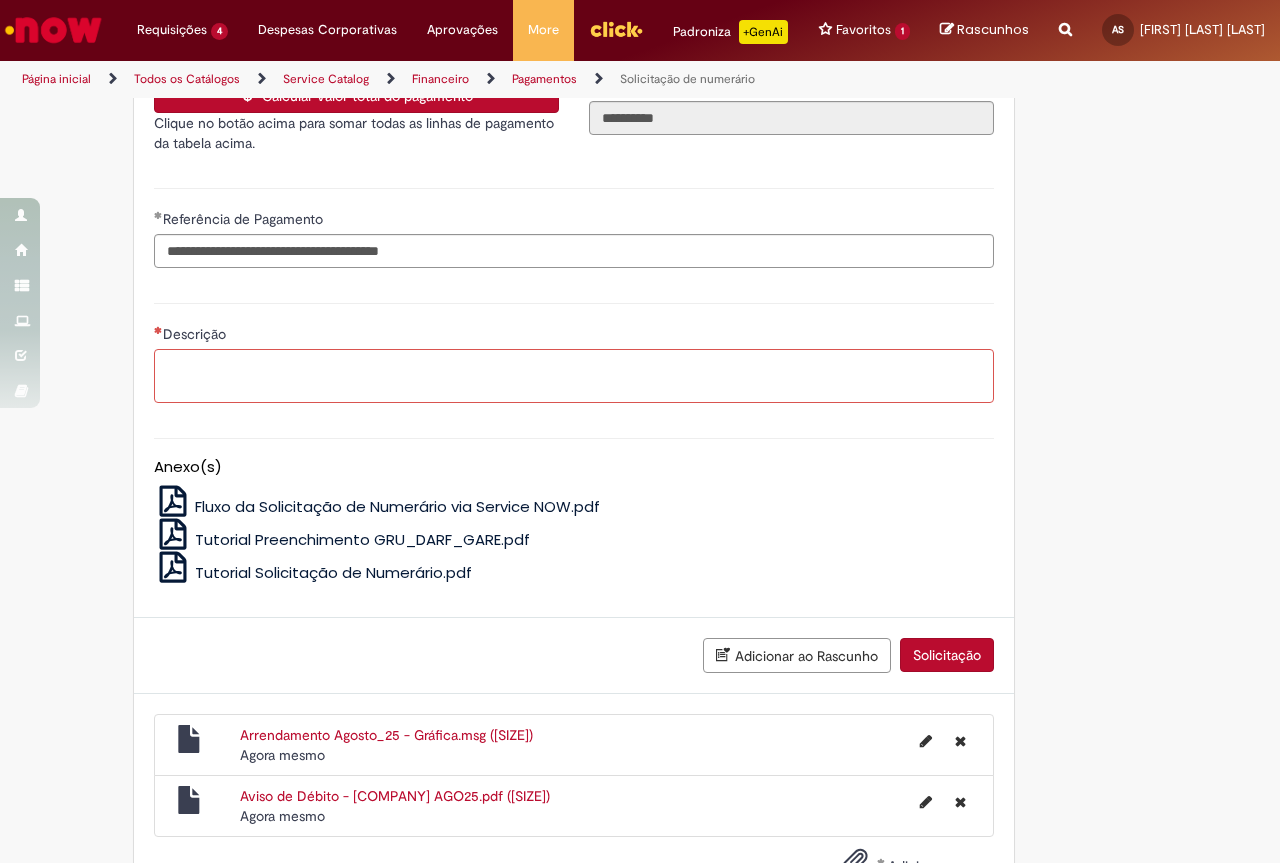 paste on "**********" 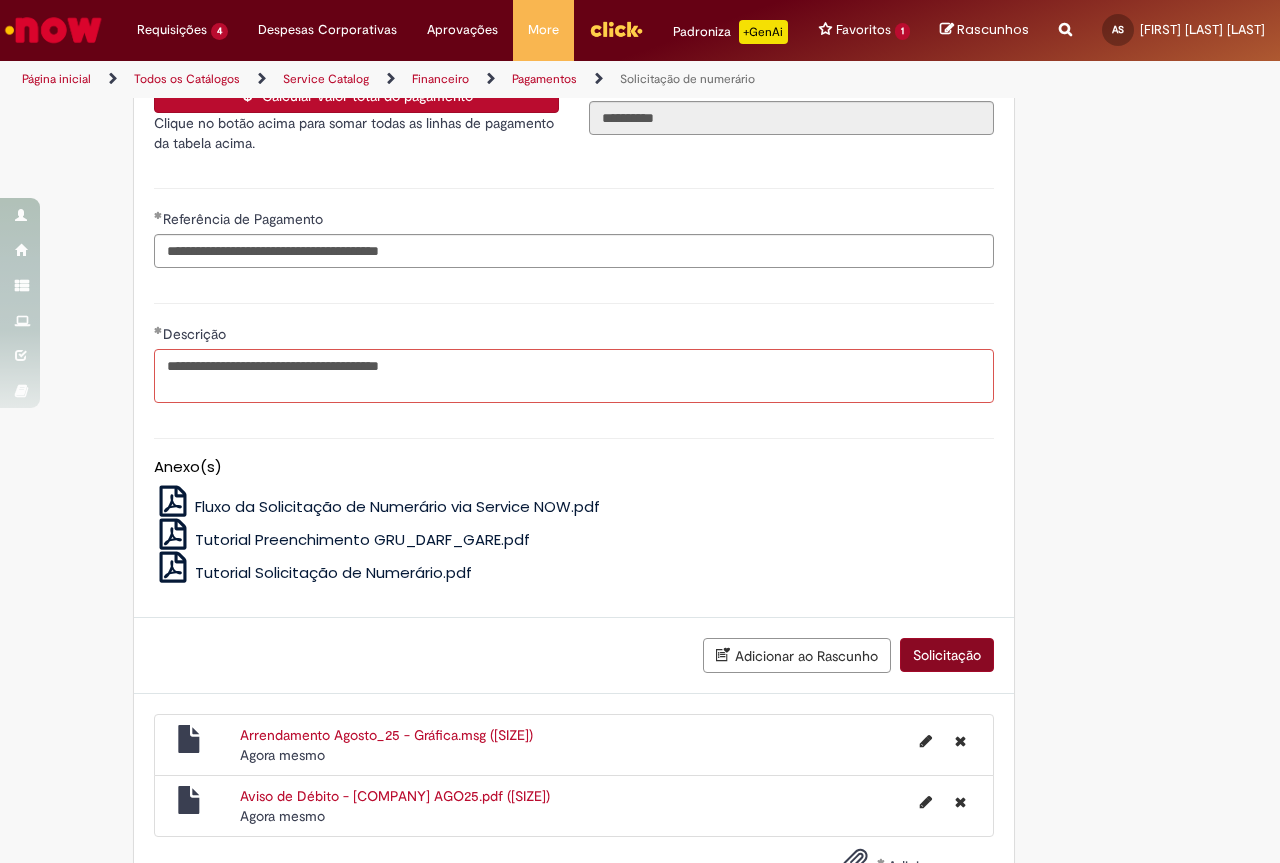 type on "**********" 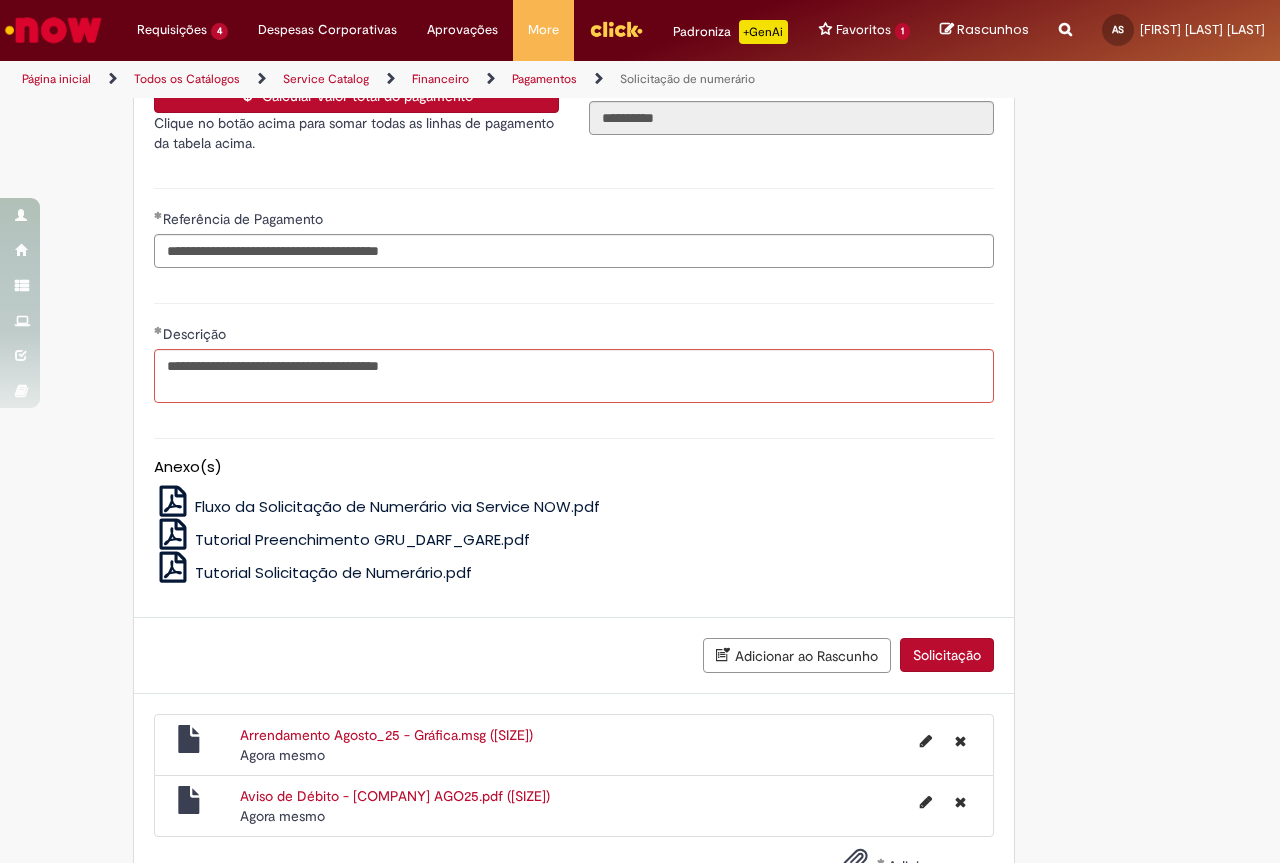 click on "Solicitação" at bounding box center [947, 655] 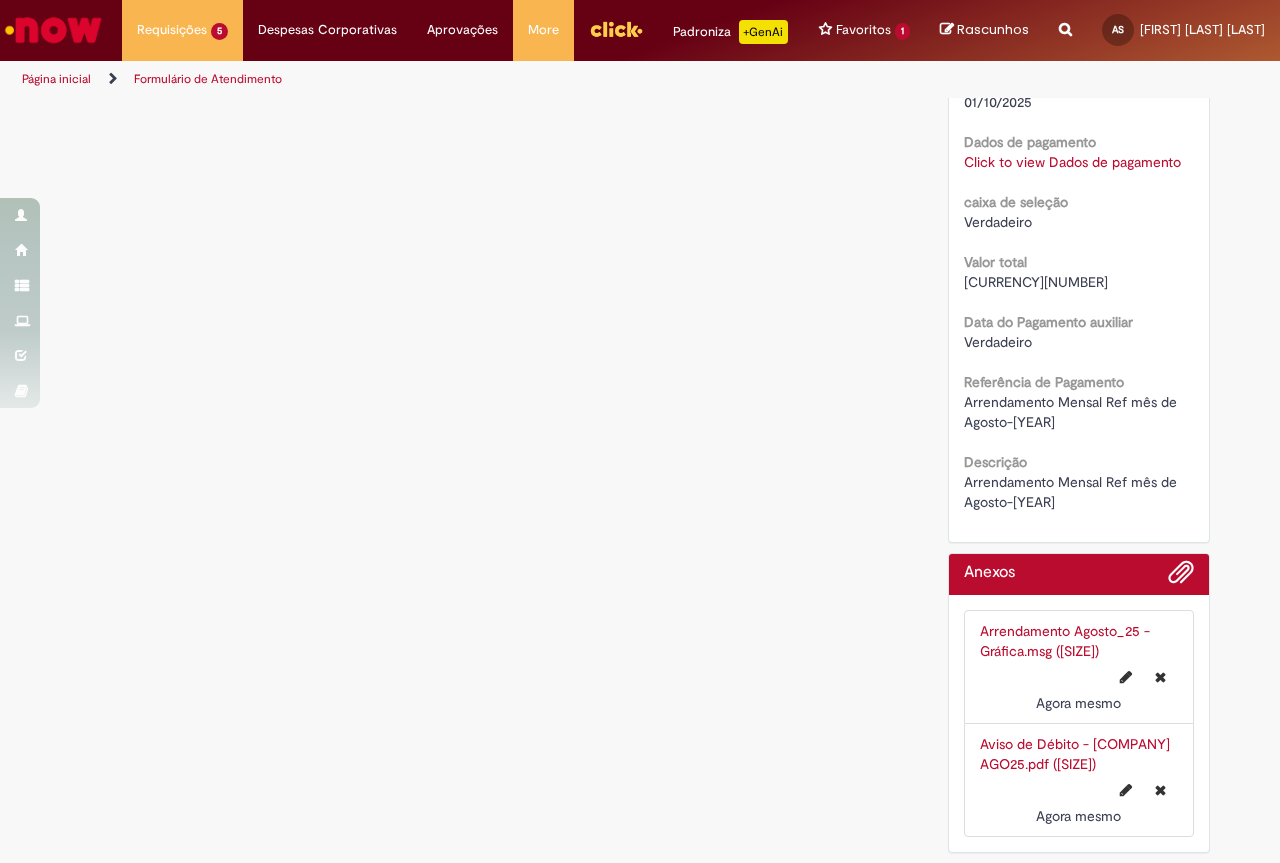 scroll, scrollTop: 0, scrollLeft: 0, axis: both 